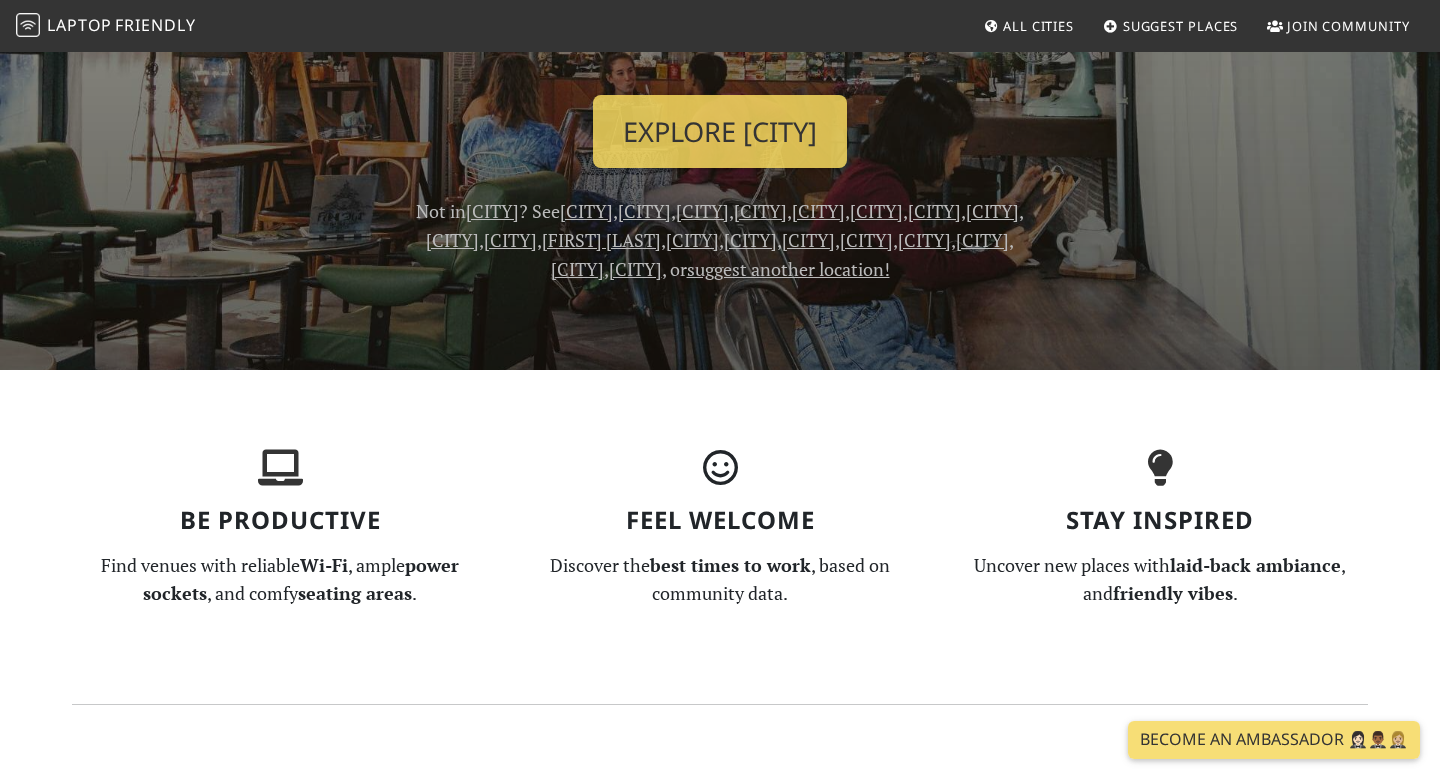 scroll, scrollTop: 362, scrollLeft: 0, axis: vertical 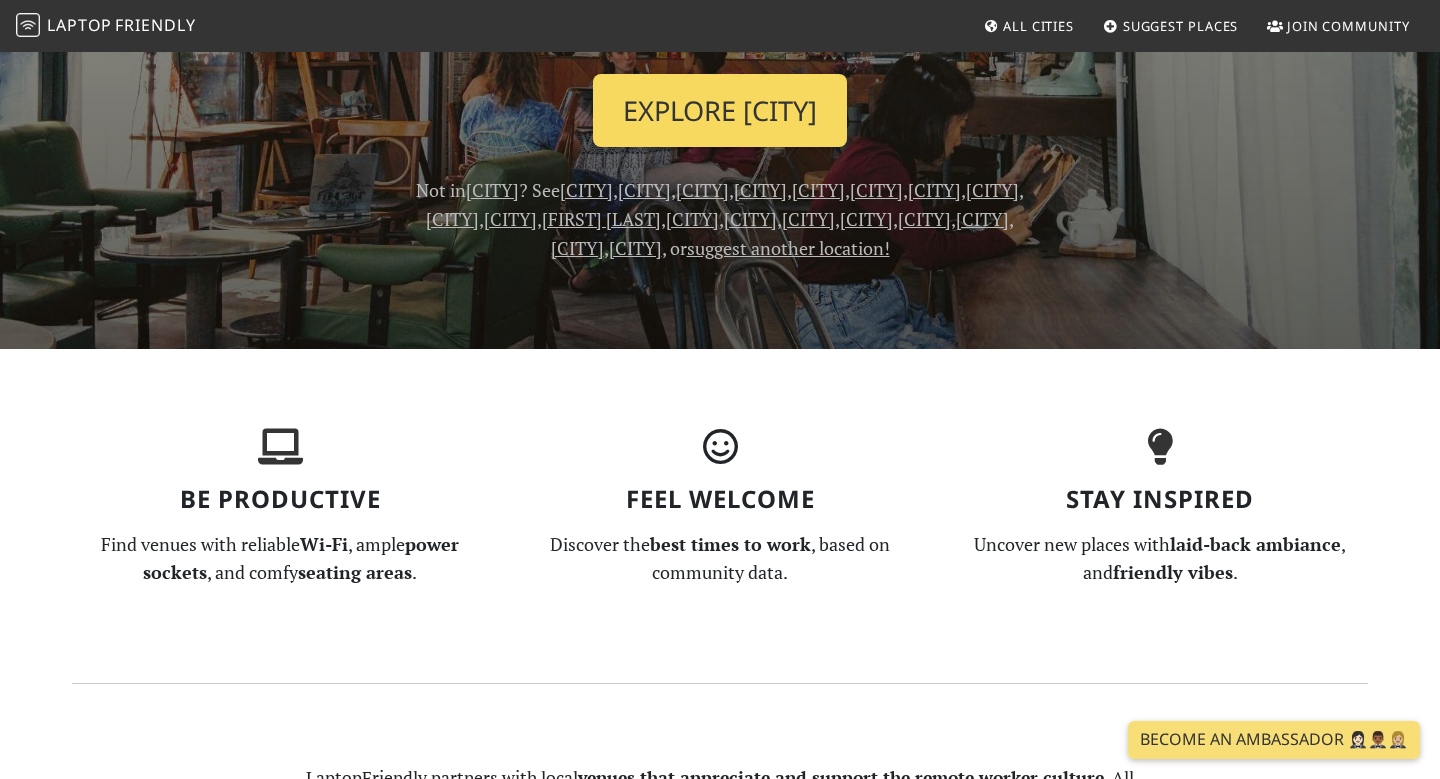click on "Explore [CITY]" at bounding box center (720, 111) 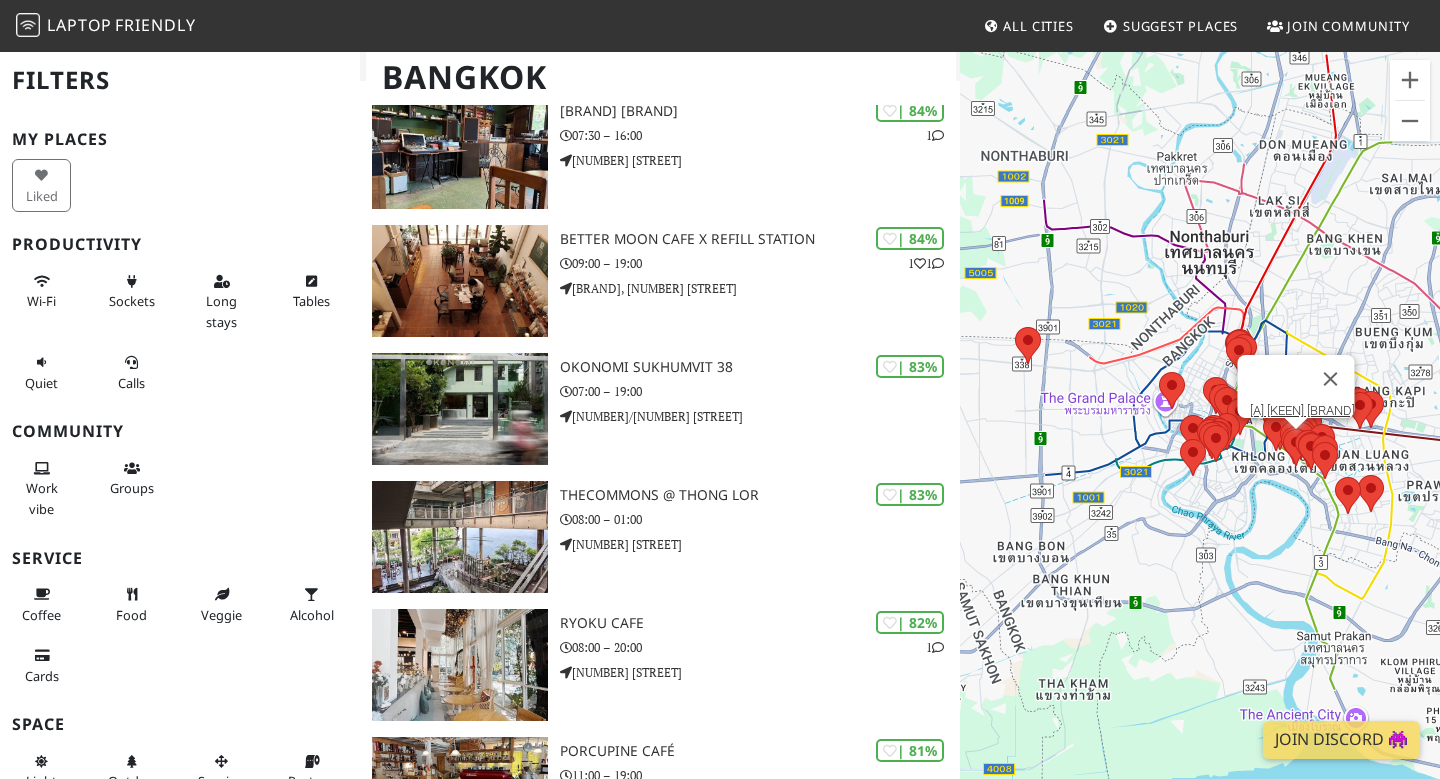 scroll, scrollTop: 0, scrollLeft: 0, axis: both 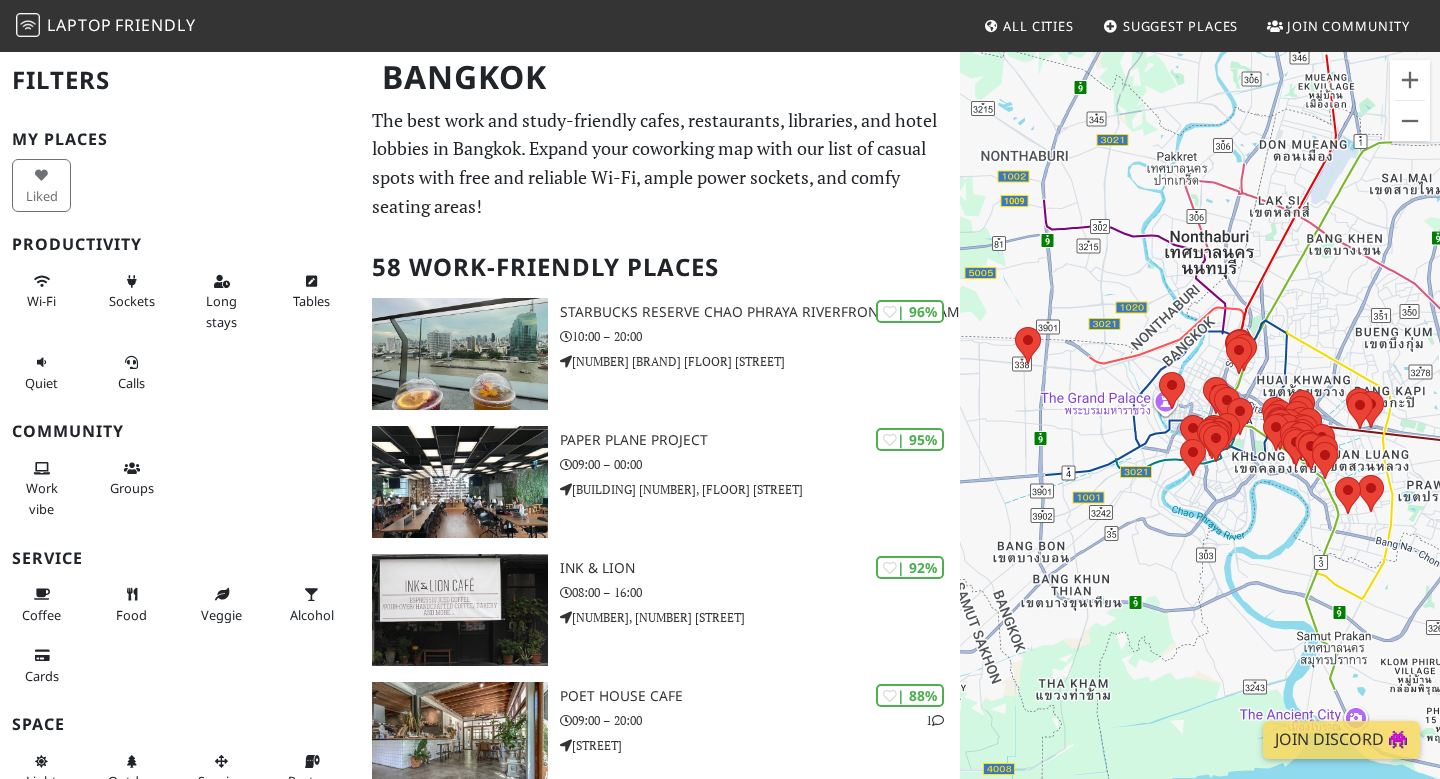 click at bounding box center [1111, 27] 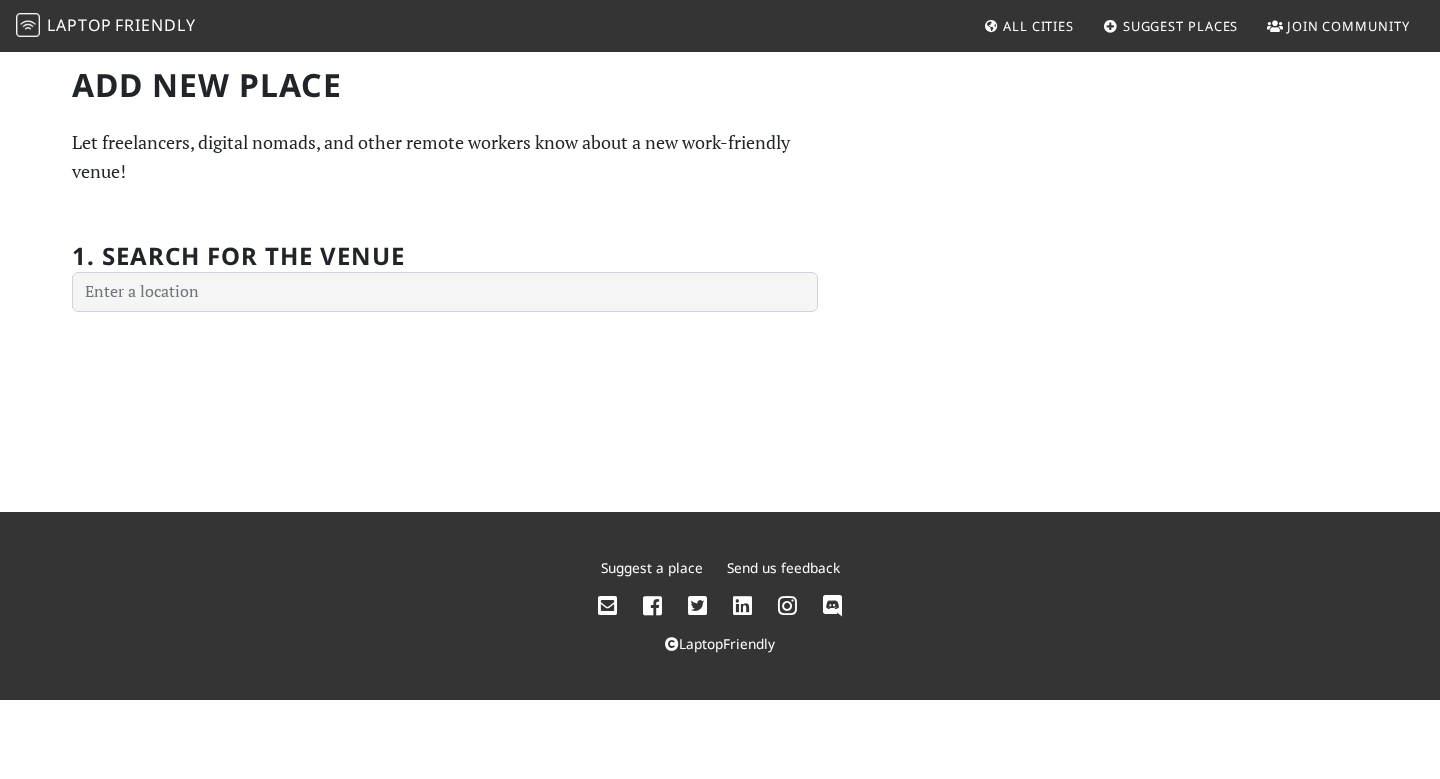 scroll, scrollTop: 0, scrollLeft: 0, axis: both 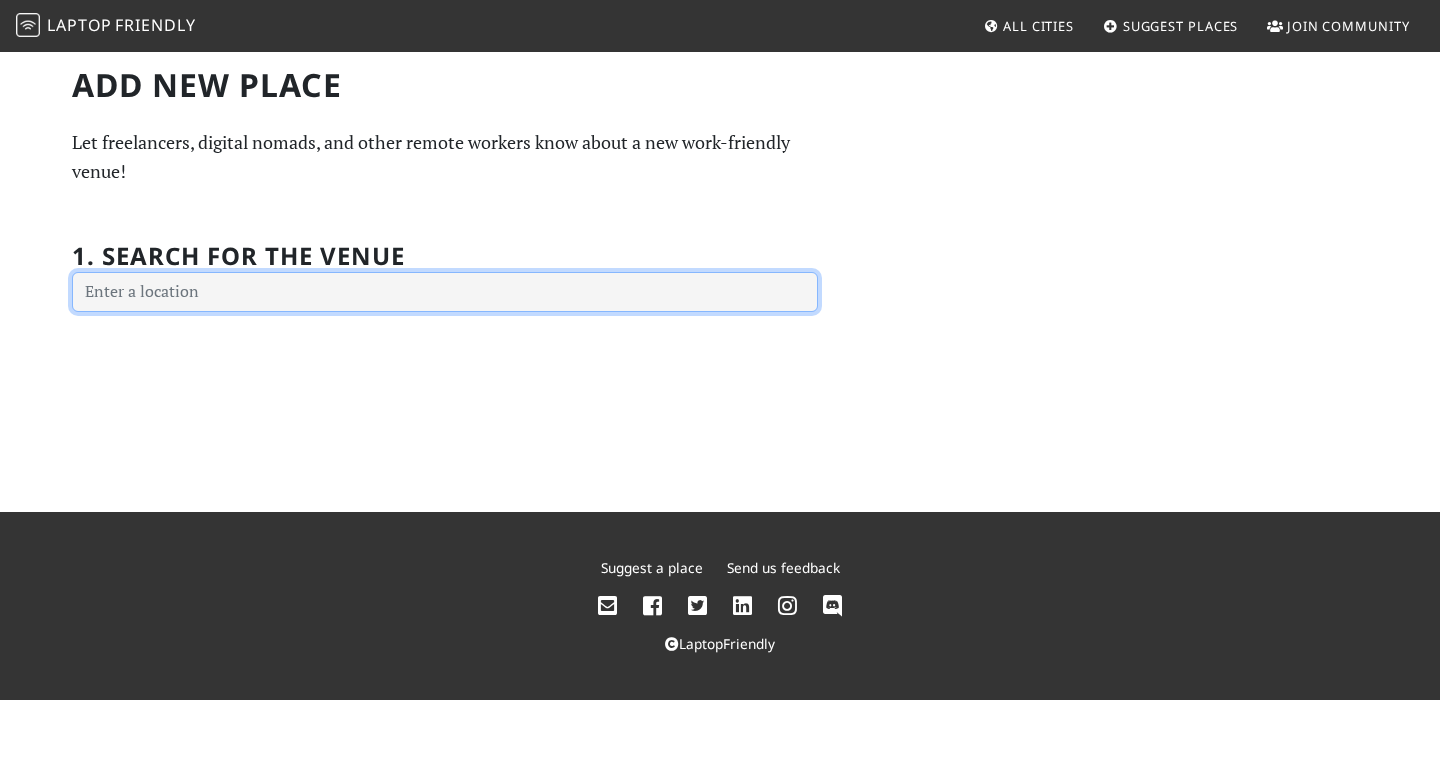click at bounding box center [445, 292] 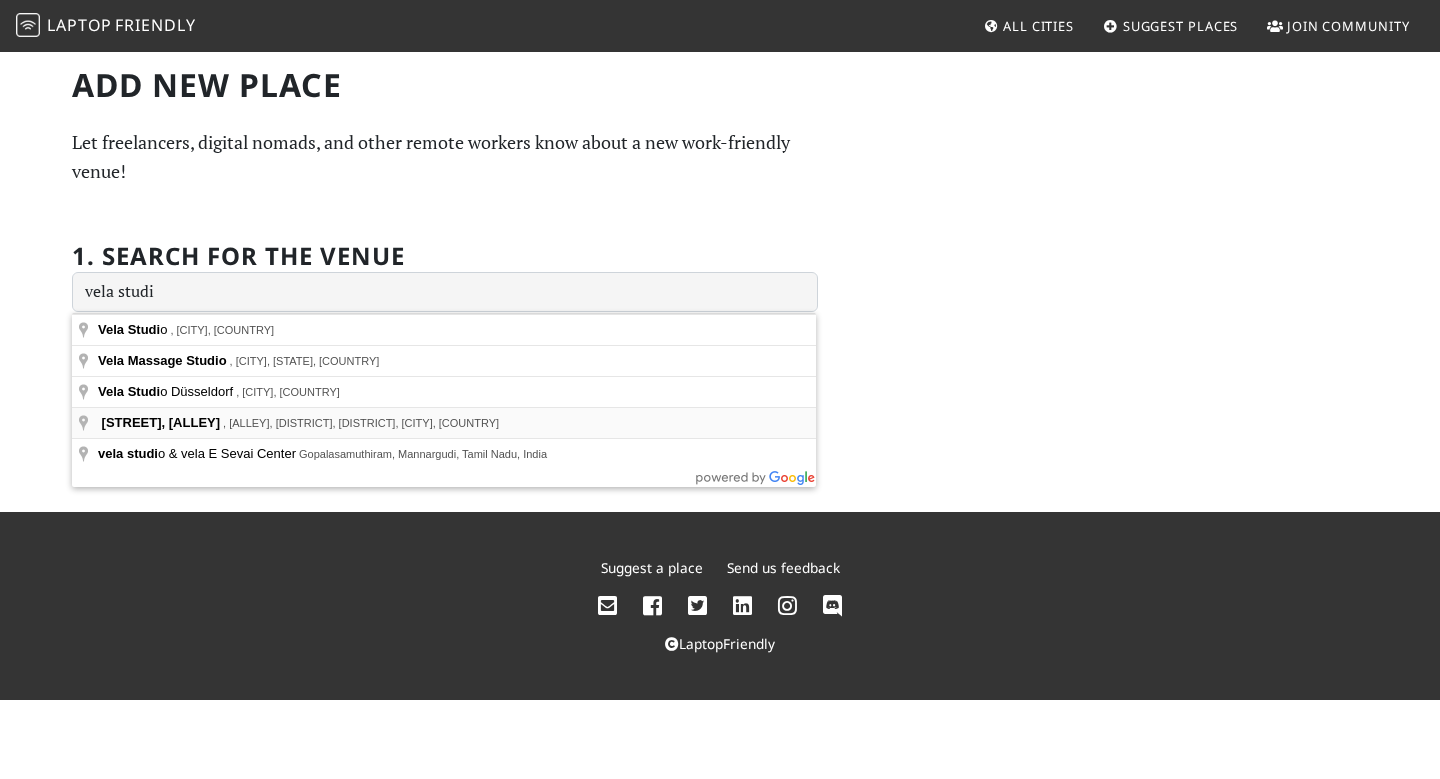 type on "VE/LA Studio Sukhumvit 49, Walton Suites, Sukhumvit 49/11 Alley, Khlong Tan Nuea, Watthana, Bangkok, Thailand" 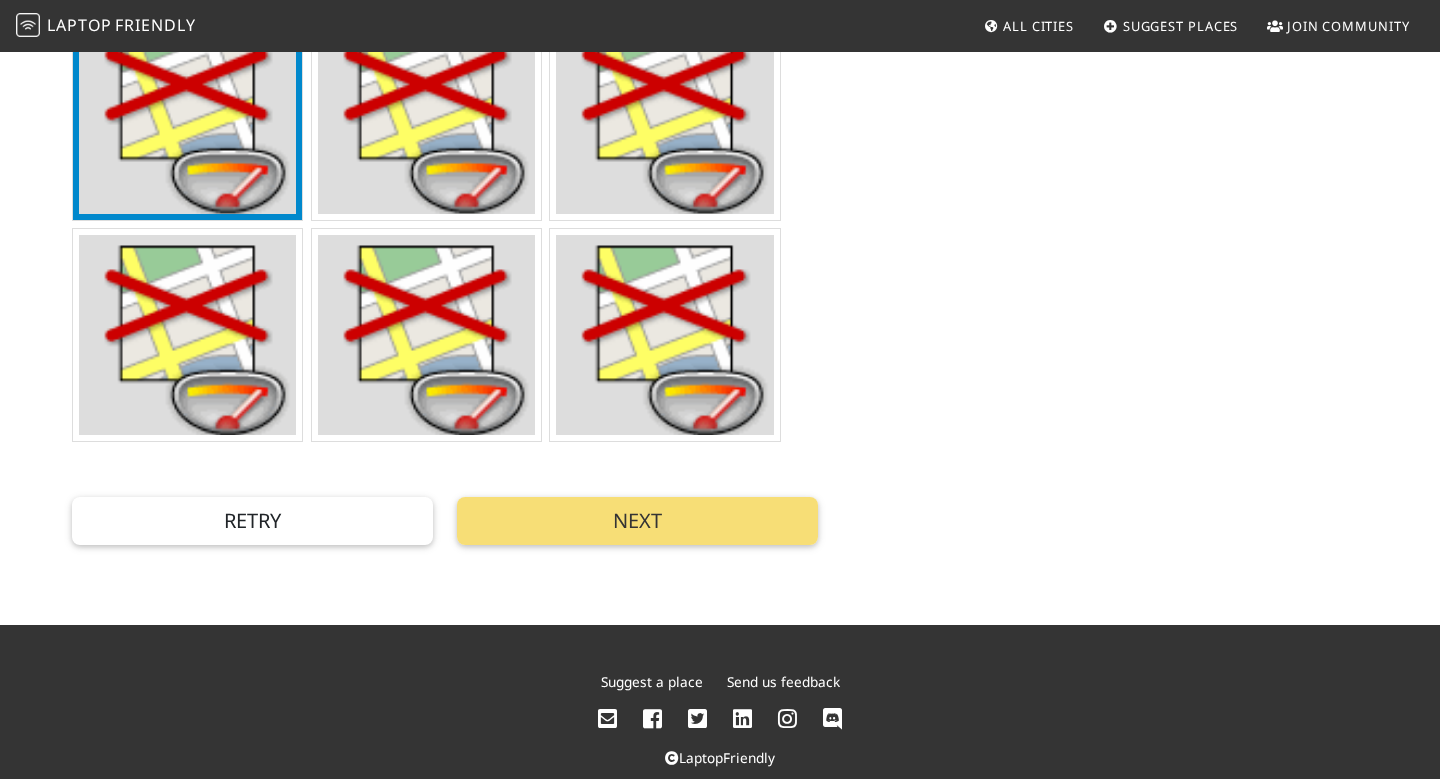 scroll, scrollTop: 715, scrollLeft: 0, axis: vertical 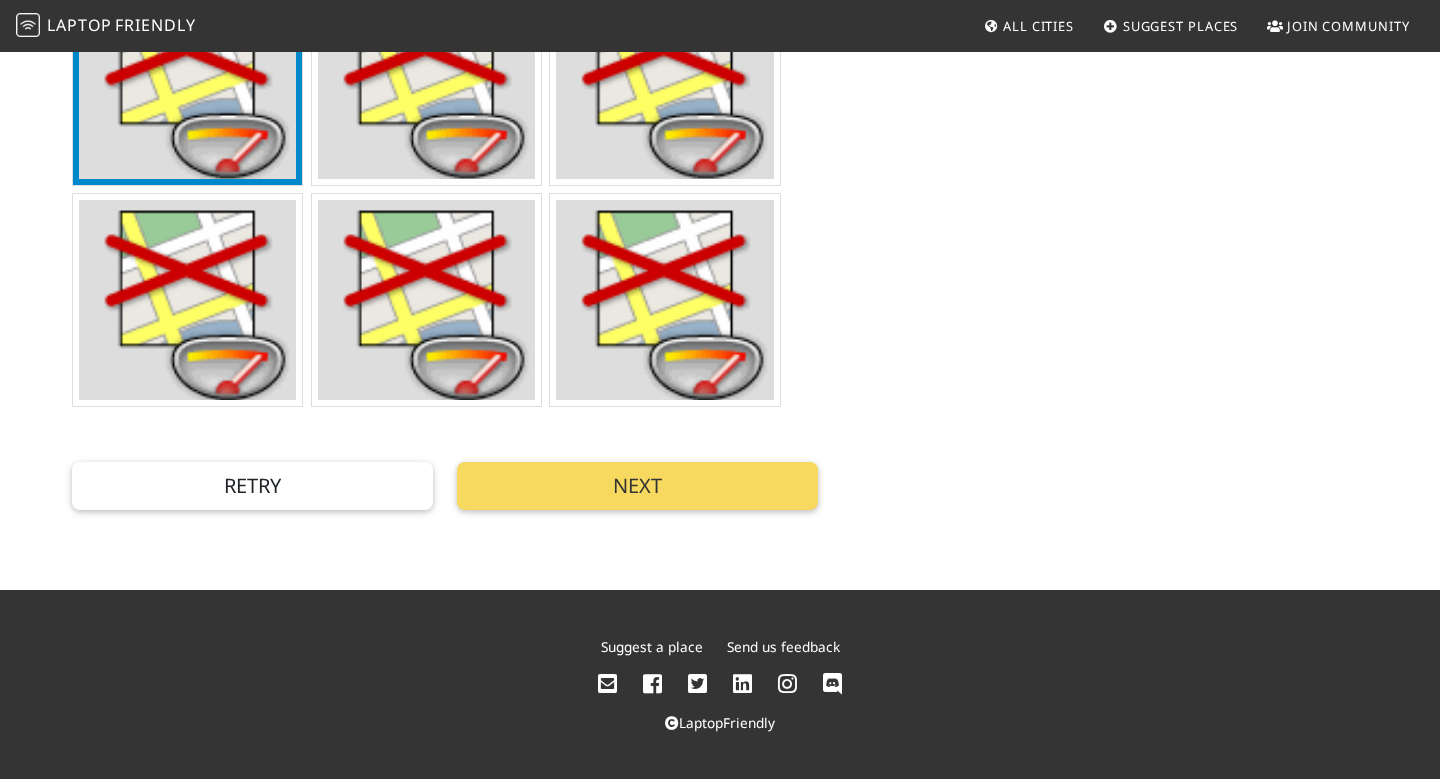 click on "Next" at bounding box center [637, 486] 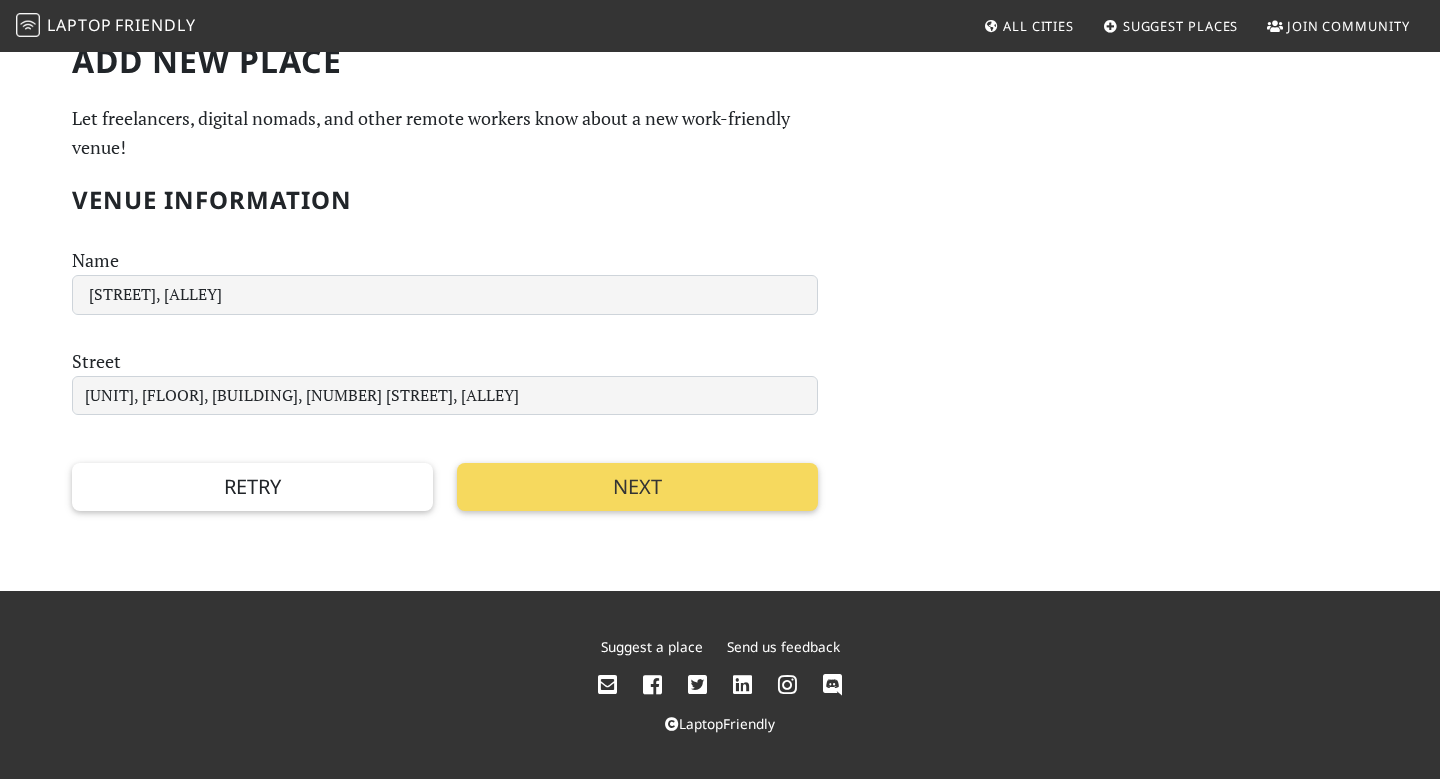scroll, scrollTop: 0, scrollLeft: 0, axis: both 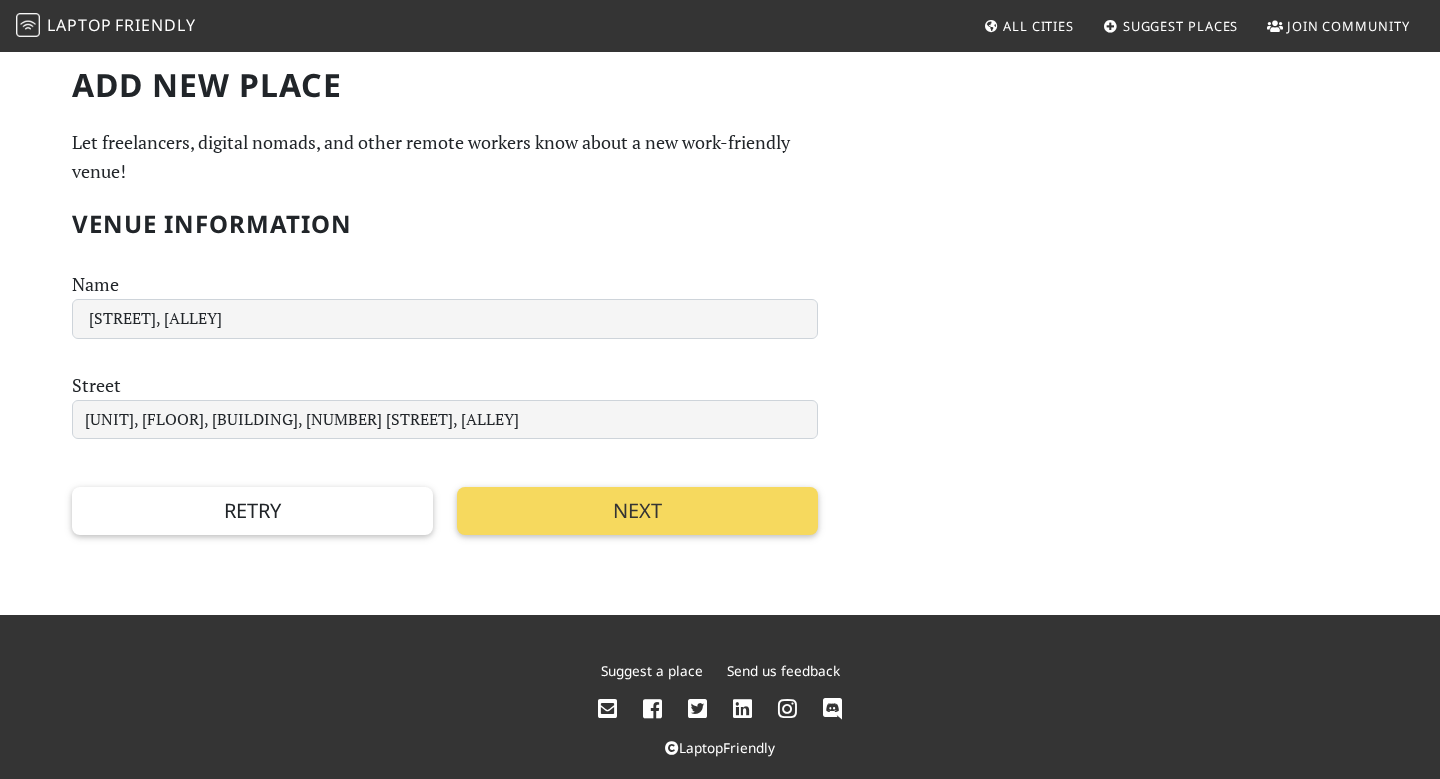 click on "Next" at bounding box center [637, 511] 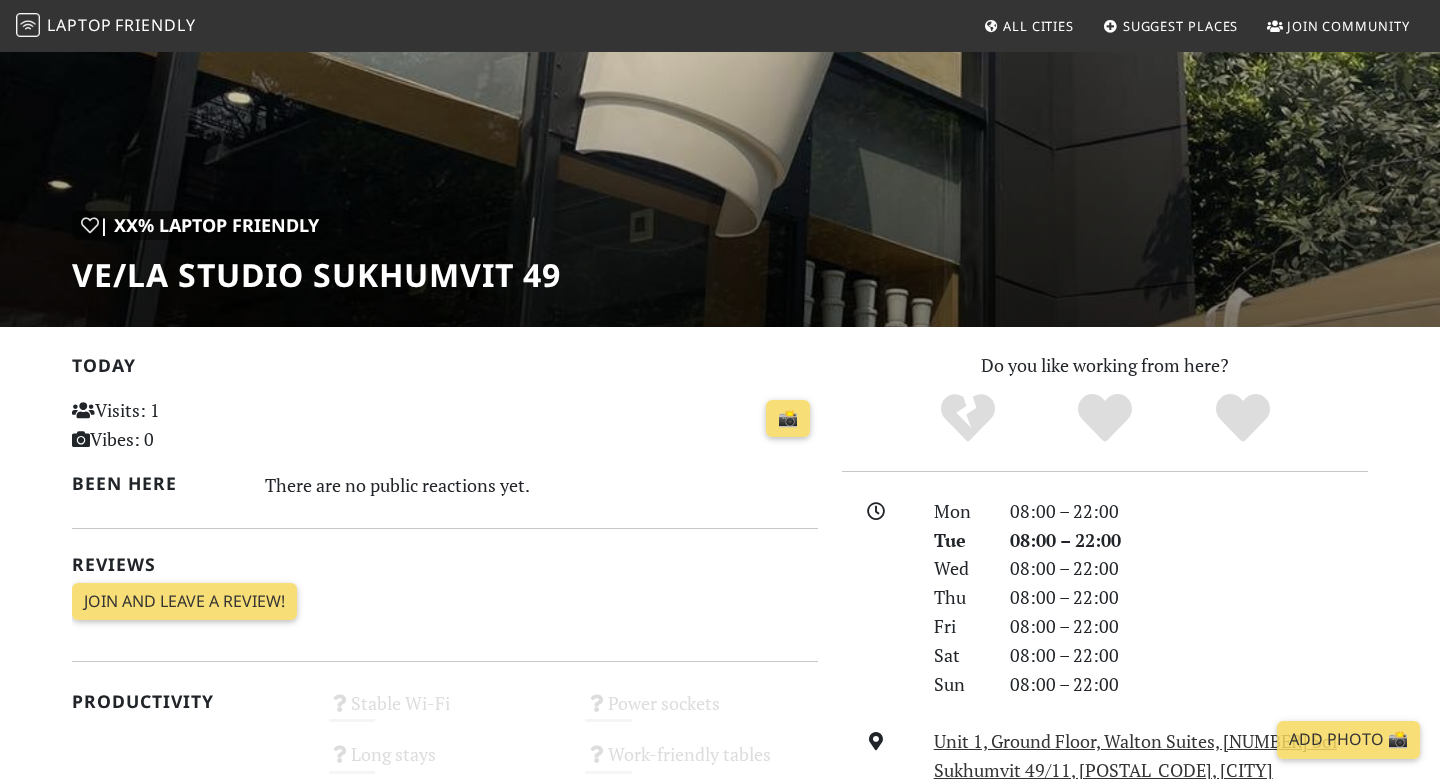 scroll, scrollTop: 140, scrollLeft: 0, axis: vertical 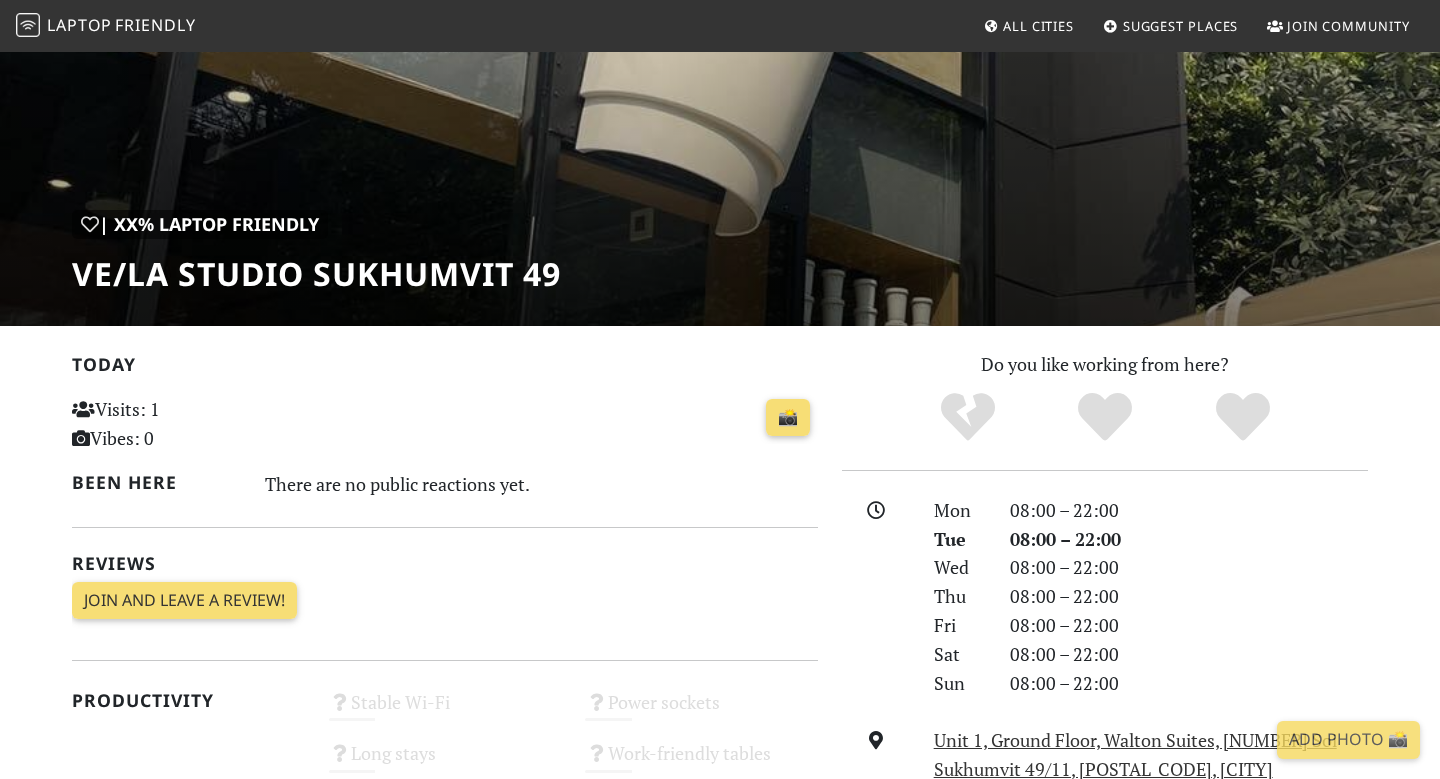 click on "Add Photo 📸" at bounding box center (1348, 740) 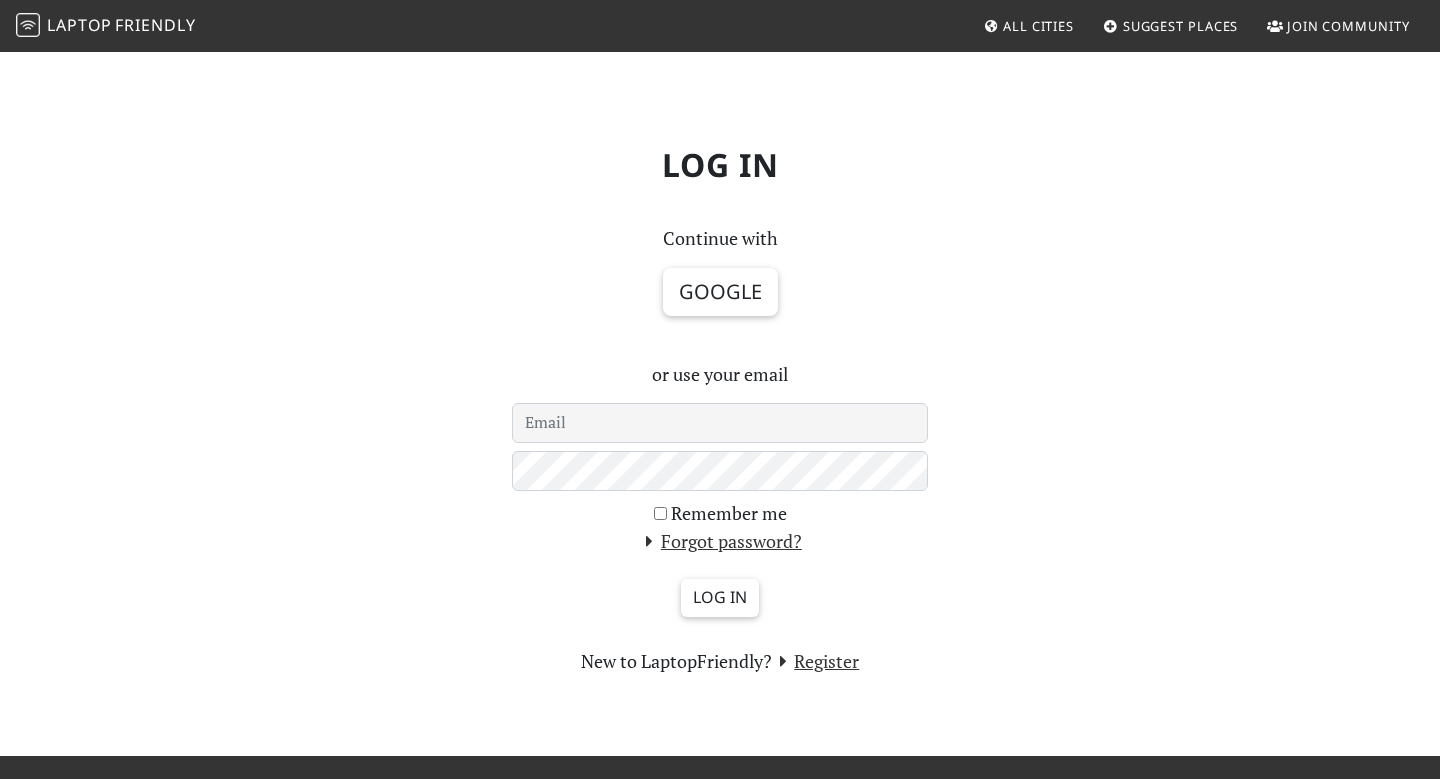 scroll, scrollTop: 0, scrollLeft: 0, axis: both 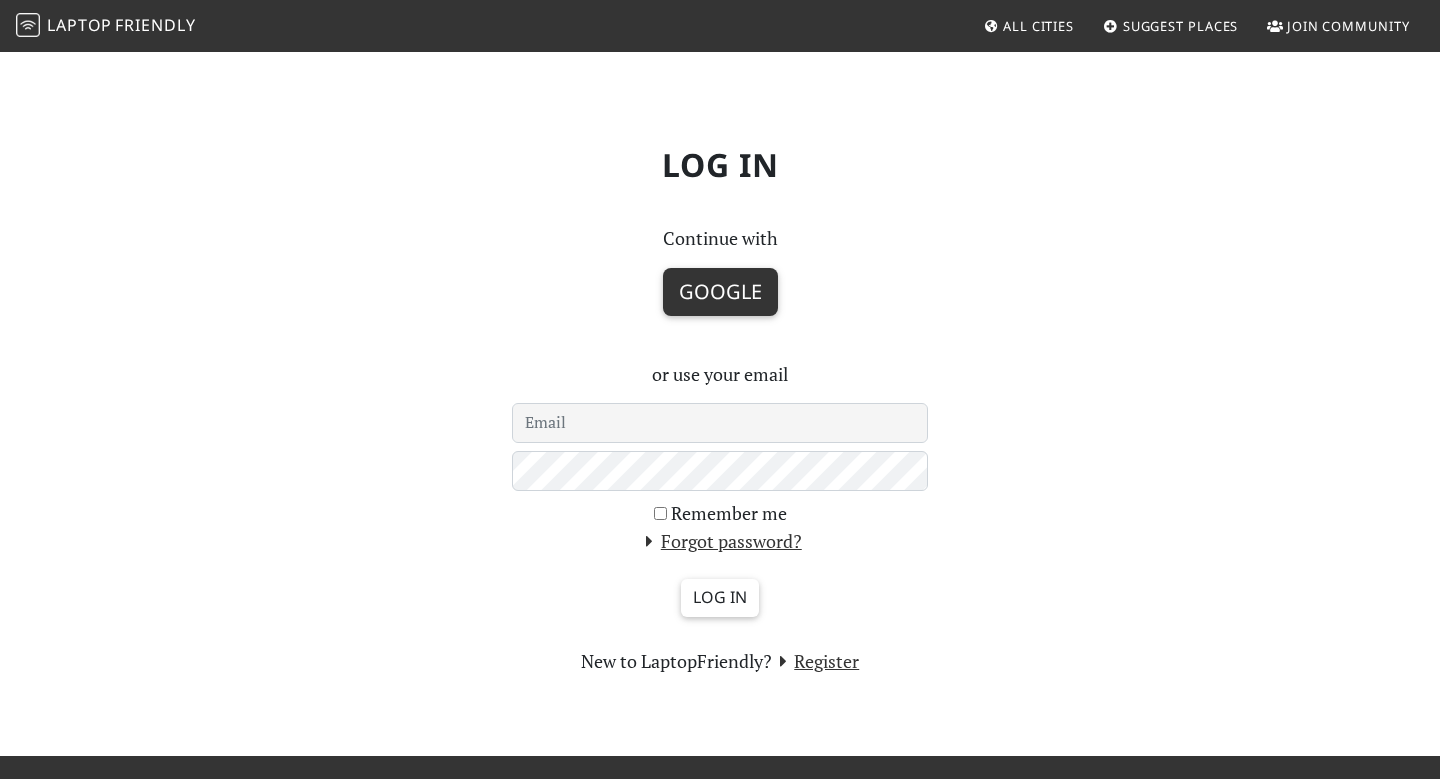 click on "Google" at bounding box center [720, 292] 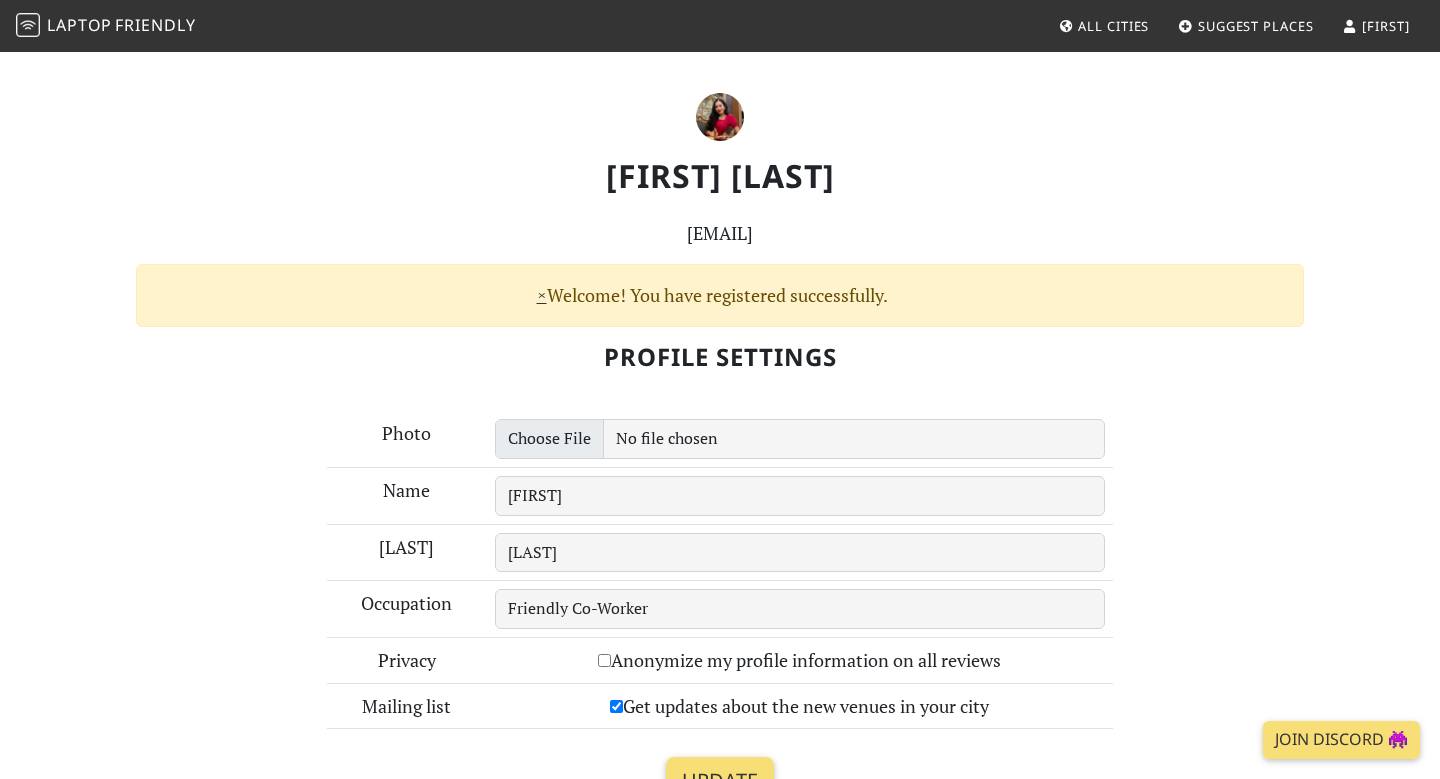 scroll, scrollTop: 19, scrollLeft: 0, axis: vertical 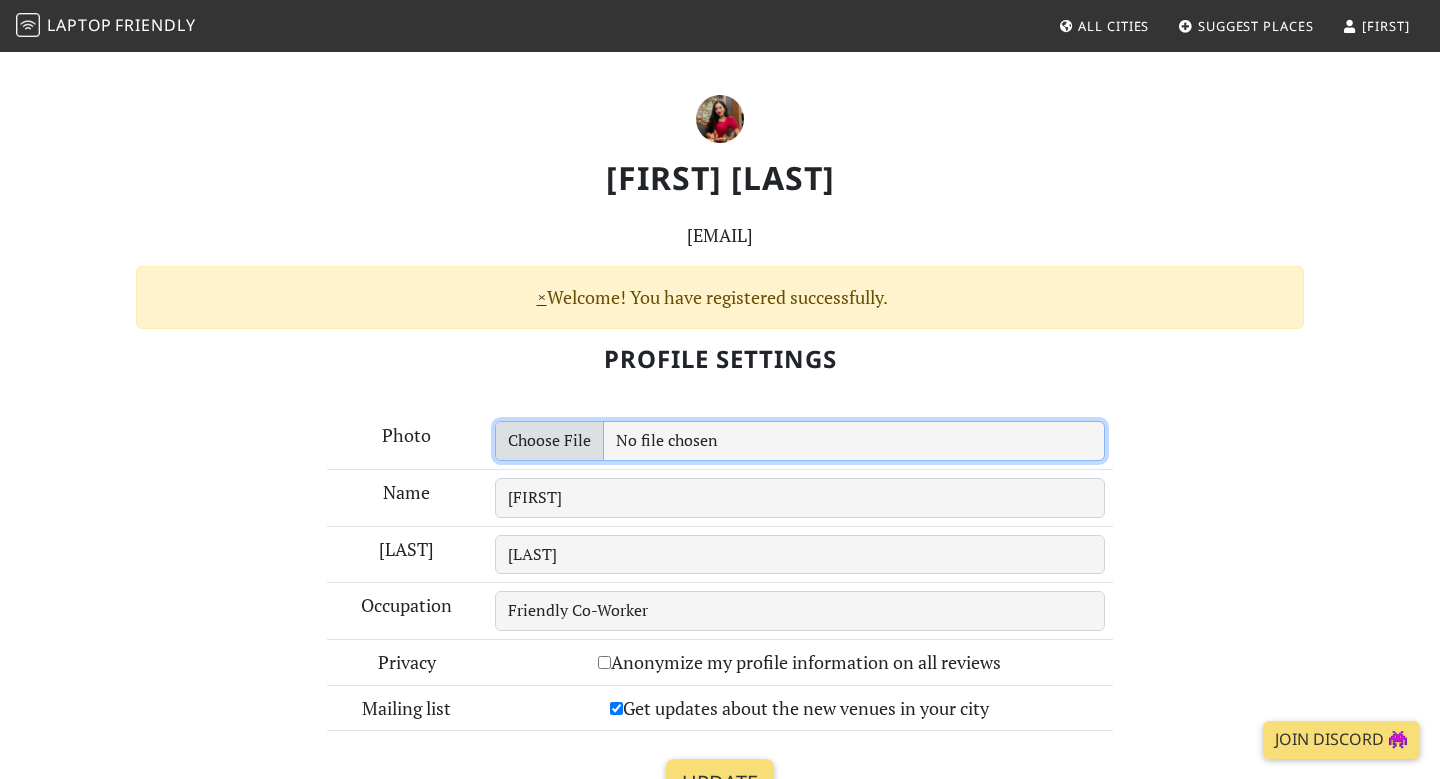 click at bounding box center [800, 441] 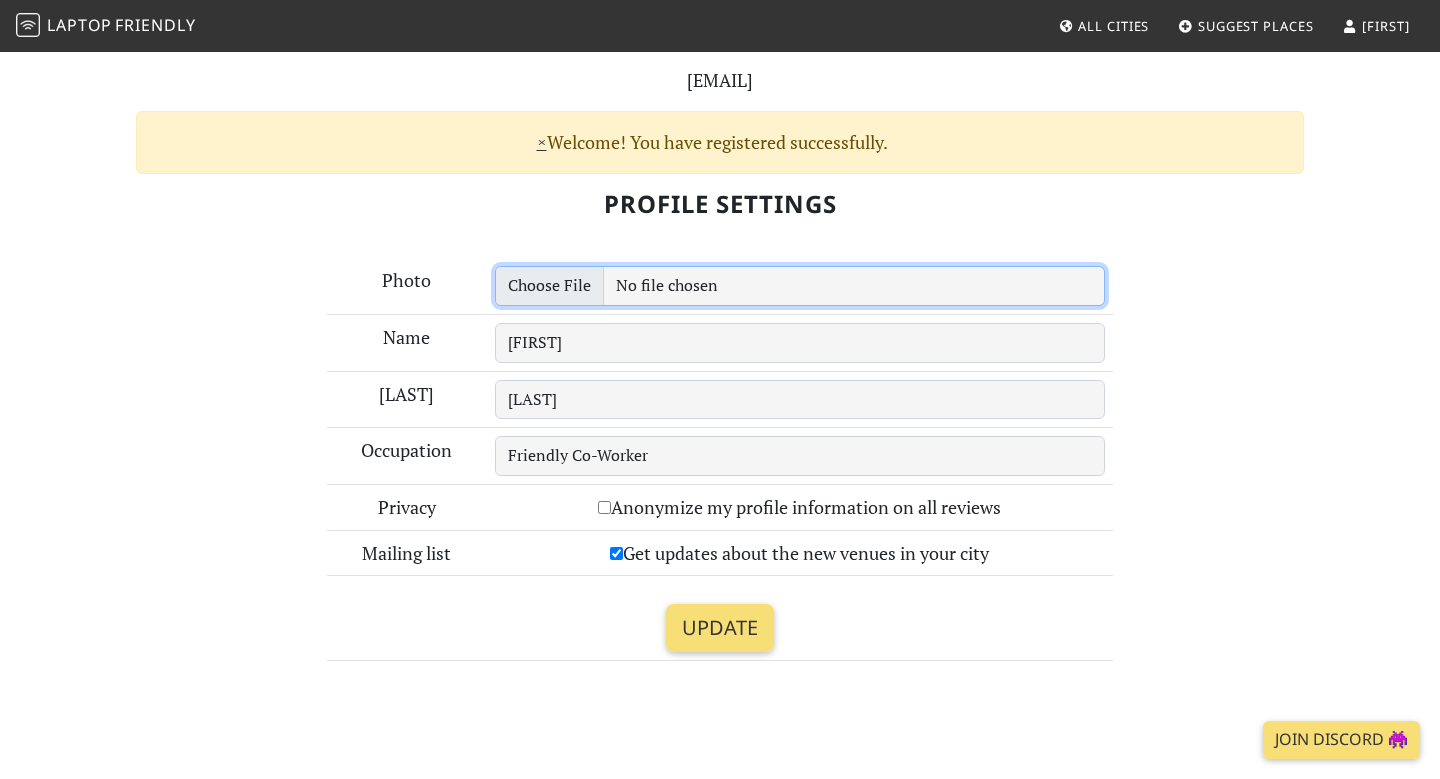 scroll, scrollTop: 178, scrollLeft: 0, axis: vertical 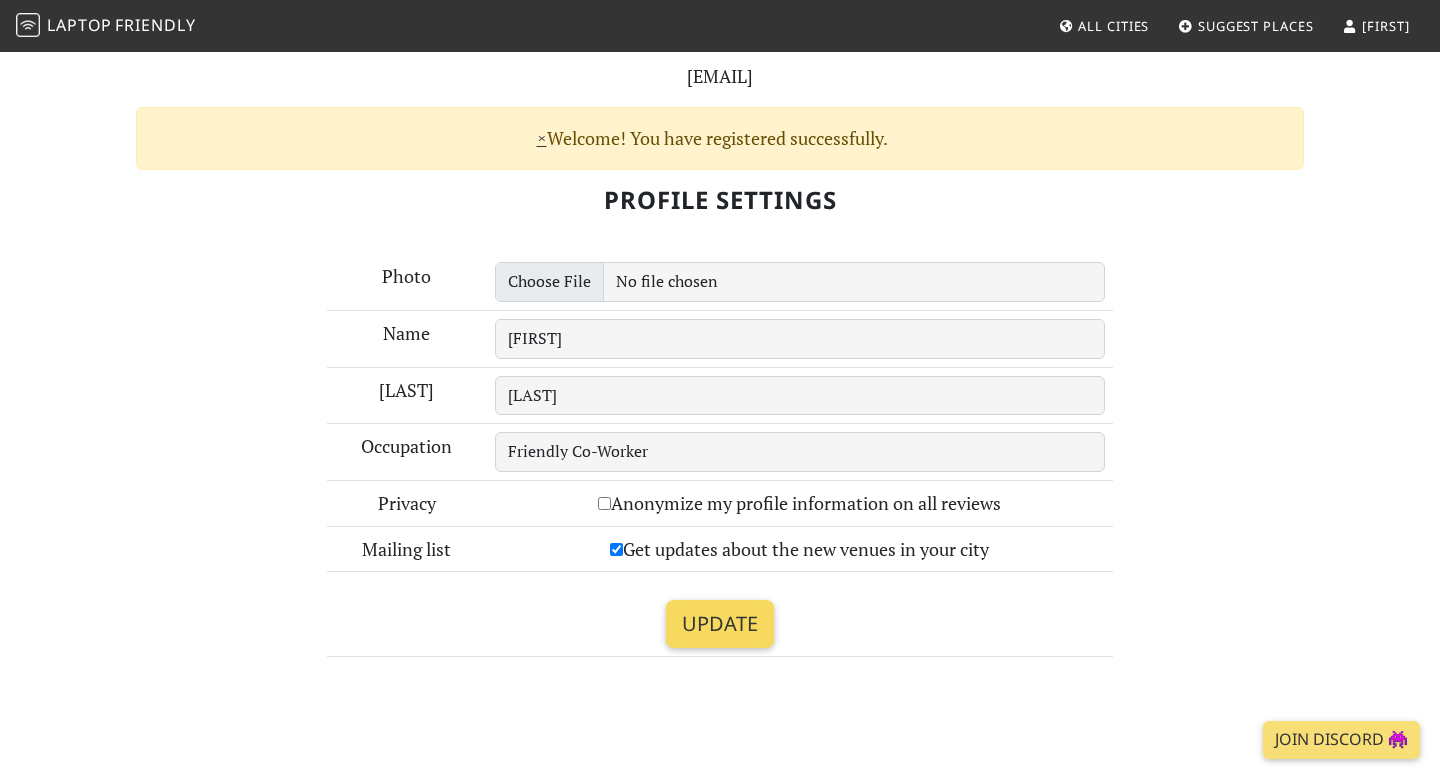 click on "Update" at bounding box center [720, 624] 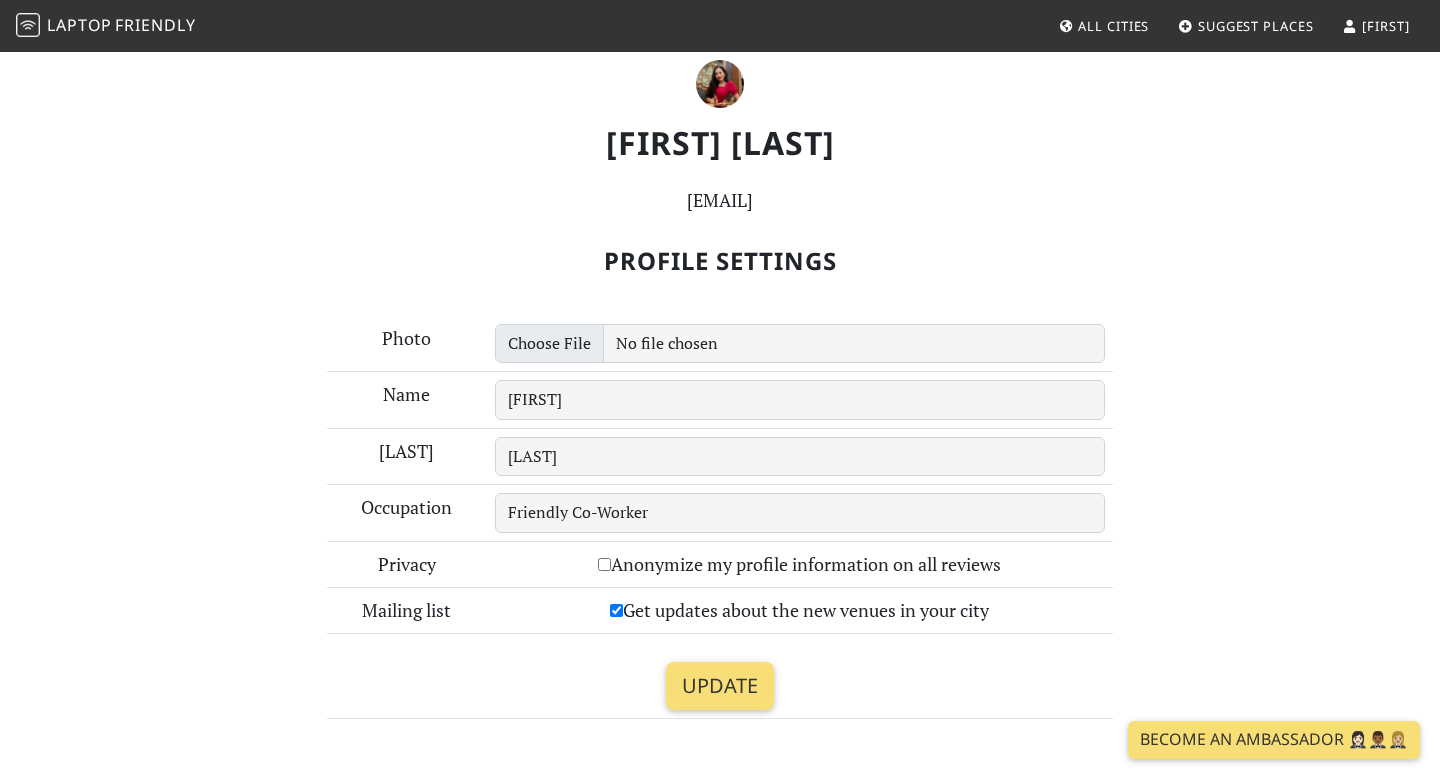 scroll, scrollTop: 0, scrollLeft: 0, axis: both 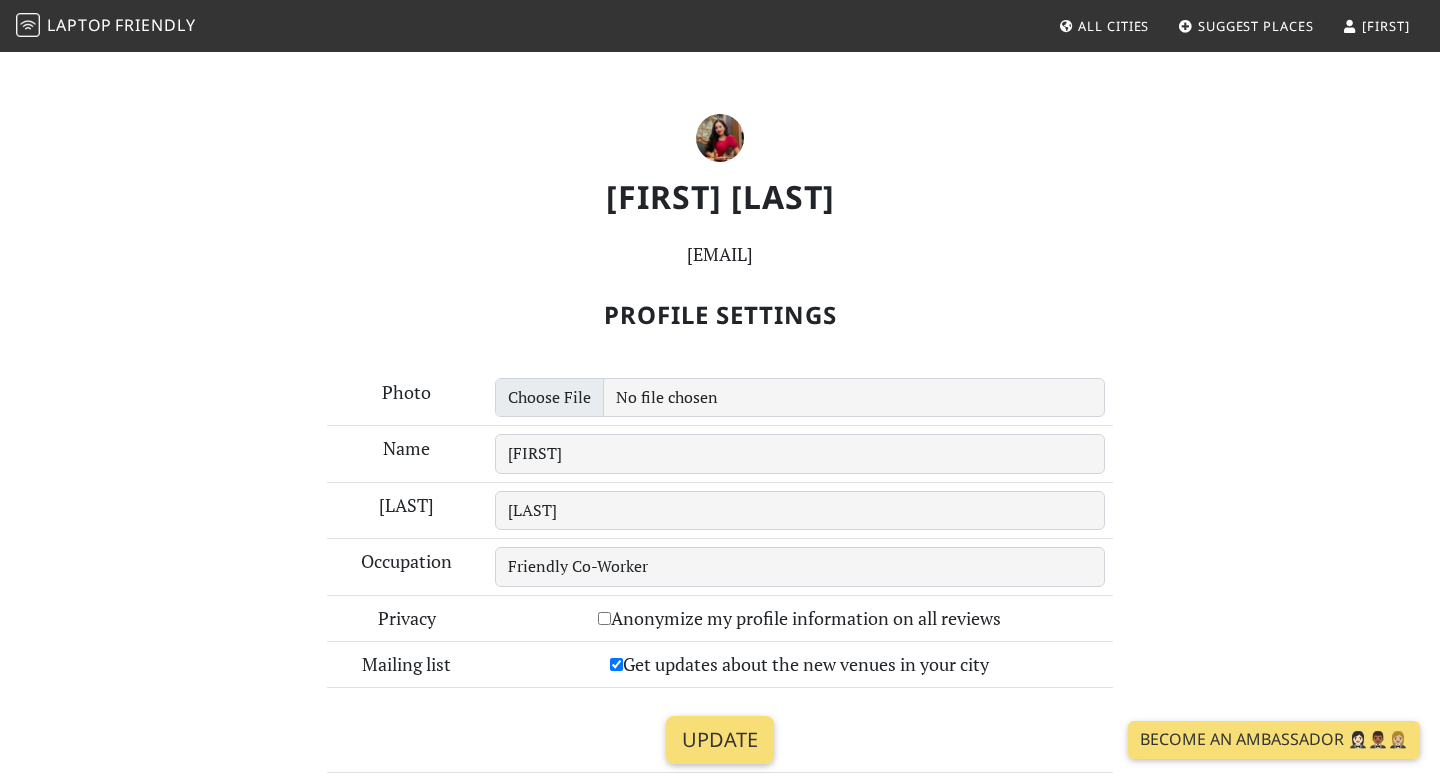 click on "Friendly" at bounding box center (155, 25) 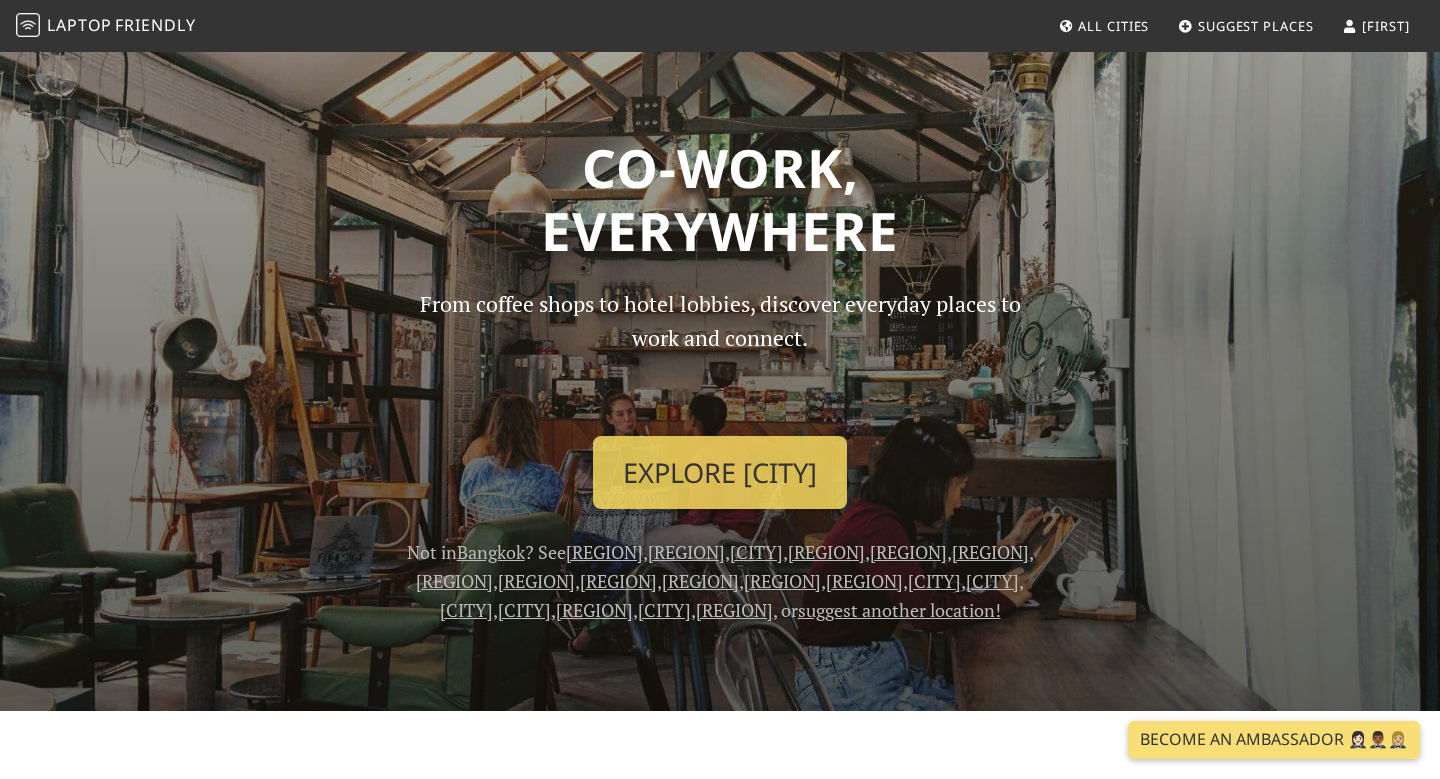 scroll, scrollTop: 0, scrollLeft: 0, axis: both 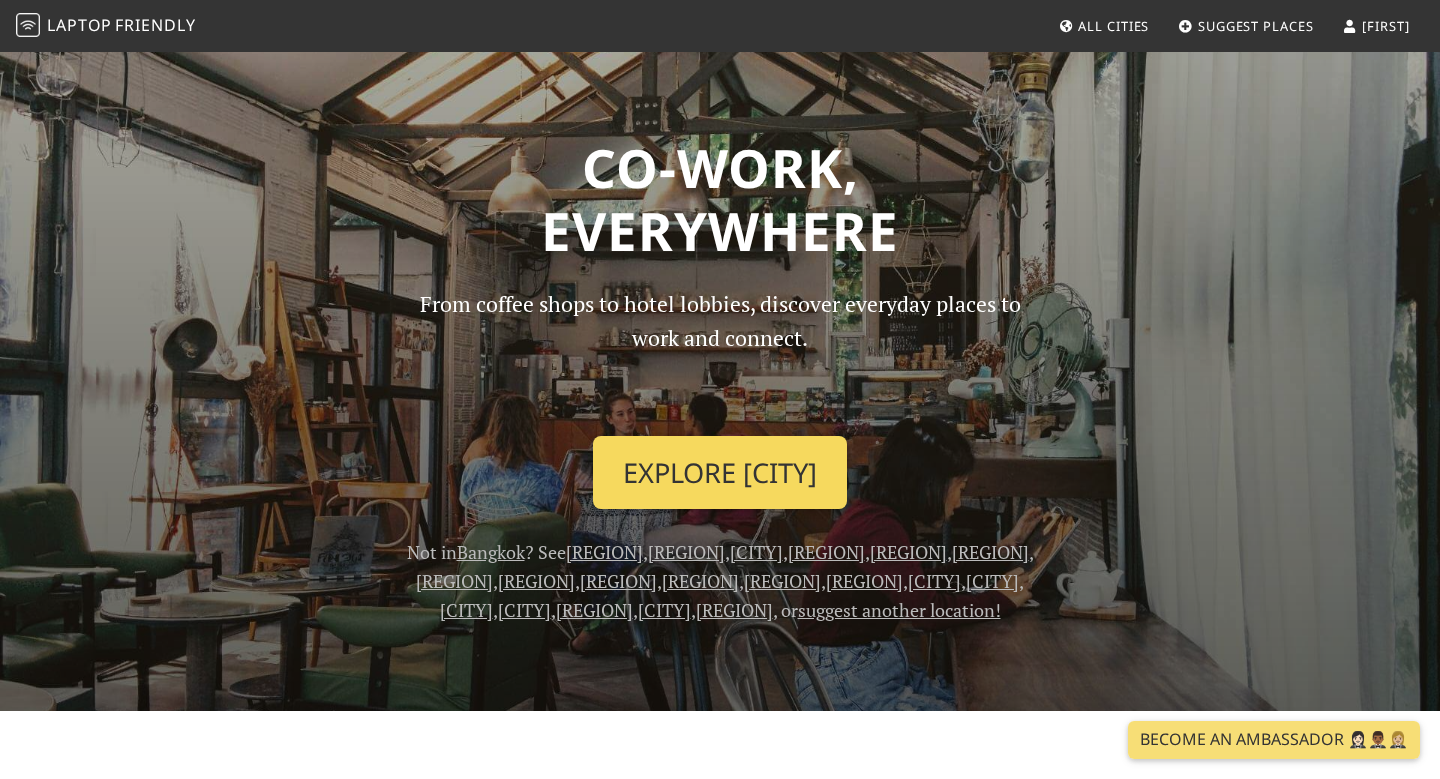click on "Explore Bangkok" at bounding box center (720, 473) 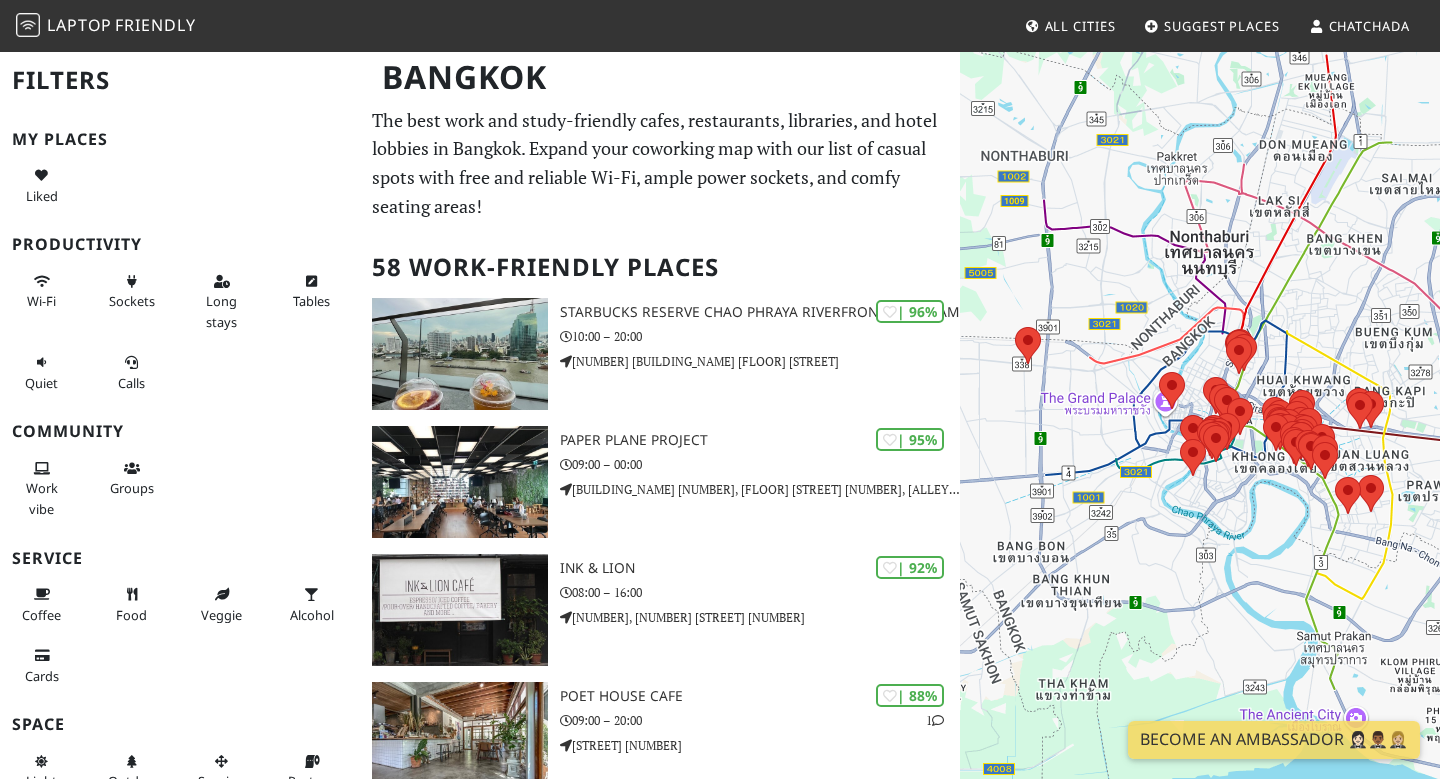 scroll, scrollTop: 0, scrollLeft: 0, axis: both 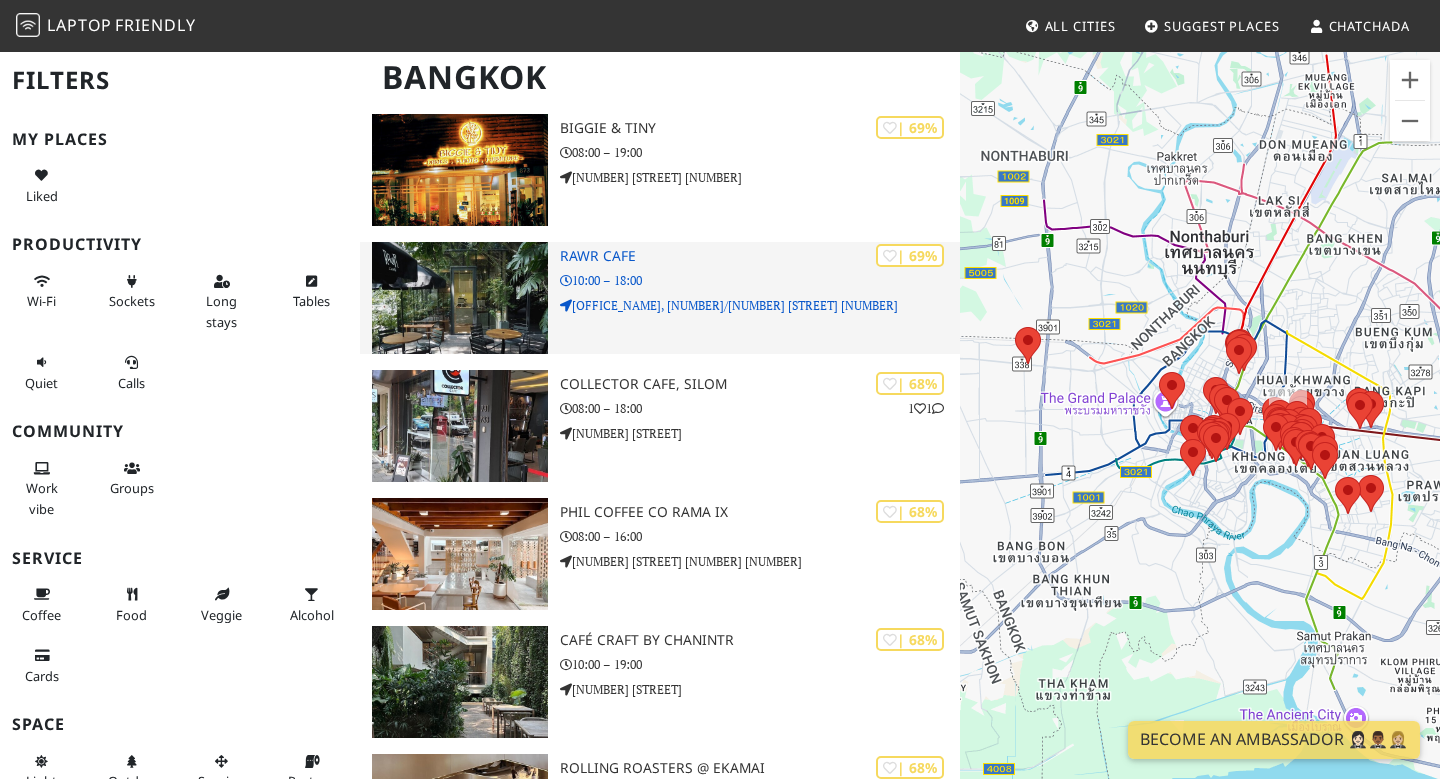 click at bounding box center (890, 257) 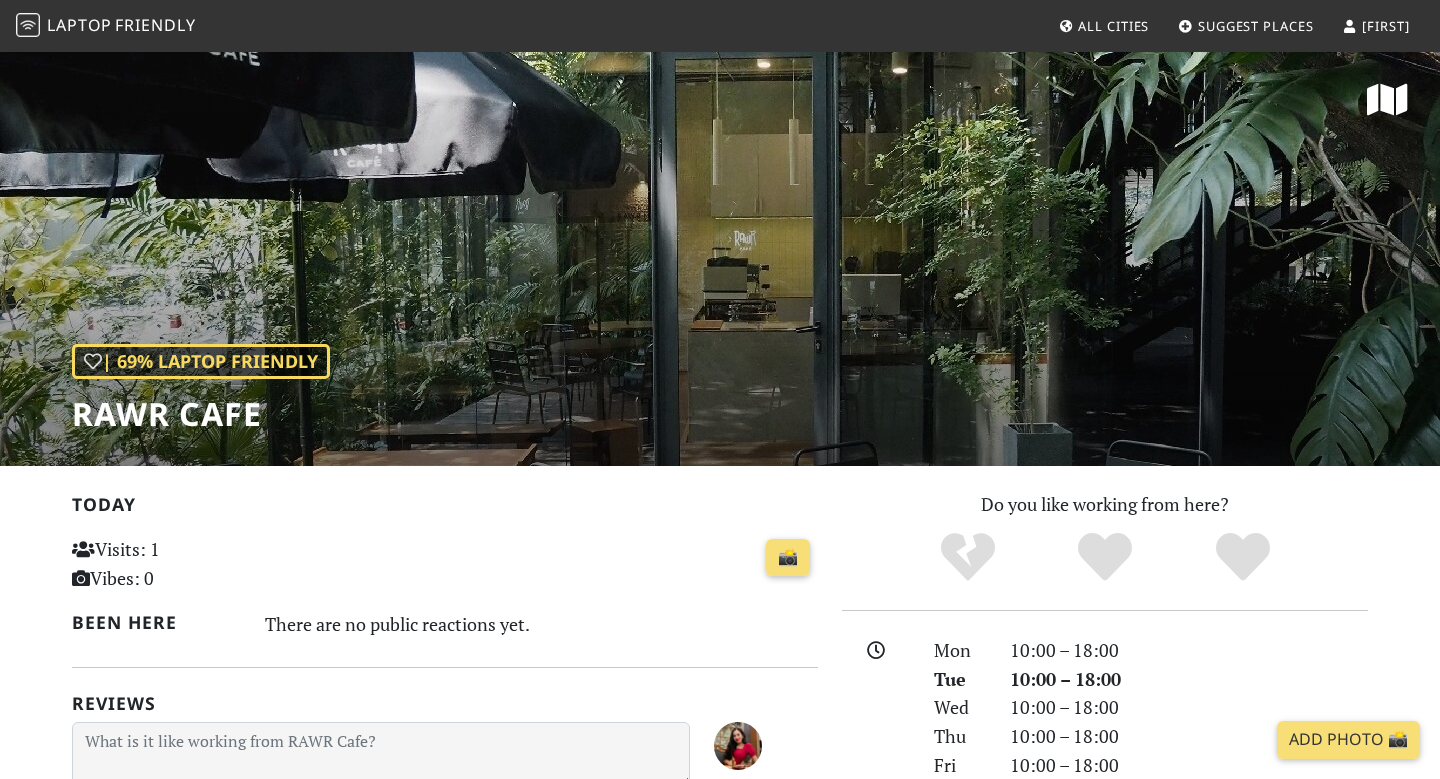 scroll, scrollTop: 0, scrollLeft: 0, axis: both 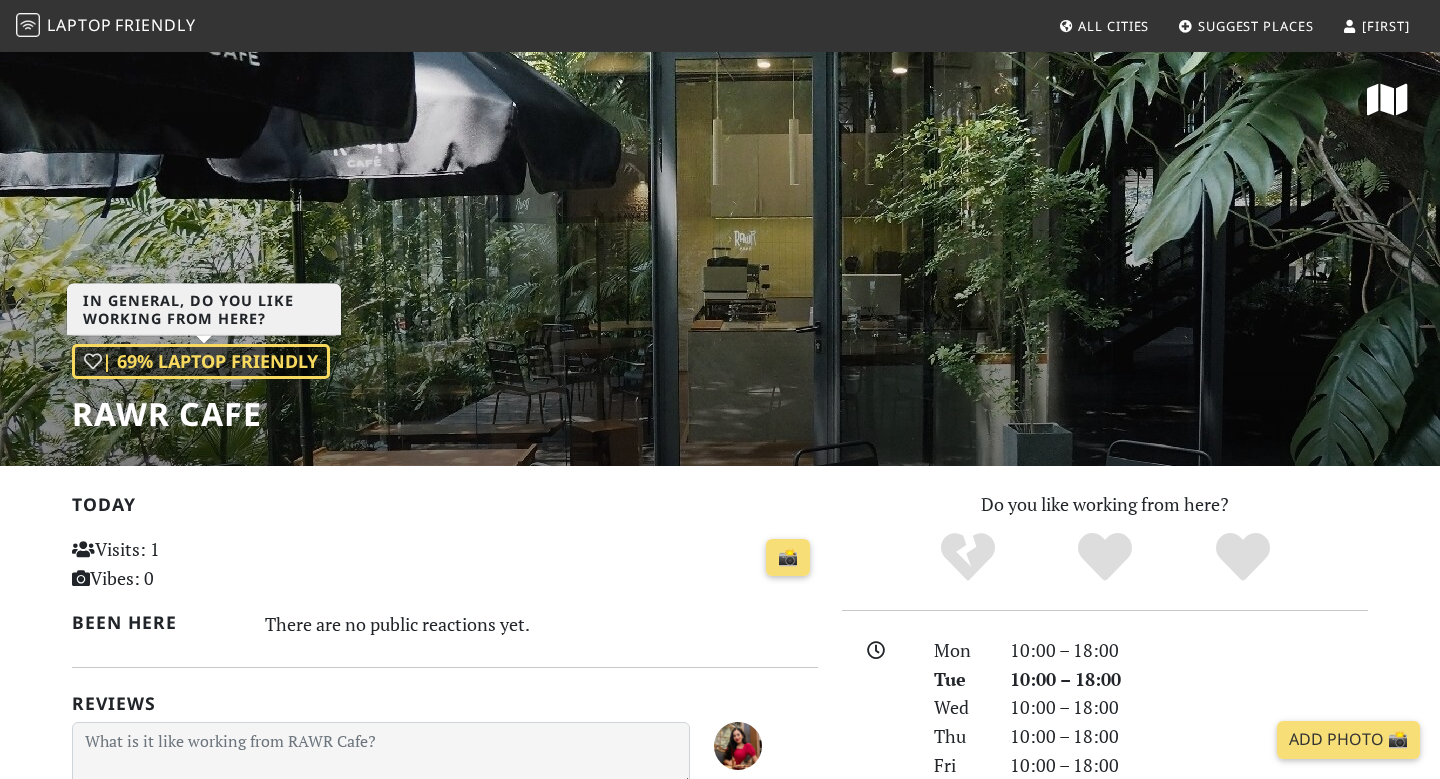 click at bounding box center [93, 361] 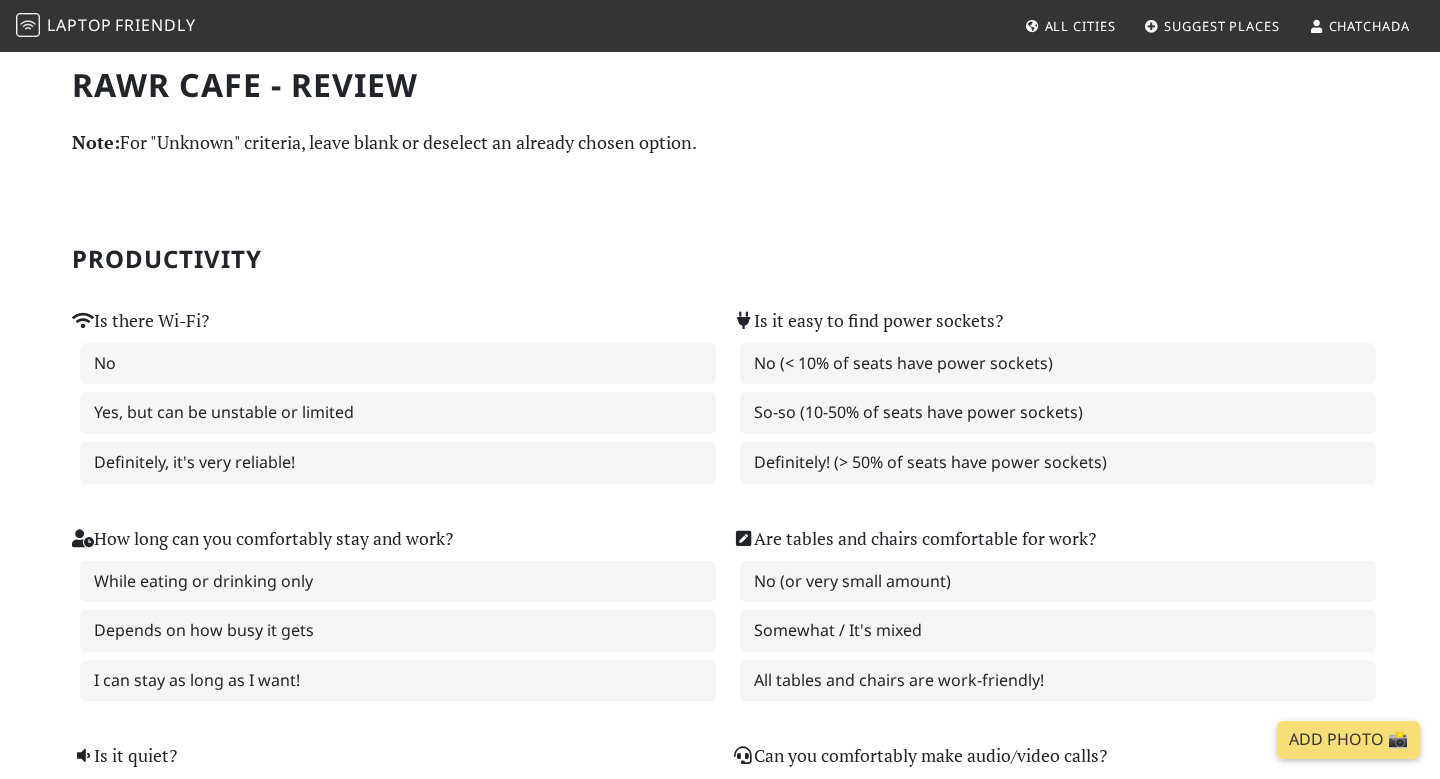 scroll, scrollTop: 0, scrollLeft: 0, axis: both 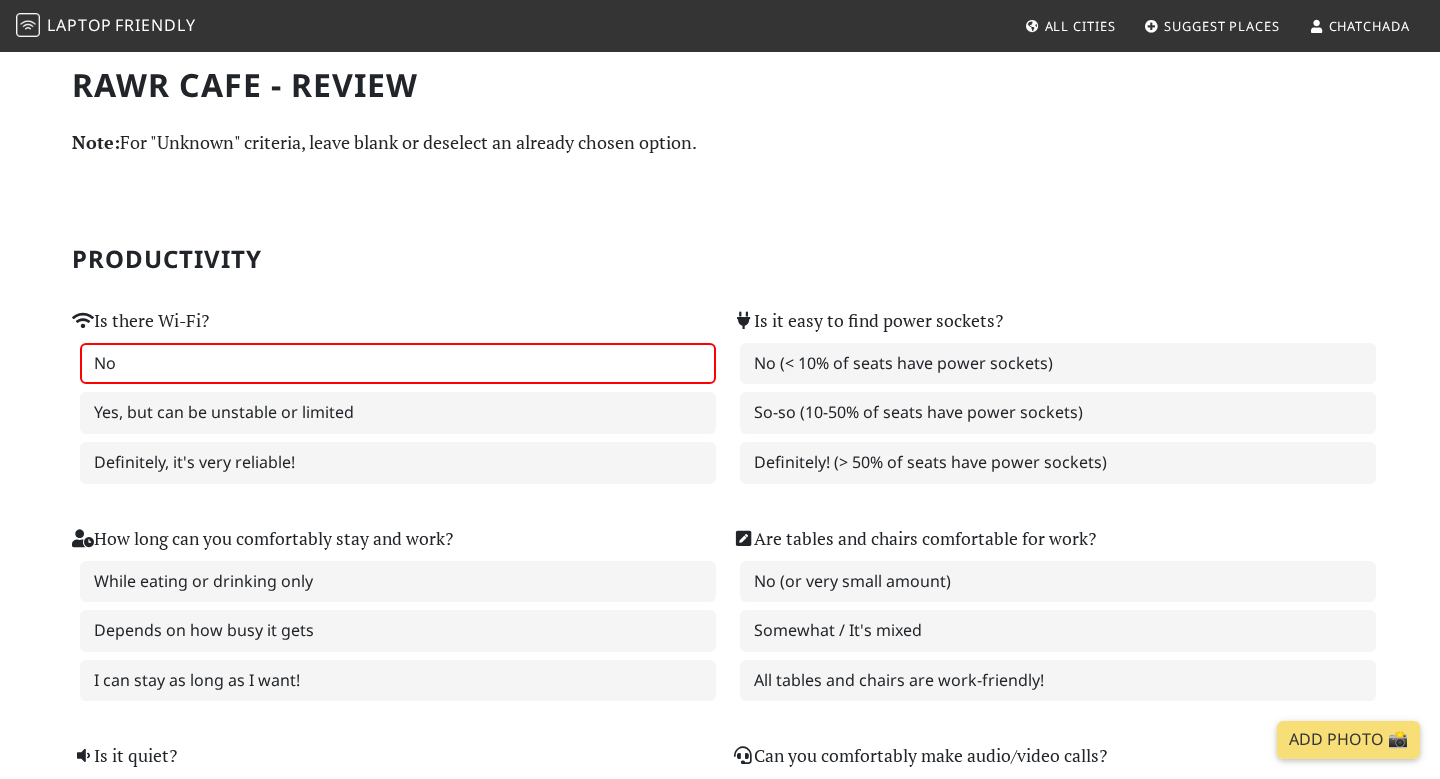 click on "No" at bounding box center (398, 364) 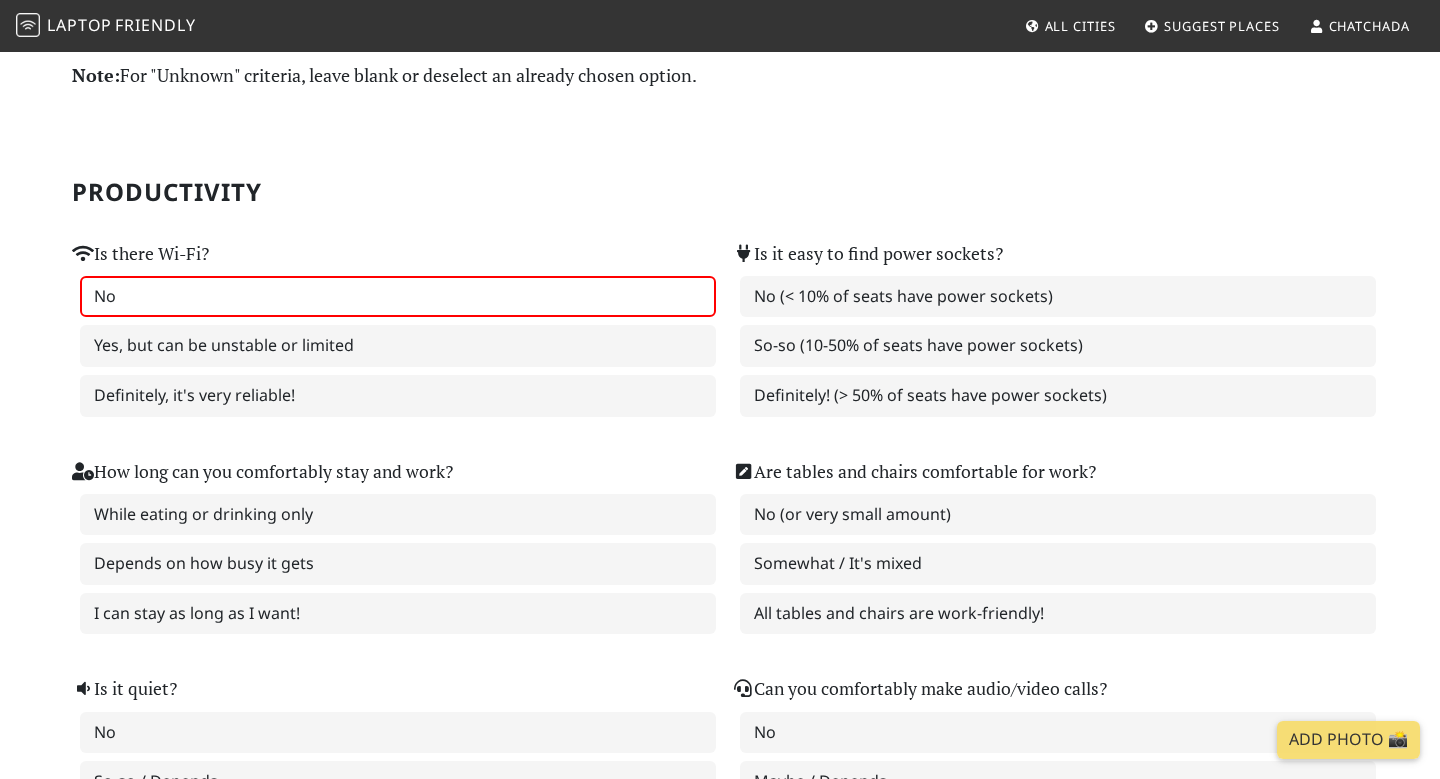 scroll, scrollTop: 111, scrollLeft: 0, axis: vertical 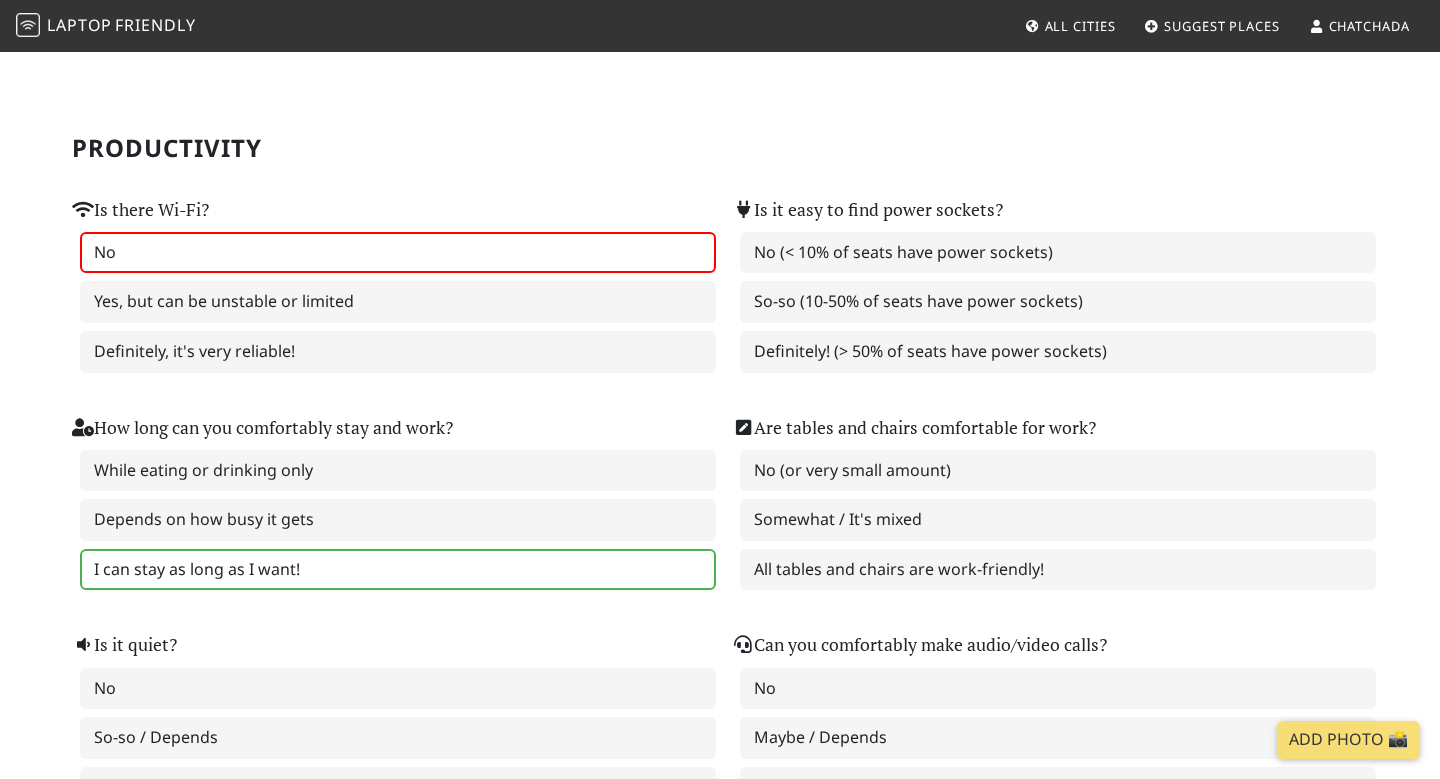 click on "I can stay as long as I want!" at bounding box center [398, 570] 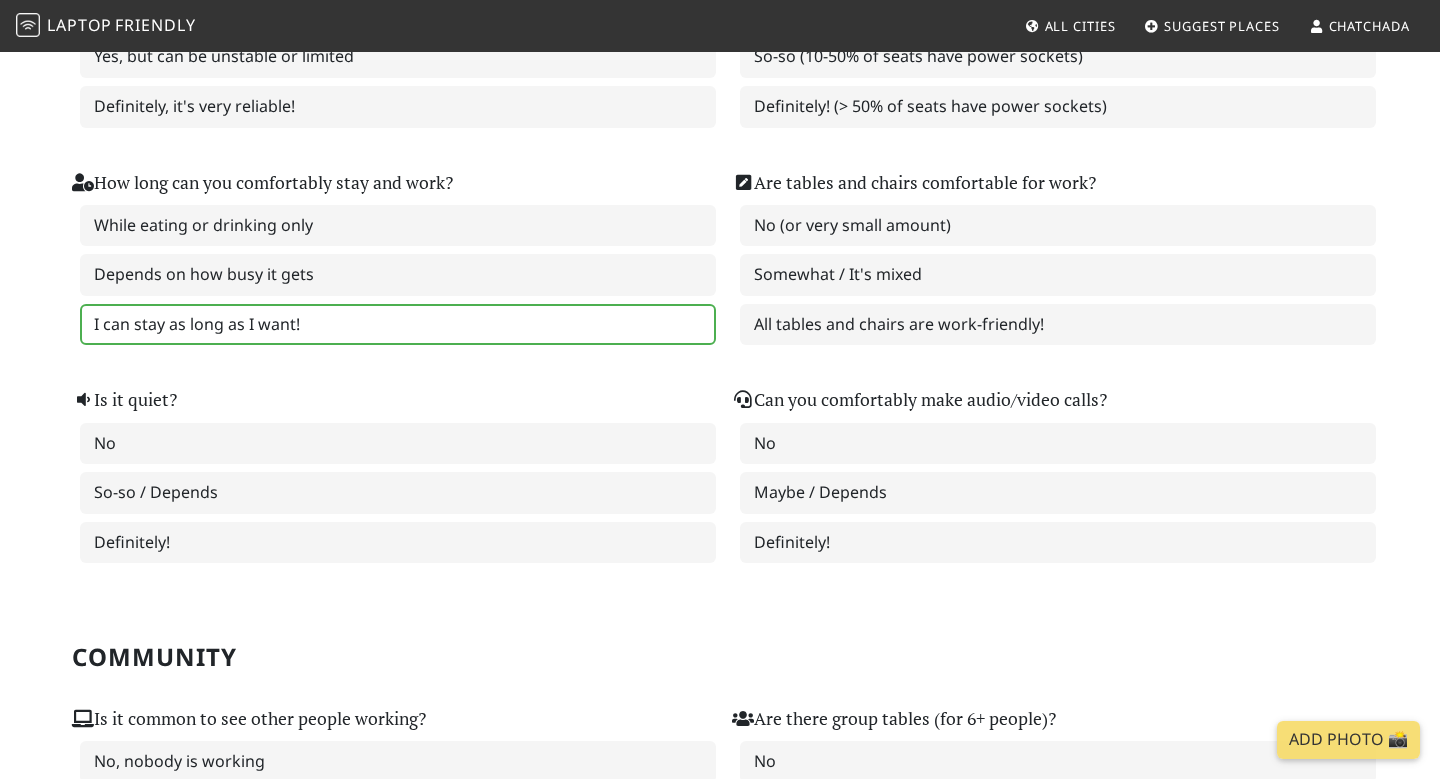scroll, scrollTop: 358, scrollLeft: 0, axis: vertical 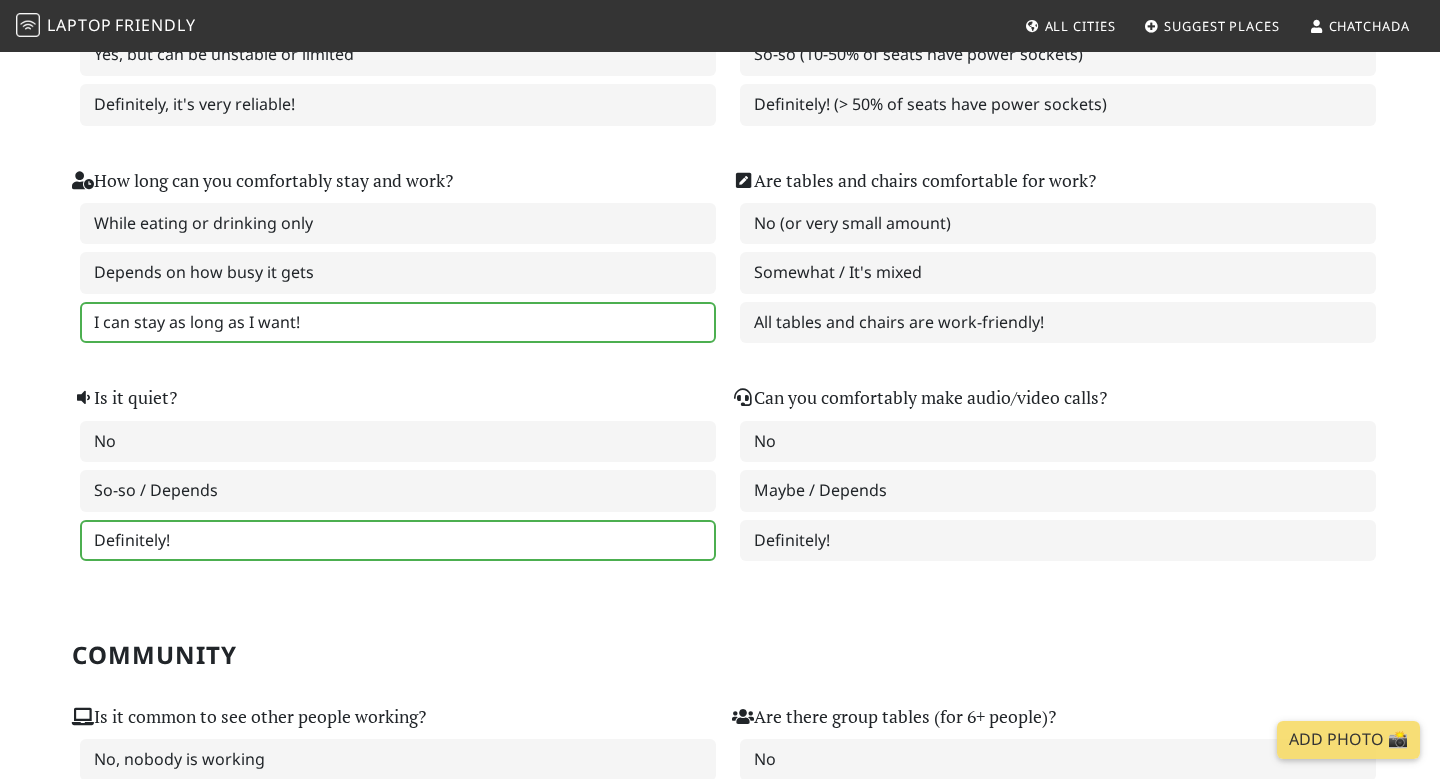 click on "Definitely!" at bounding box center (398, 541) 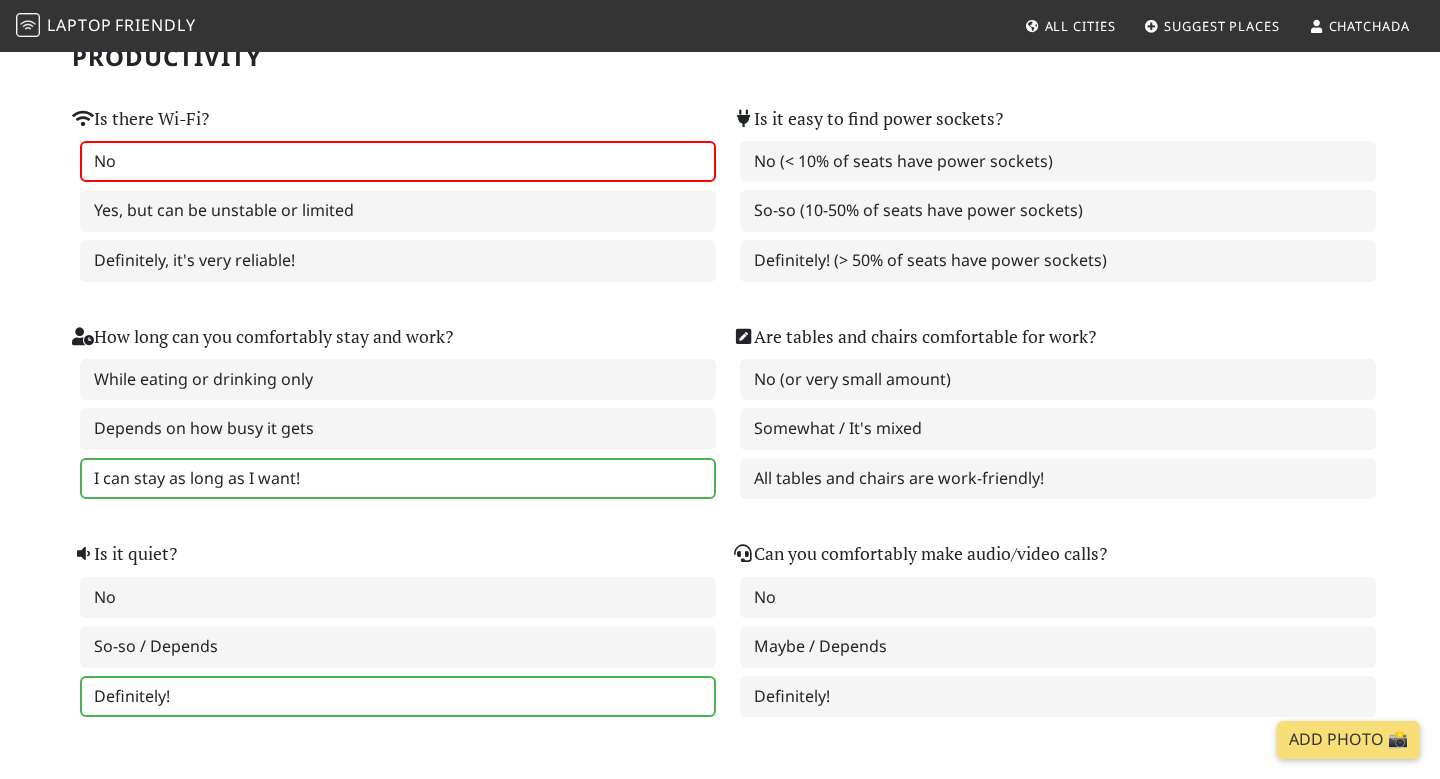 scroll, scrollTop: 200, scrollLeft: 0, axis: vertical 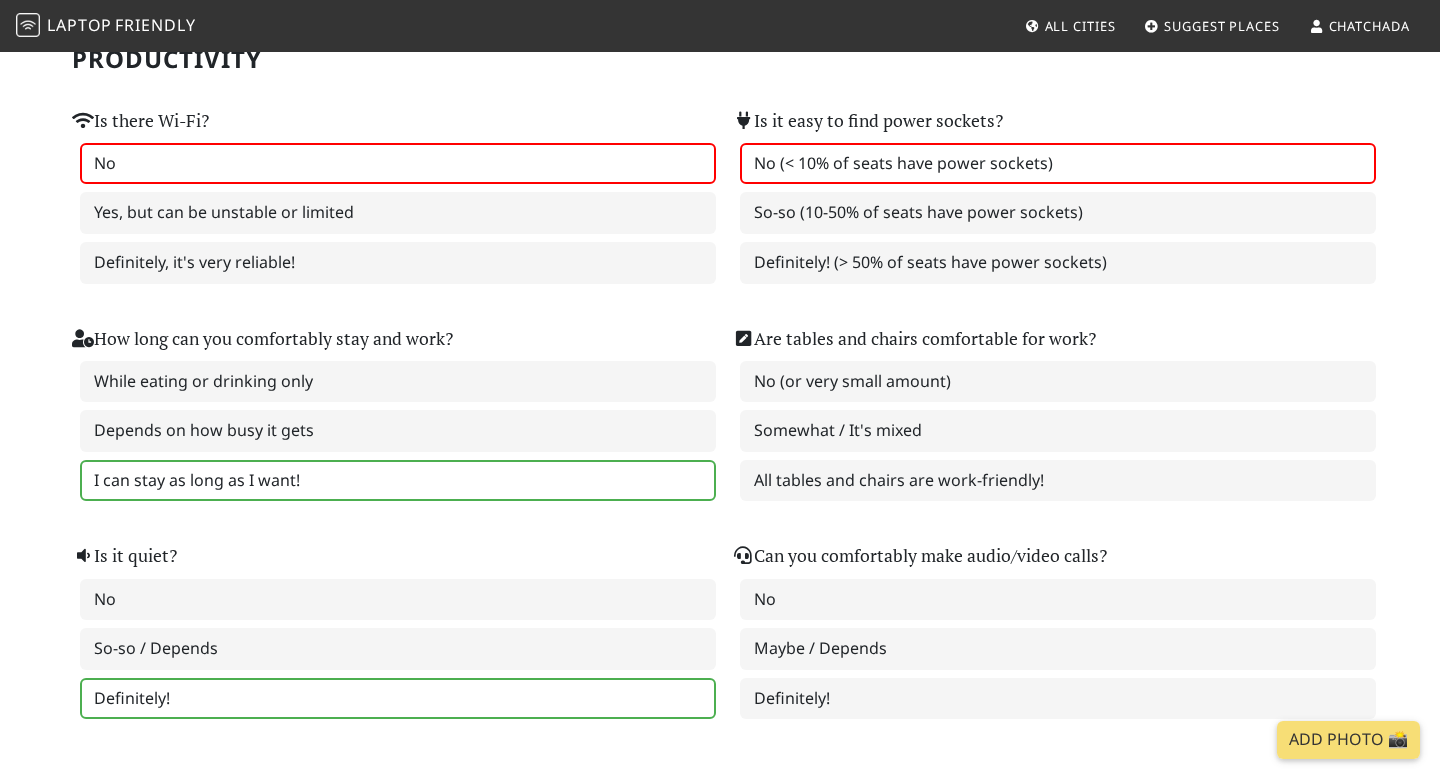 click on "No (< 10% of seats have power sockets)" at bounding box center (1058, 164) 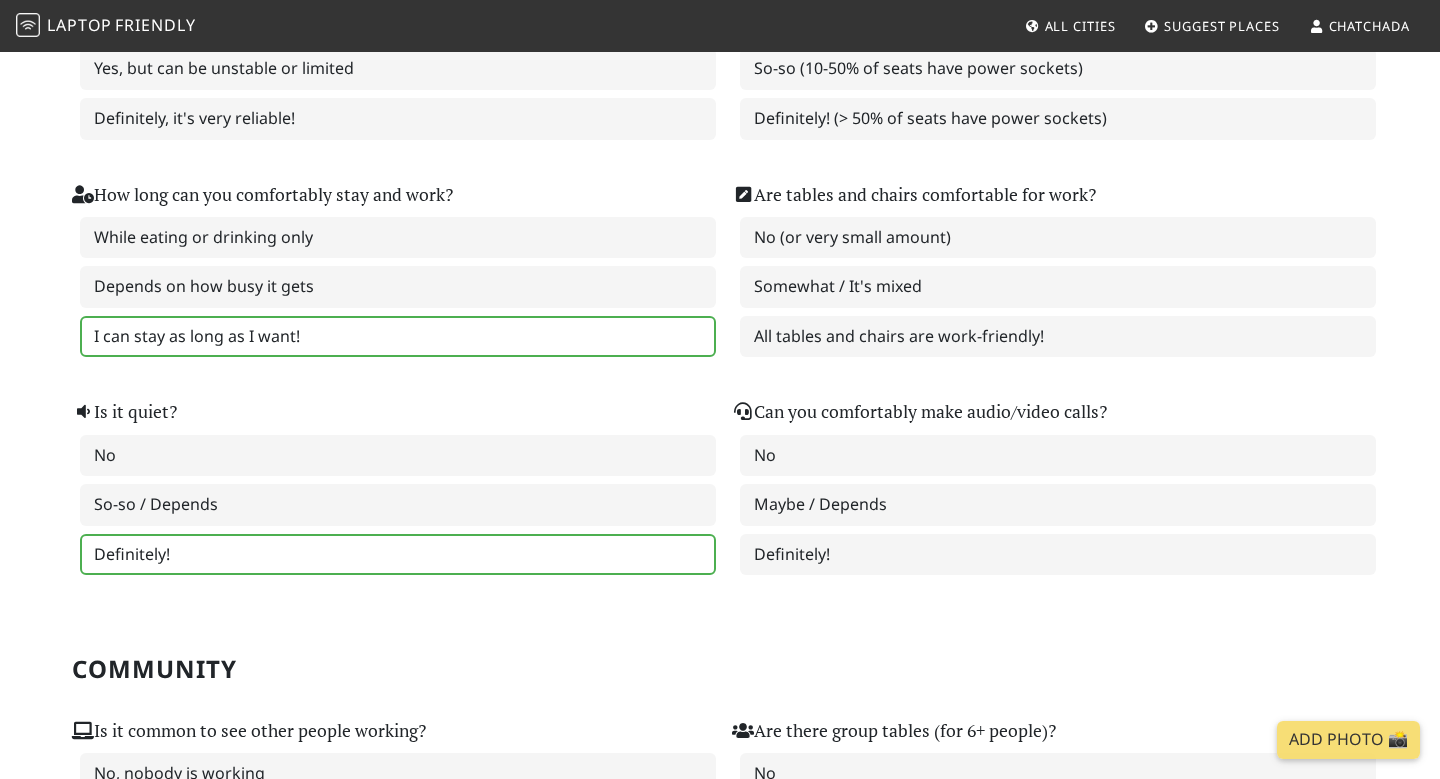 scroll, scrollTop: 346, scrollLeft: 0, axis: vertical 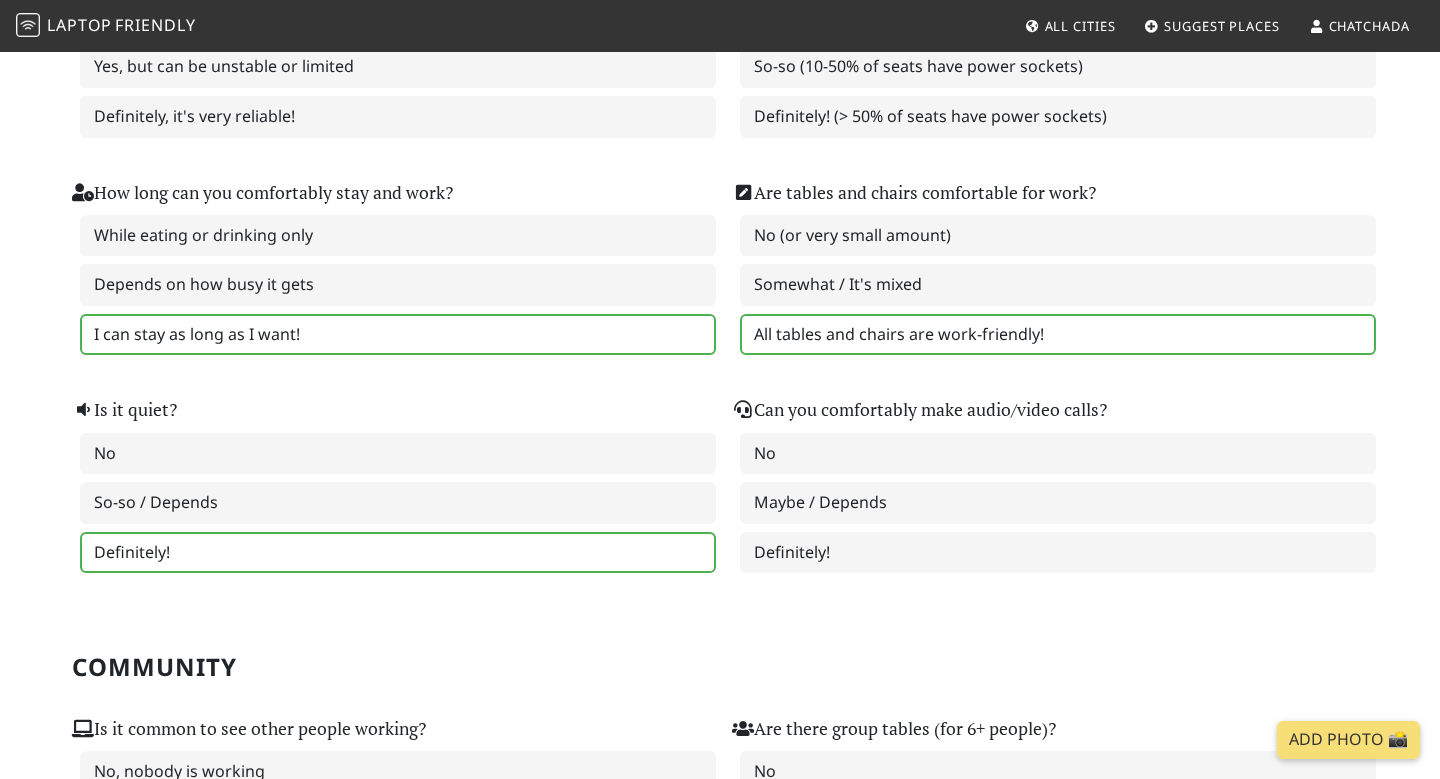 click on "All tables and chairs are work-friendly!" at bounding box center [1058, 335] 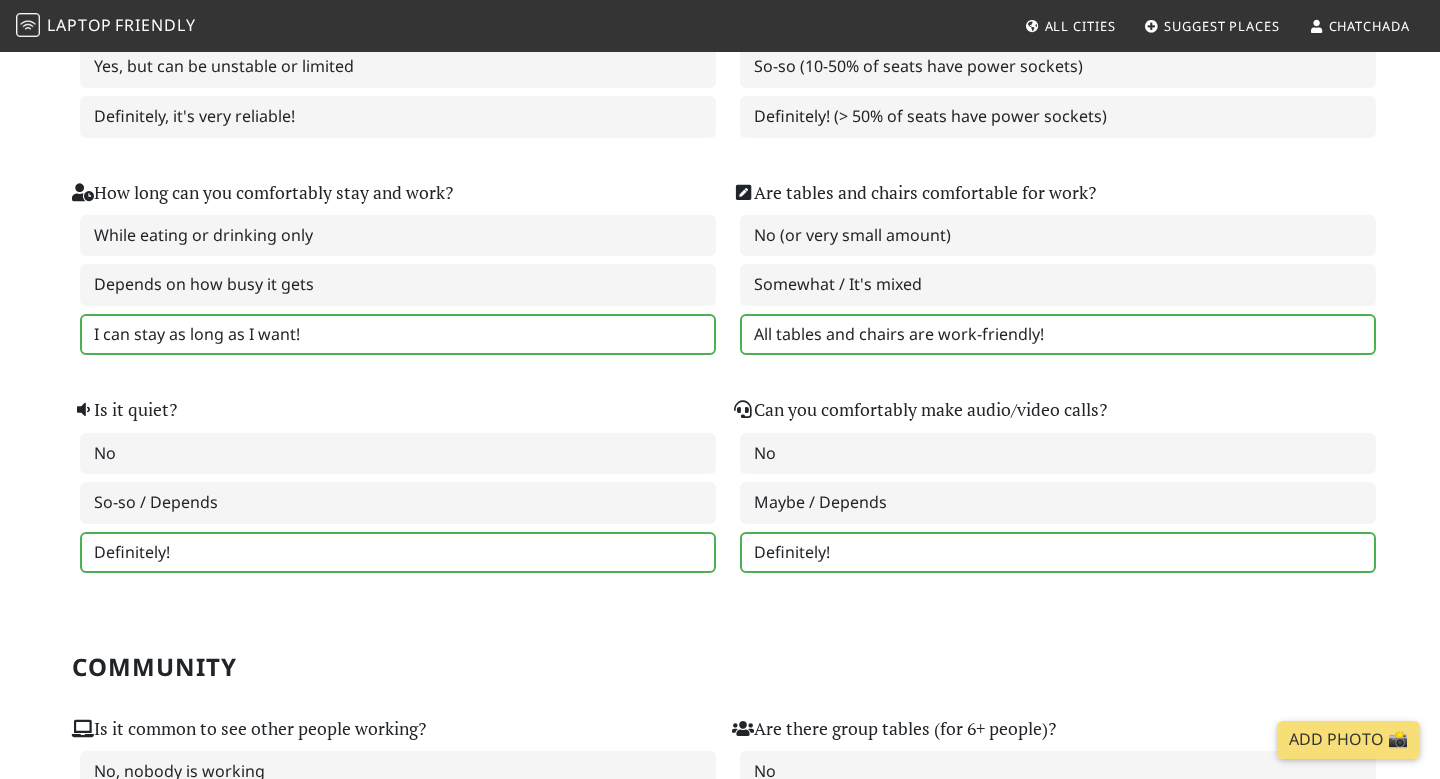 click on "Definitely!" at bounding box center (1058, 553) 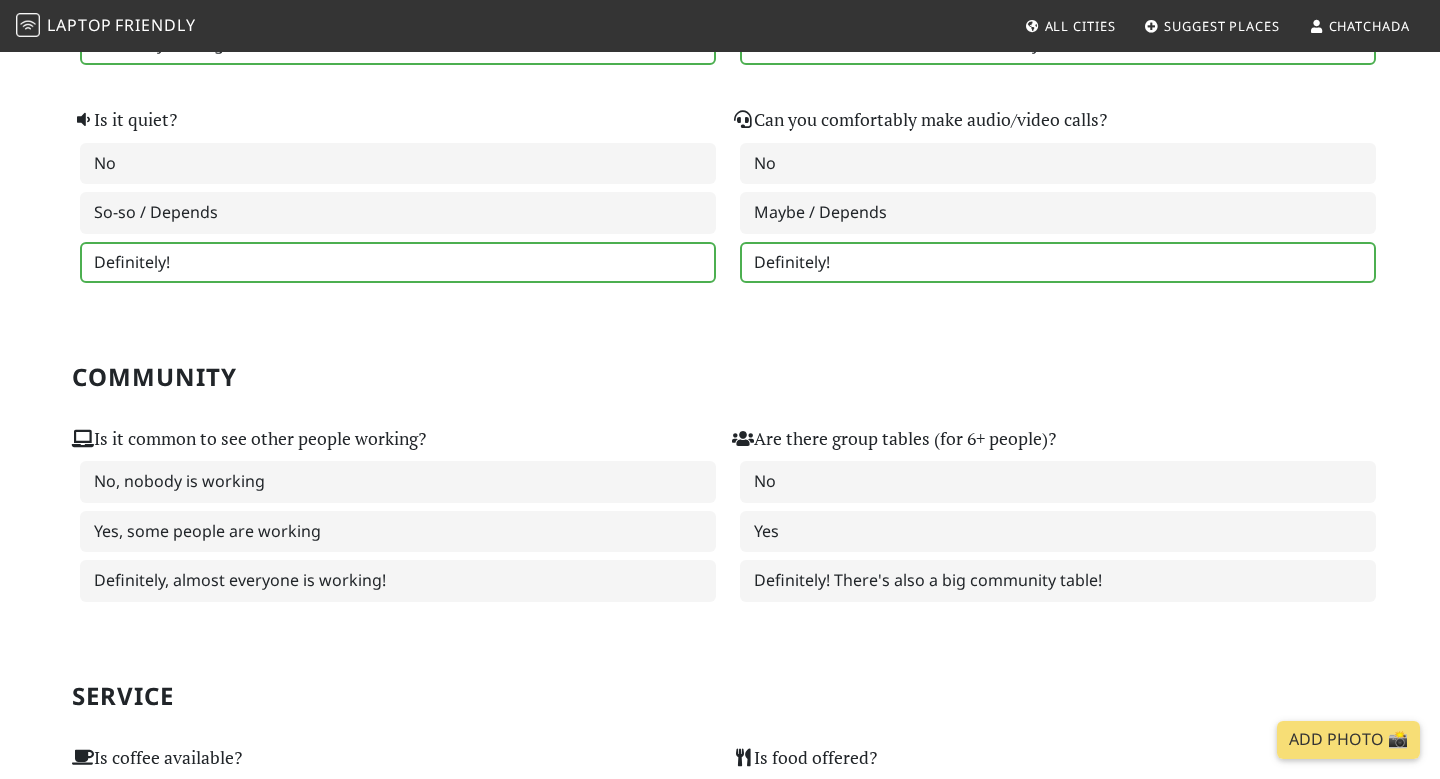 scroll, scrollTop: 663, scrollLeft: 0, axis: vertical 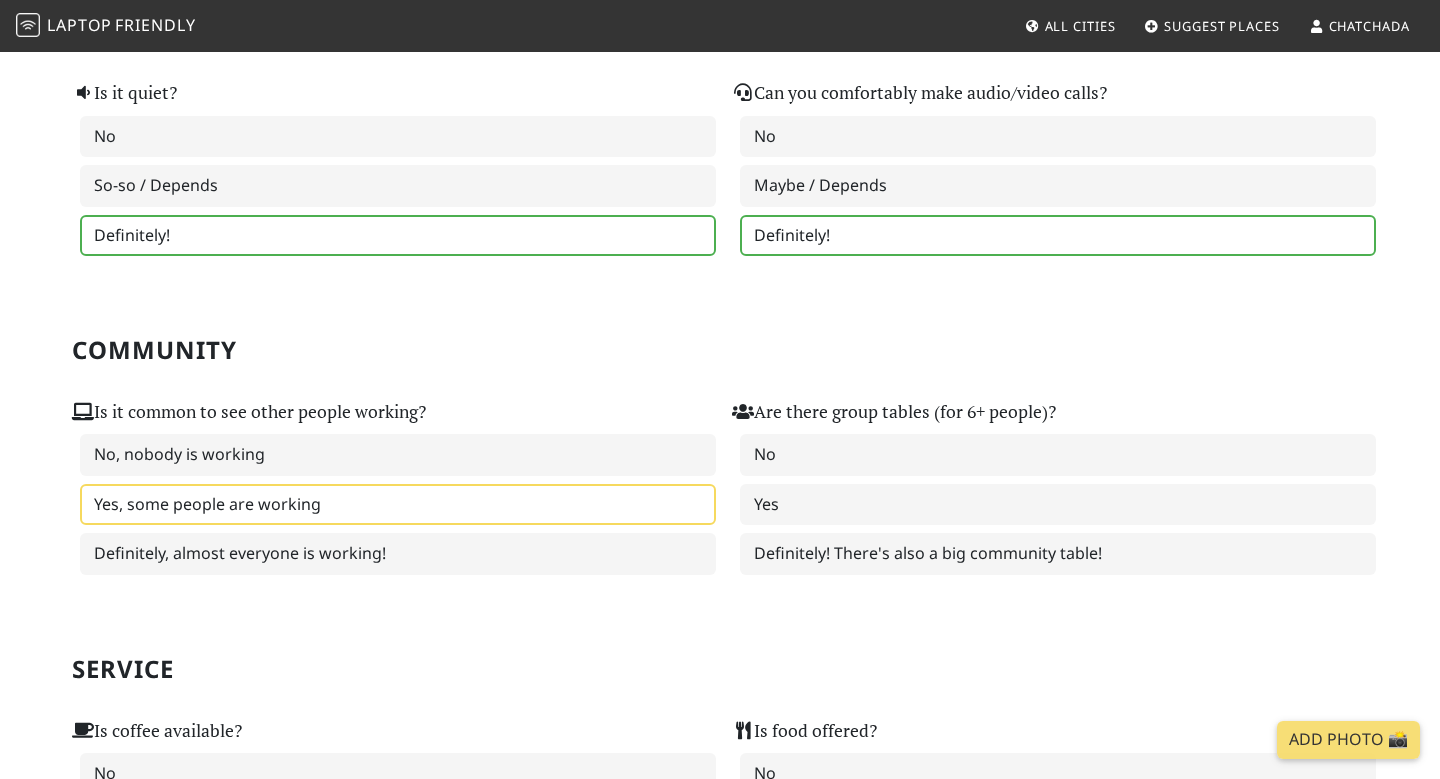 click on "Yes, some people are working" at bounding box center (398, 505) 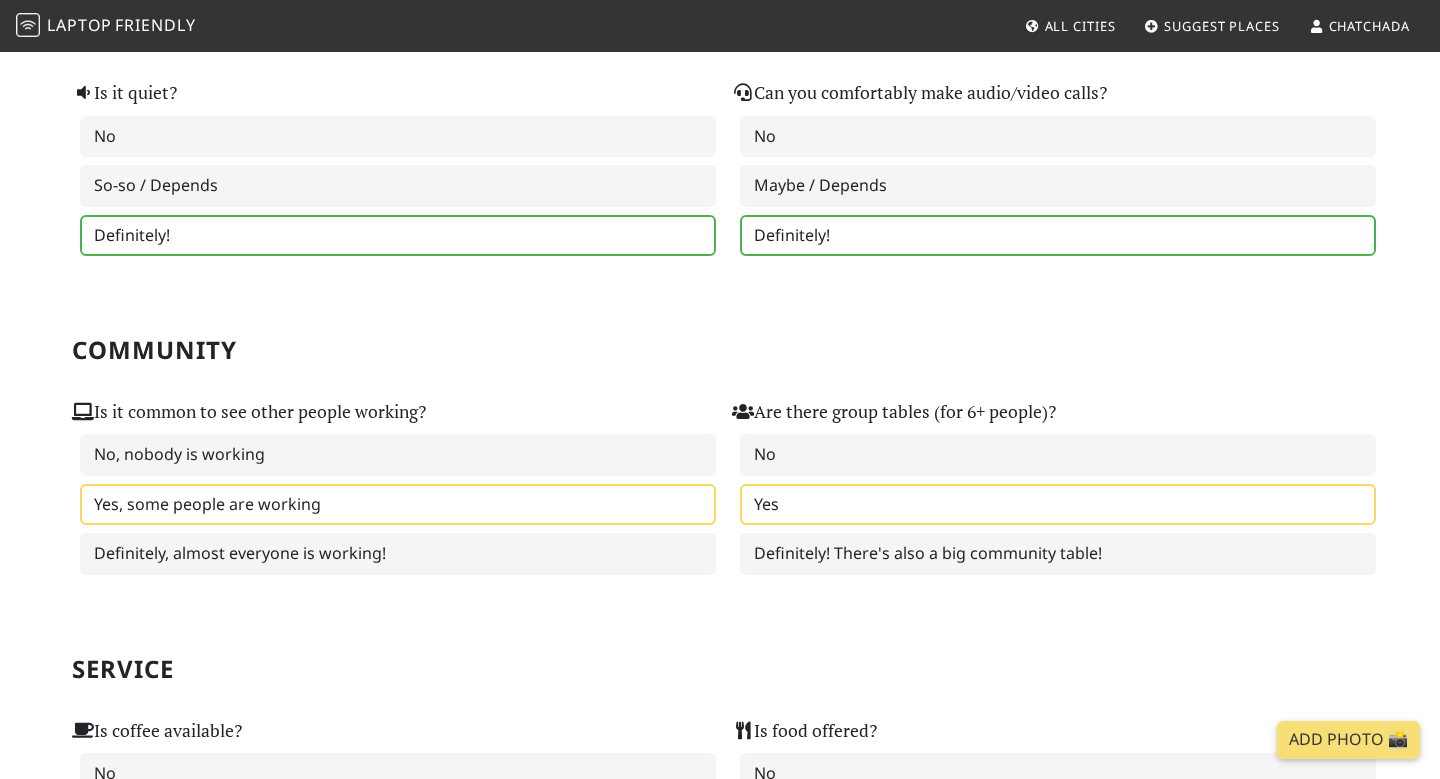 click on "Yes" at bounding box center (1058, 505) 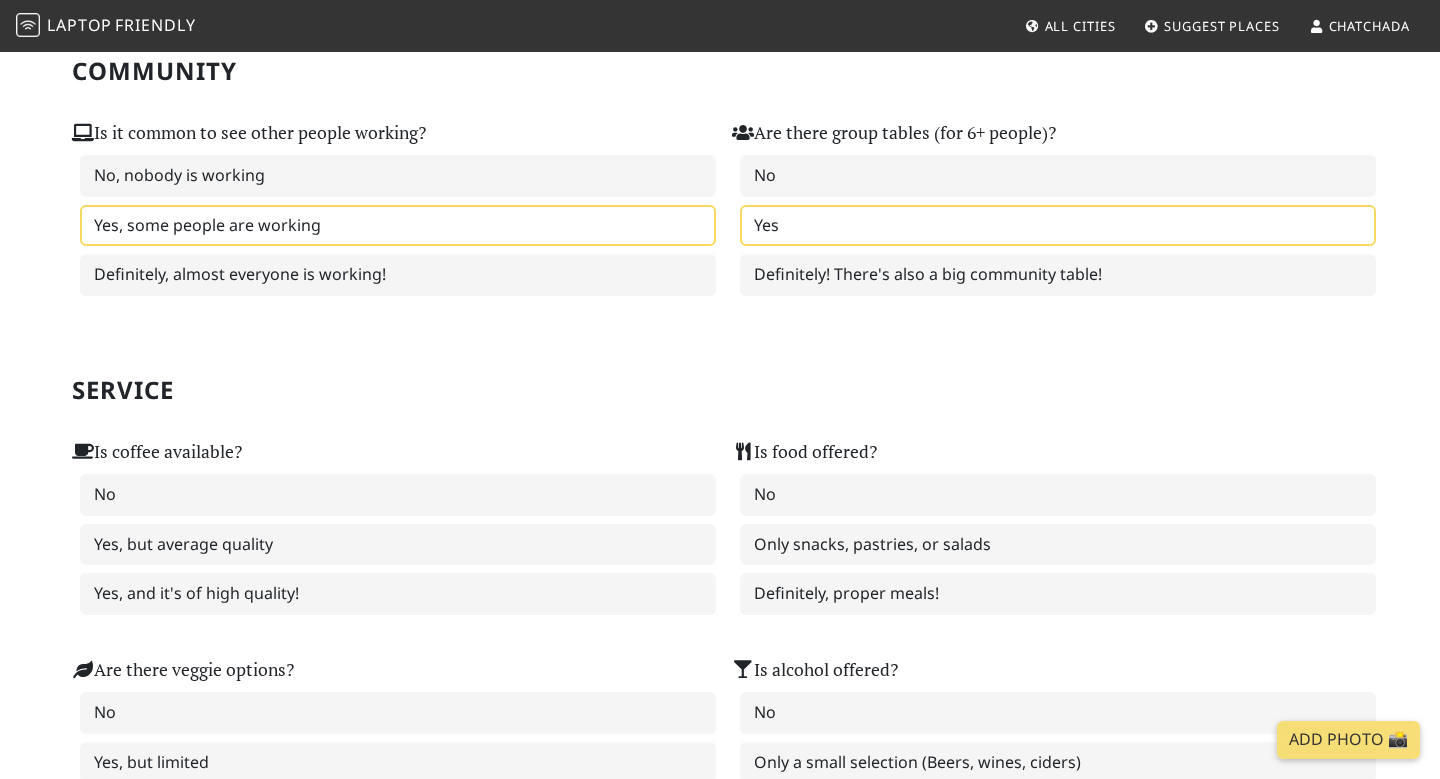 scroll, scrollTop: 961, scrollLeft: 0, axis: vertical 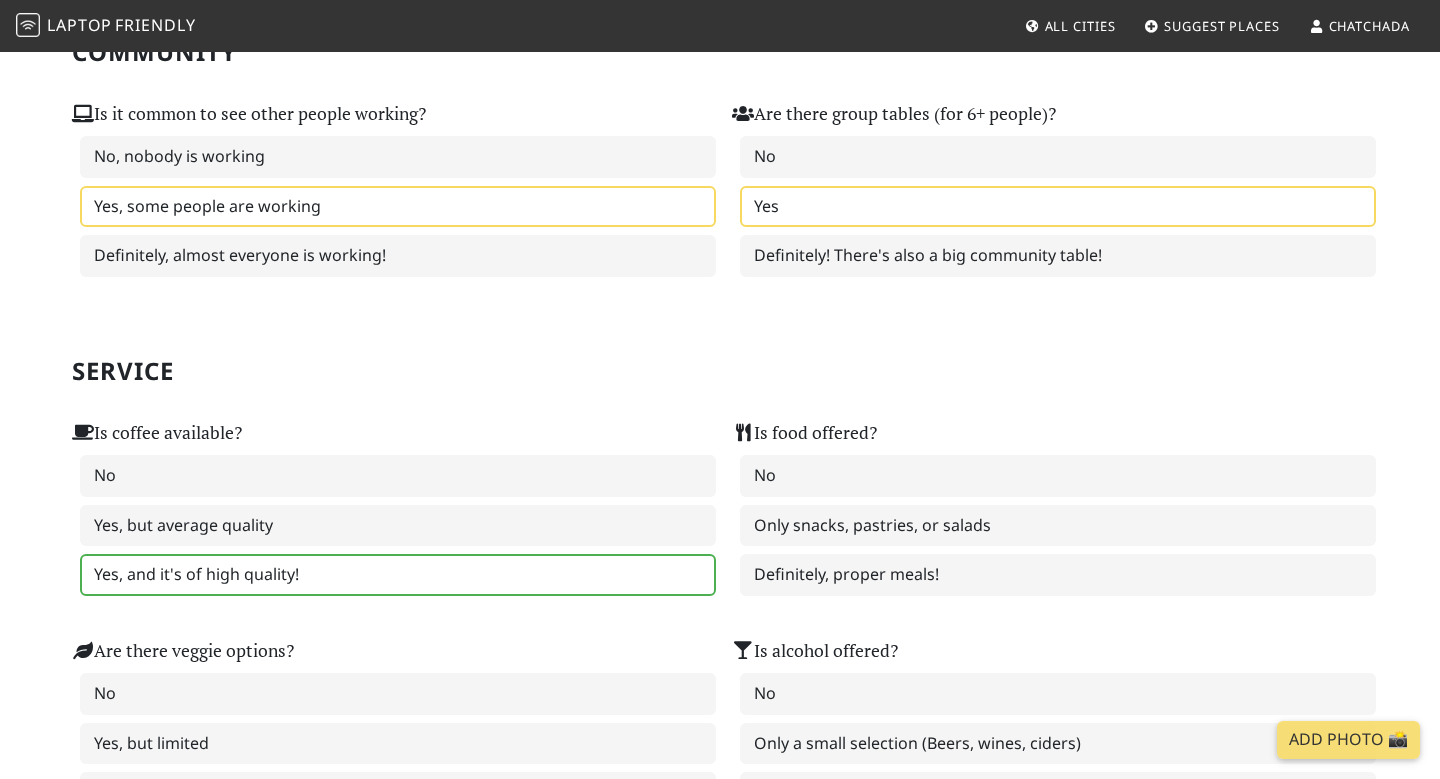 click on "Yes, and it's of high quality!" at bounding box center (398, 575) 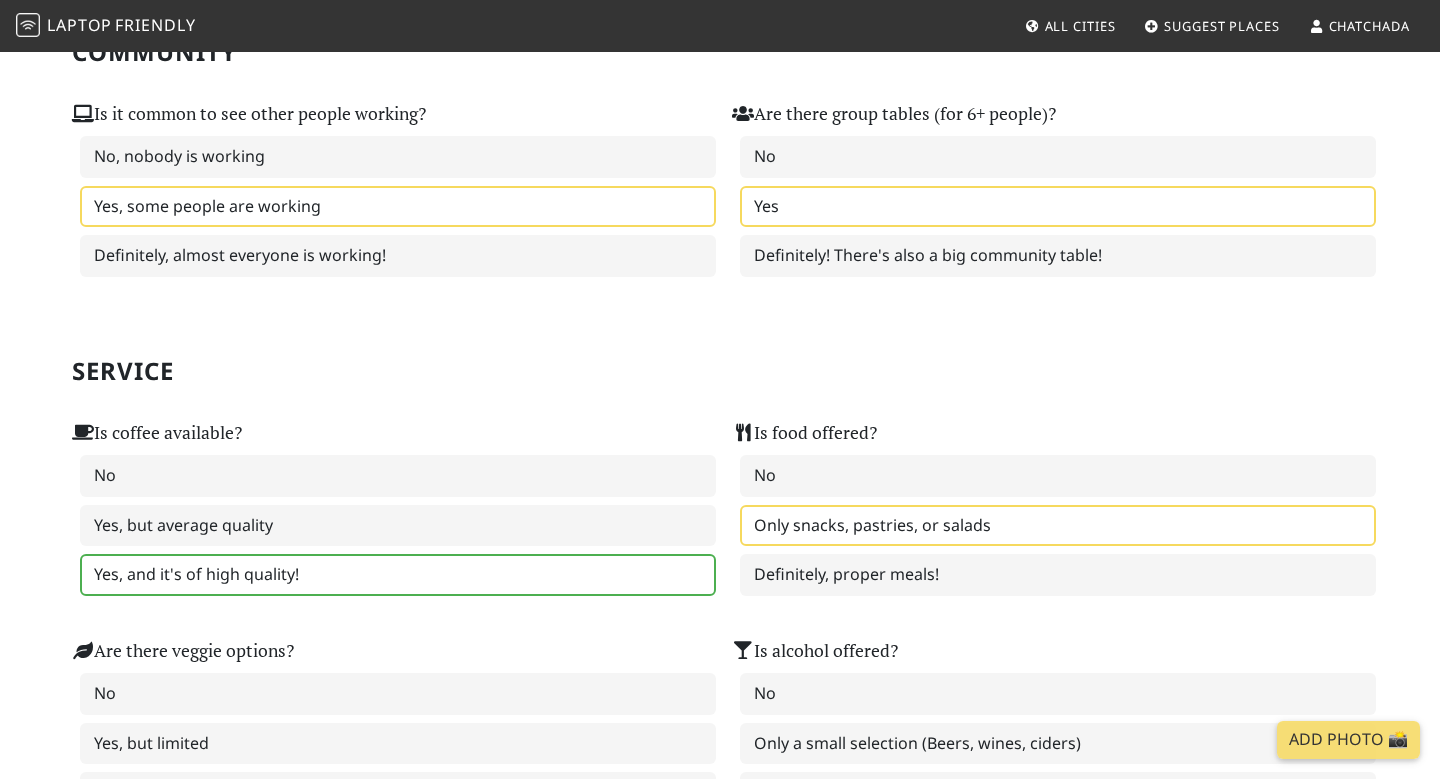 click on "Only snacks, pastries, or salads" at bounding box center (1058, 526) 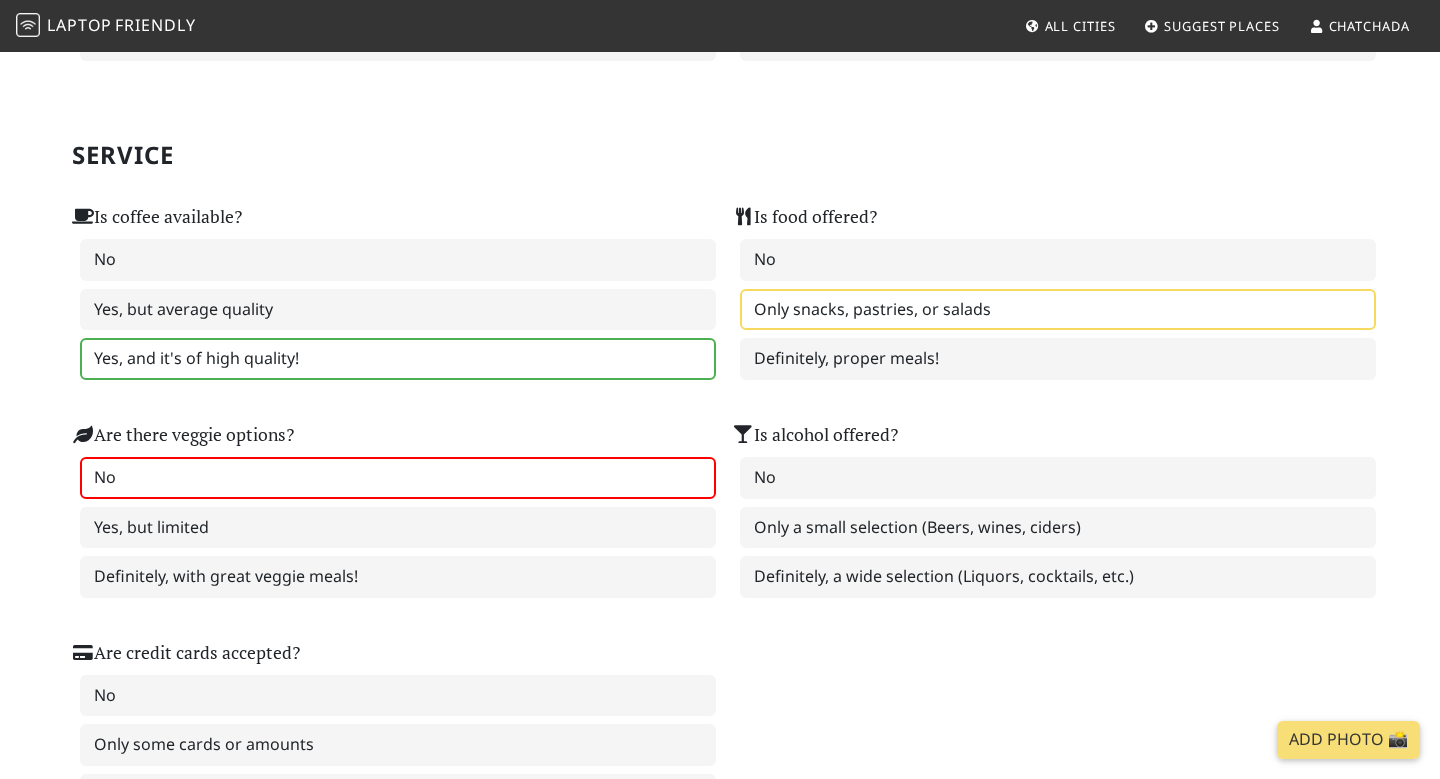 scroll, scrollTop: 1180, scrollLeft: 0, axis: vertical 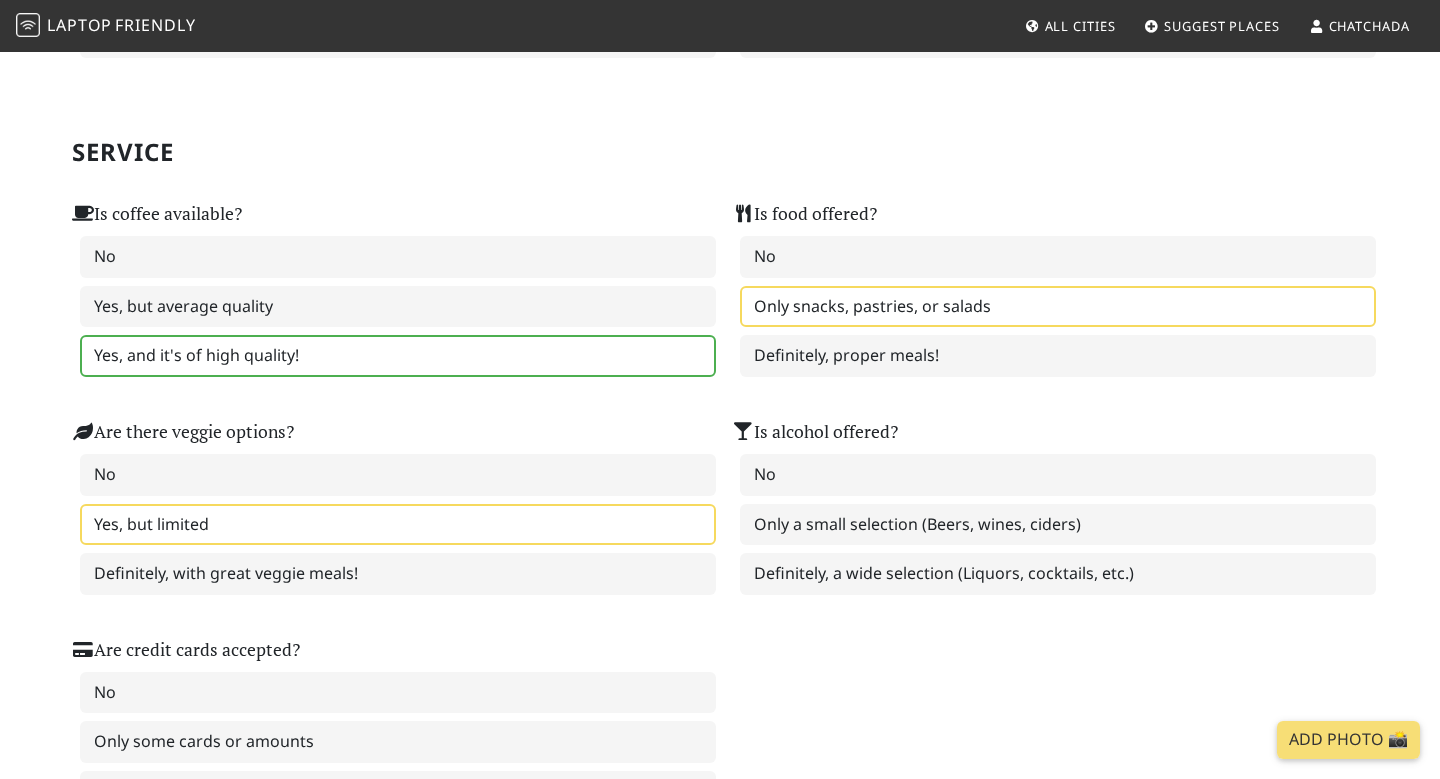 click on "Yes, but limited" at bounding box center [398, 525] 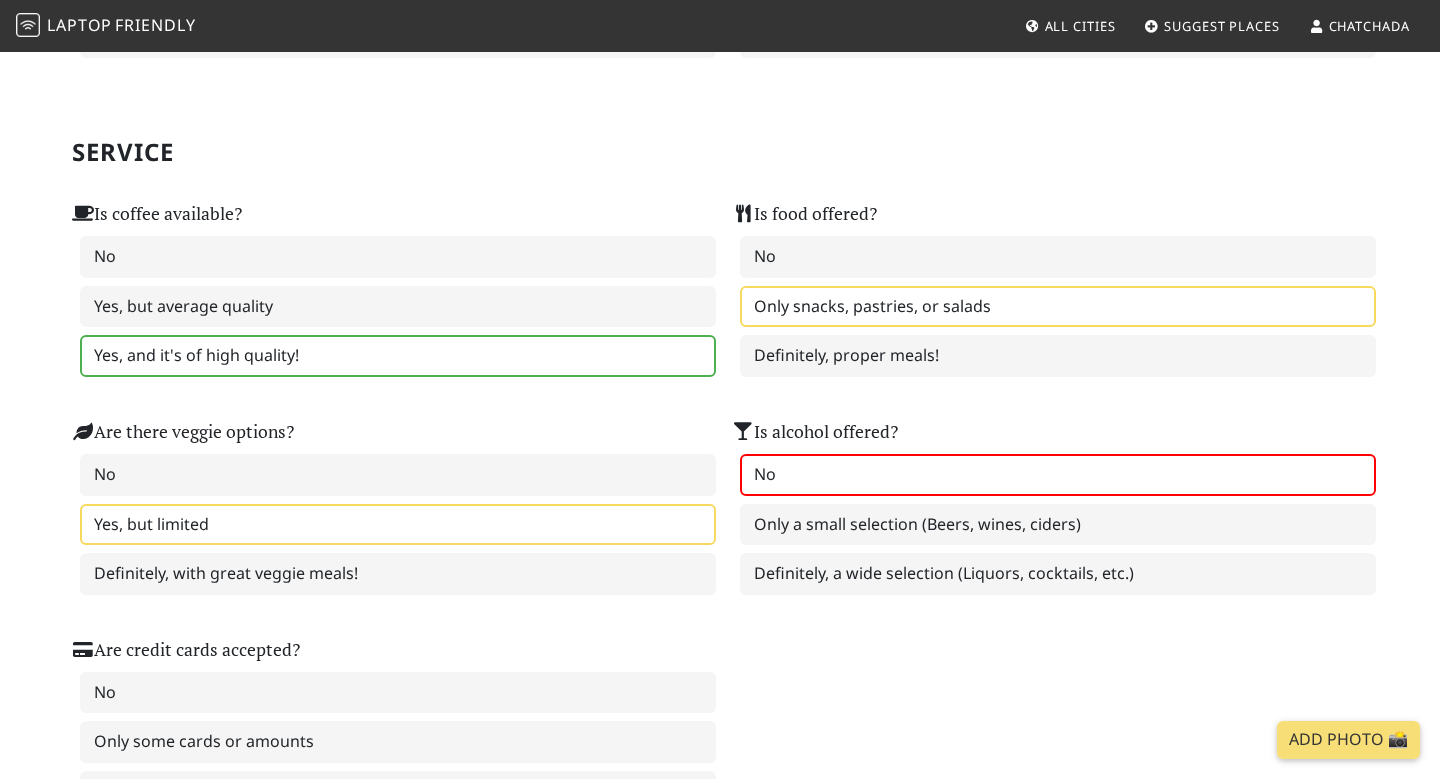 click on "No" at bounding box center [1058, 475] 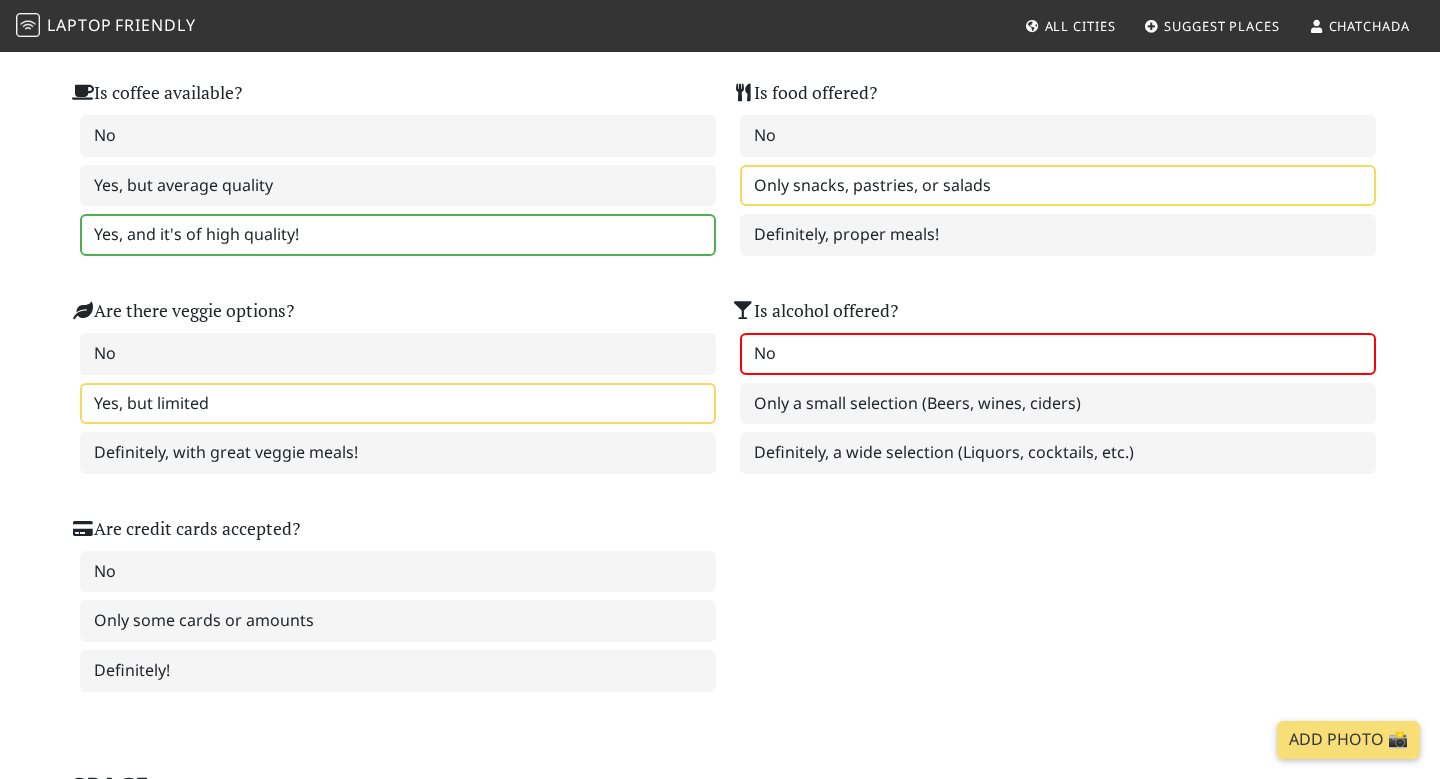 scroll, scrollTop: 1309, scrollLeft: 0, axis: vertical 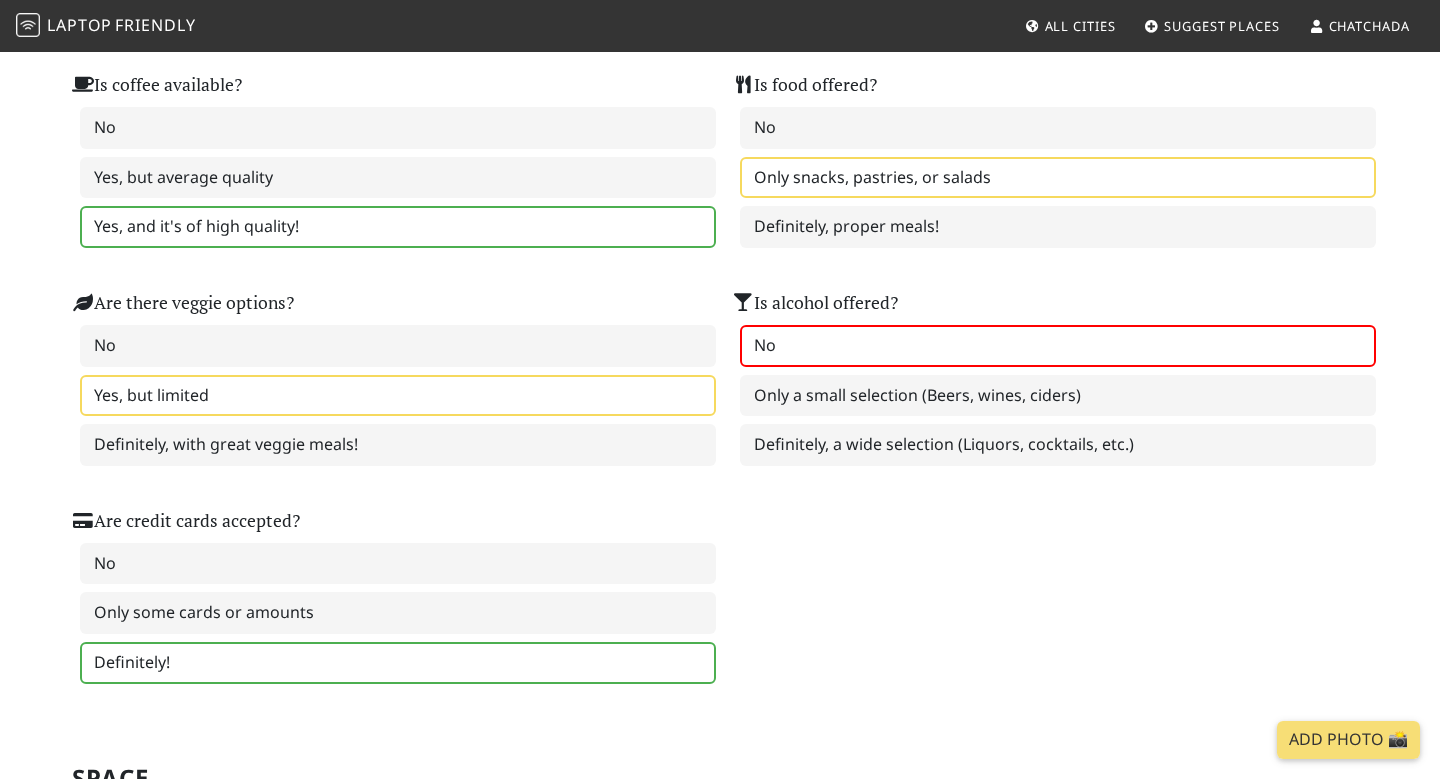 click on "Definitely!" at bounding box center [398, 663] 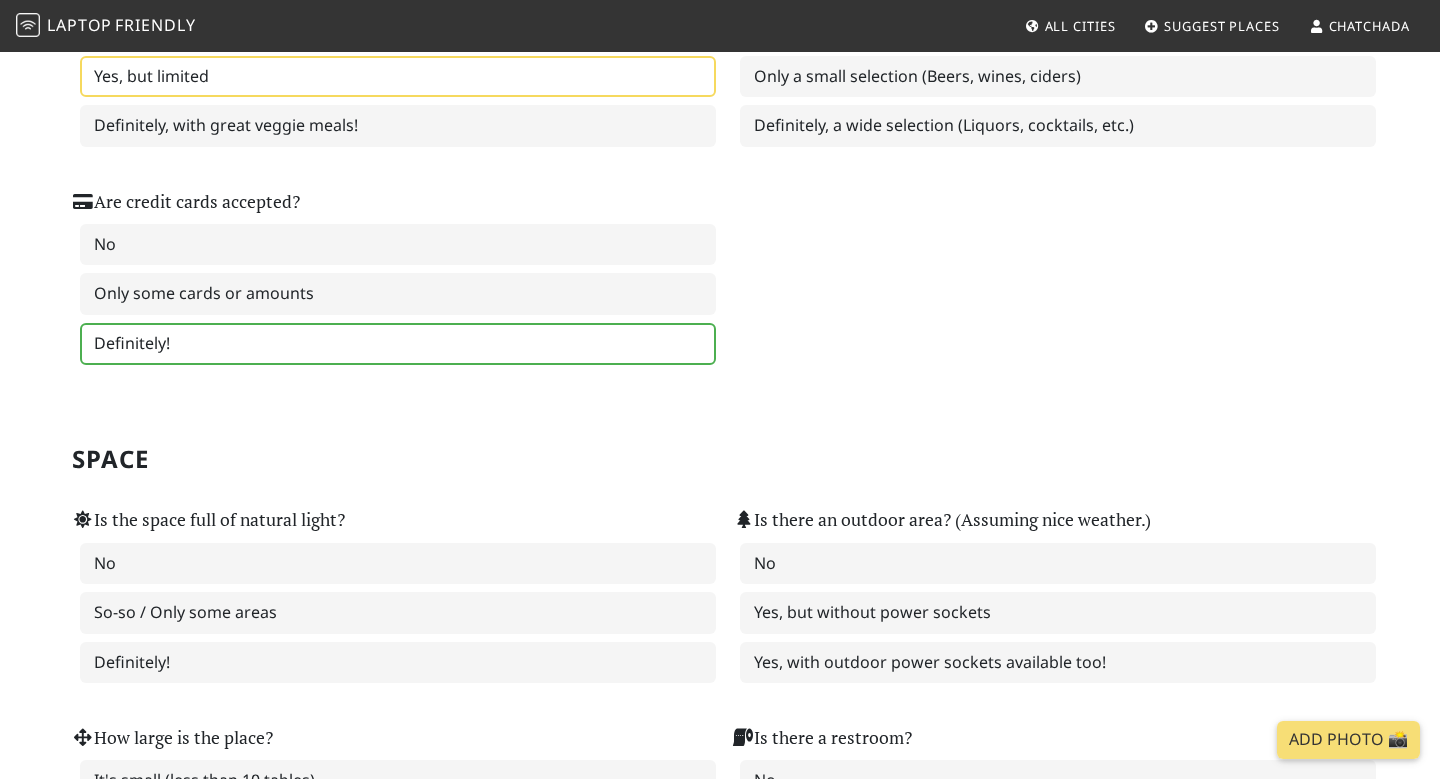 scroll, scrollTop: 1633, scrollLeft: 0, axis: vertical 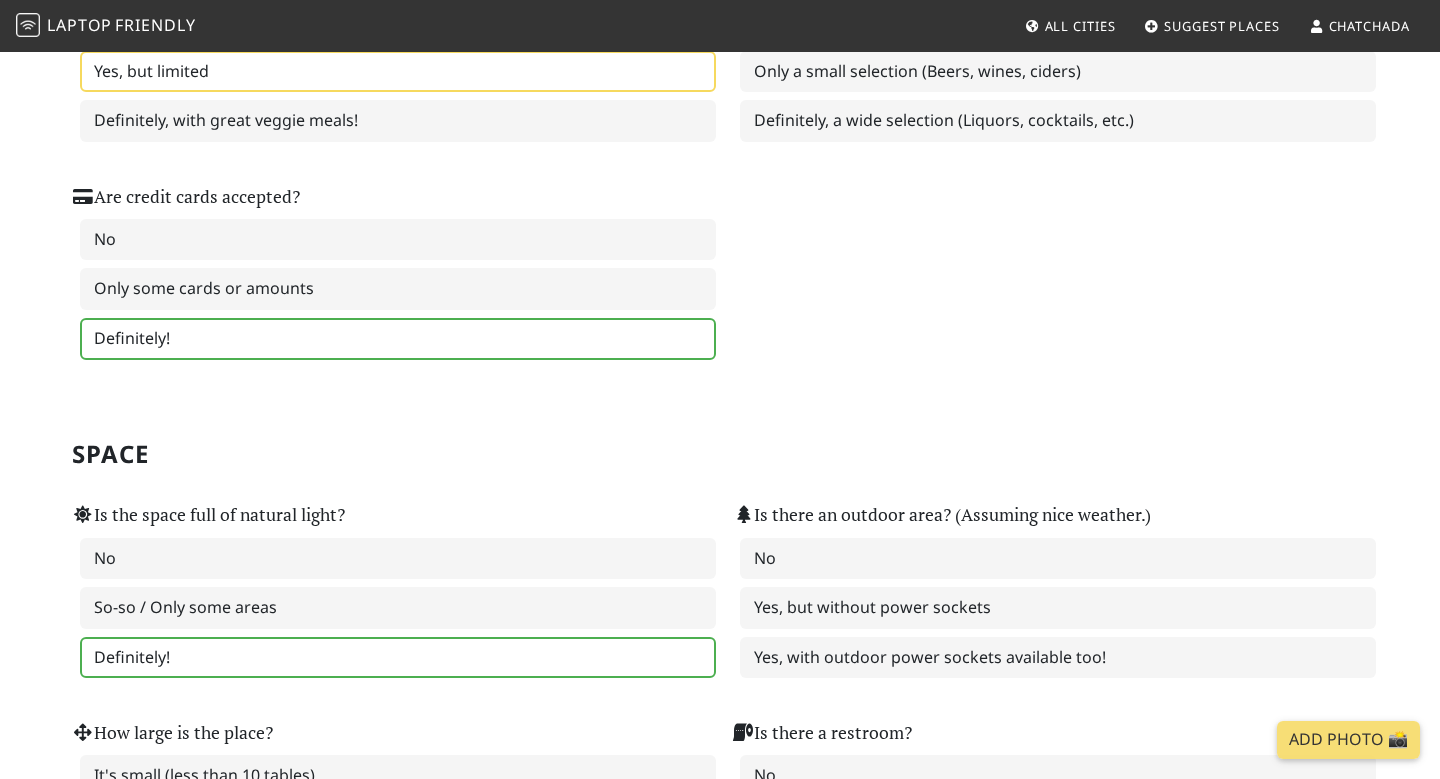 click on "Definitely!" at bounding box center [398, 658] 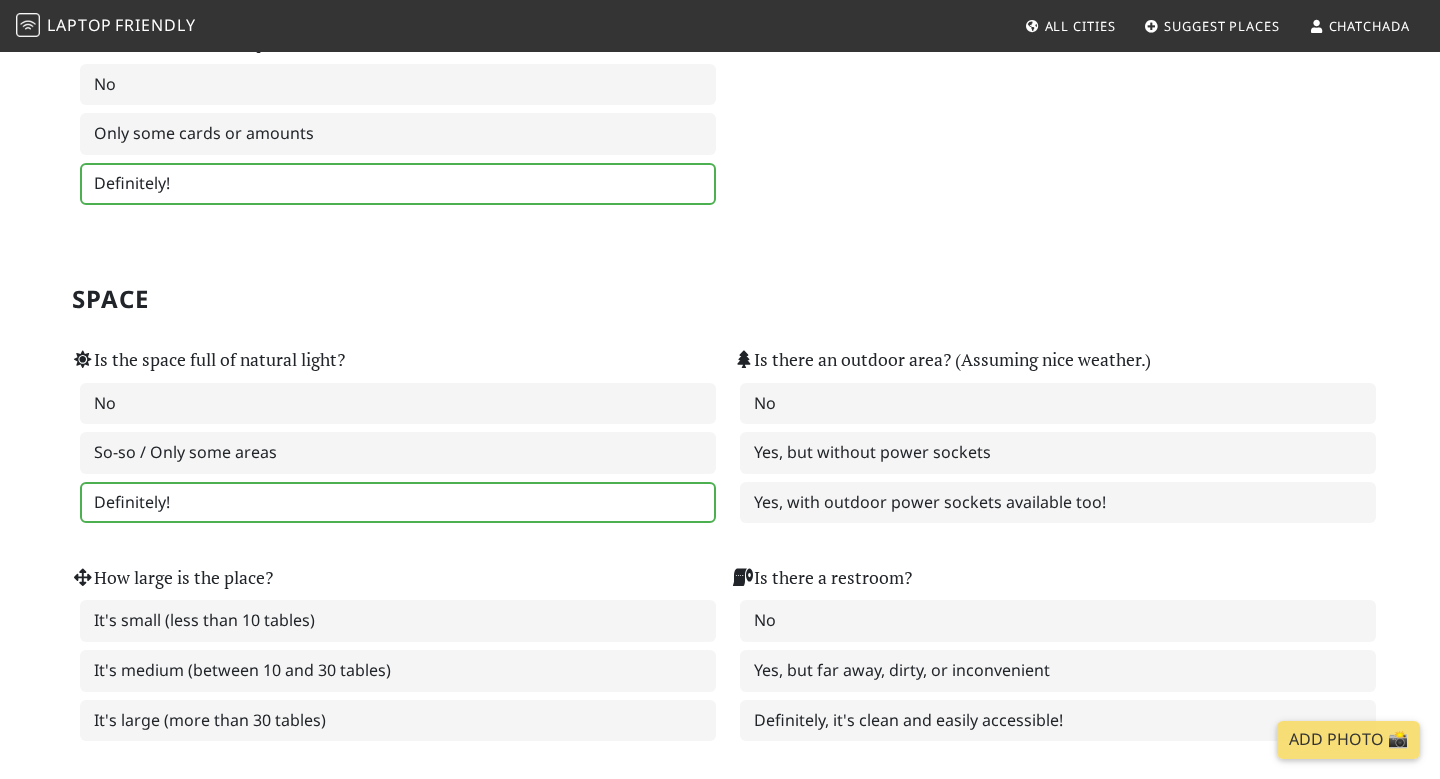 scroll, scrollTop: 1794, scrollLeft: 0, axis: vertical 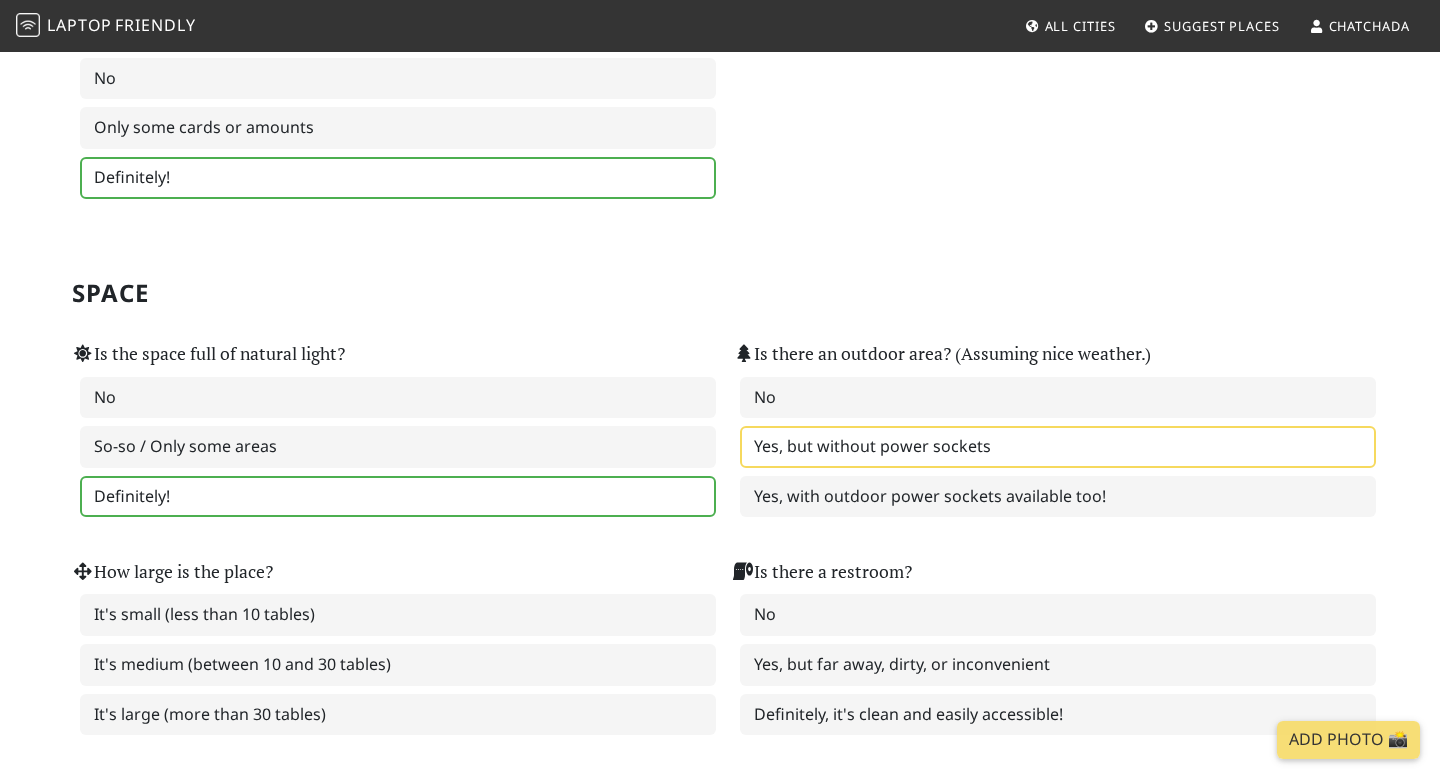 click on "Yes, but without power sockets" at bounding box center [1058, 447] 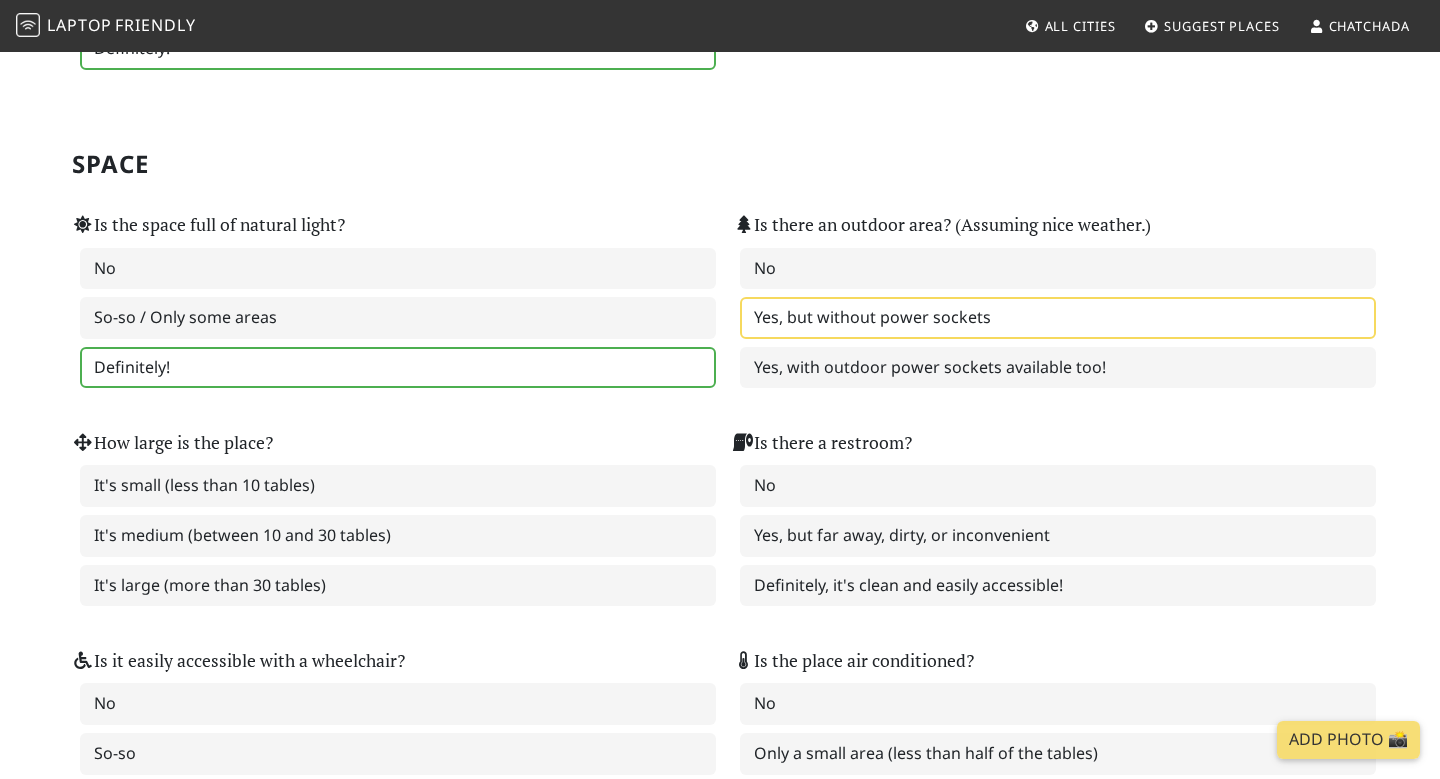 scroll, scrollTop: 1926, scrollLeft: 0, axis: vertical 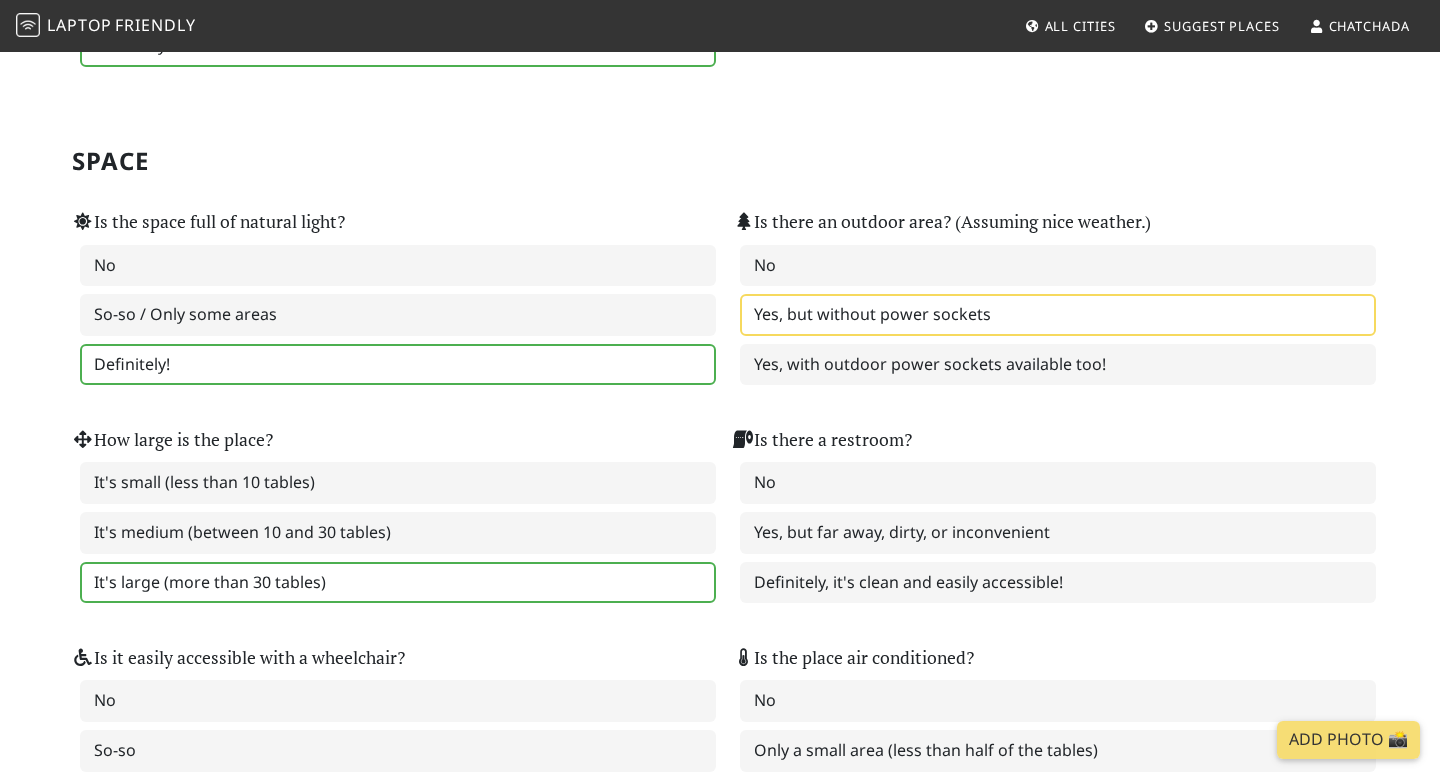 click on "It's large (more than 30 tables)" at bounding box center (398, 583) 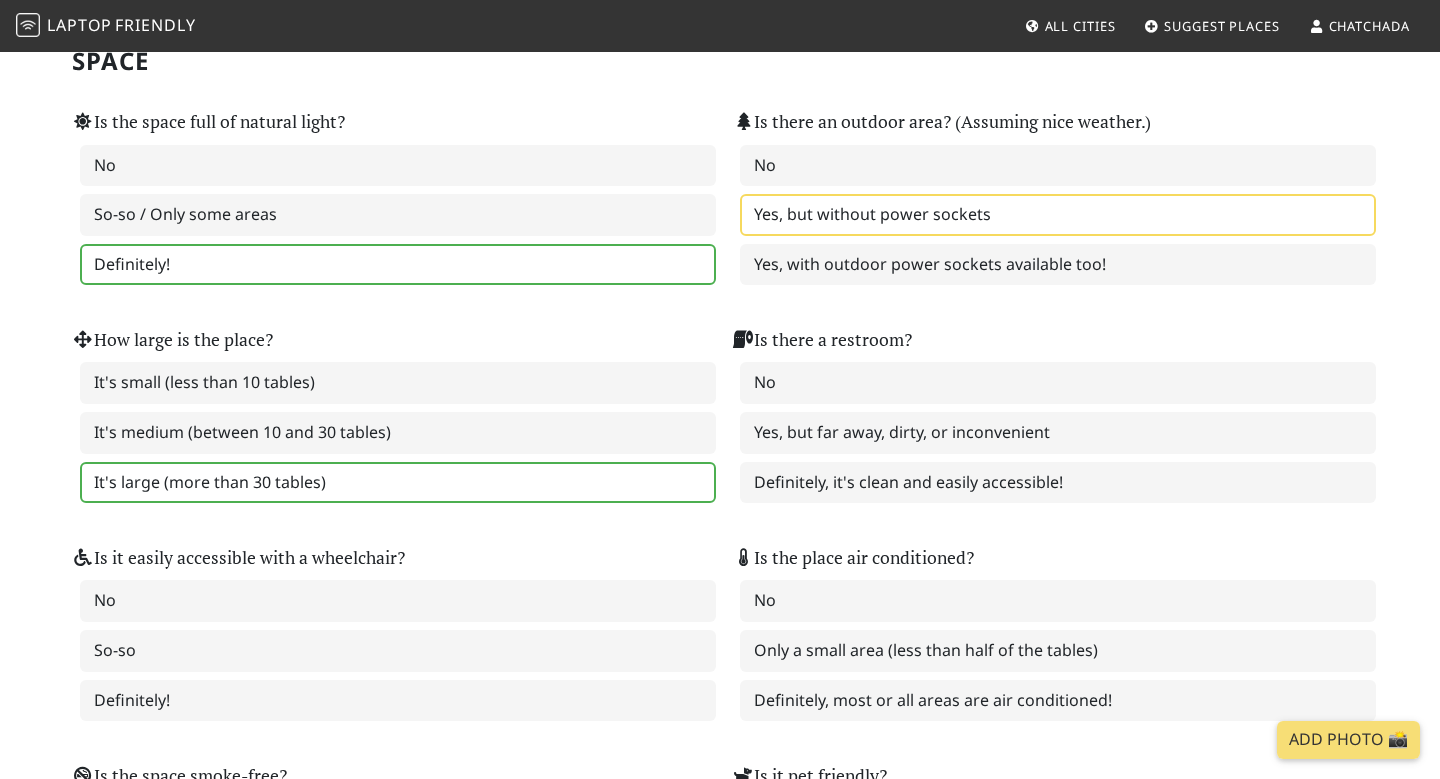 scroll, scrollTop: 2029, scrollLeft: 0, axis: vertical 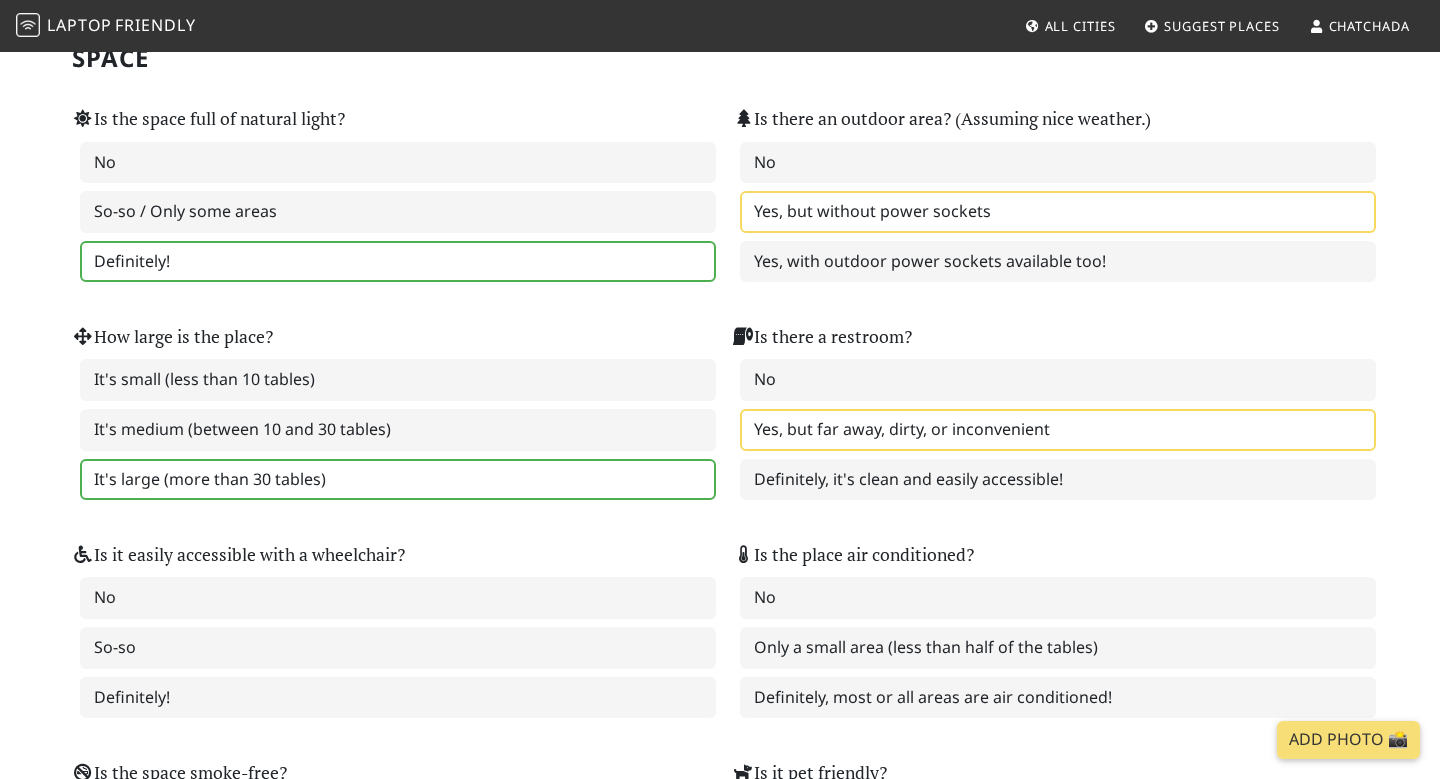 click on "Yes, but far away, dirty, or inconvenient" at bounding box center [1058, 430] 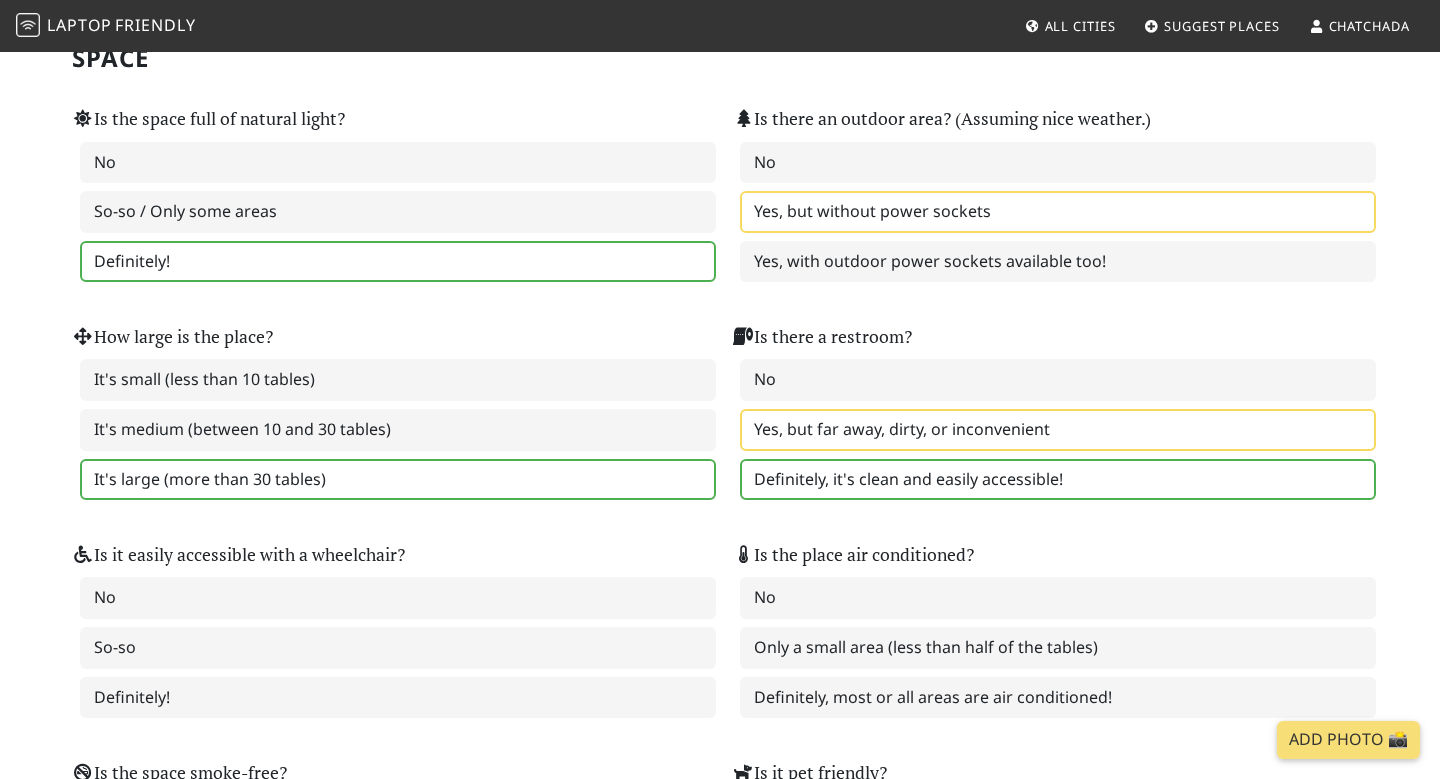 click on "Definitely, it's clean and easily accessible!" at bounding box center [1058, 480] 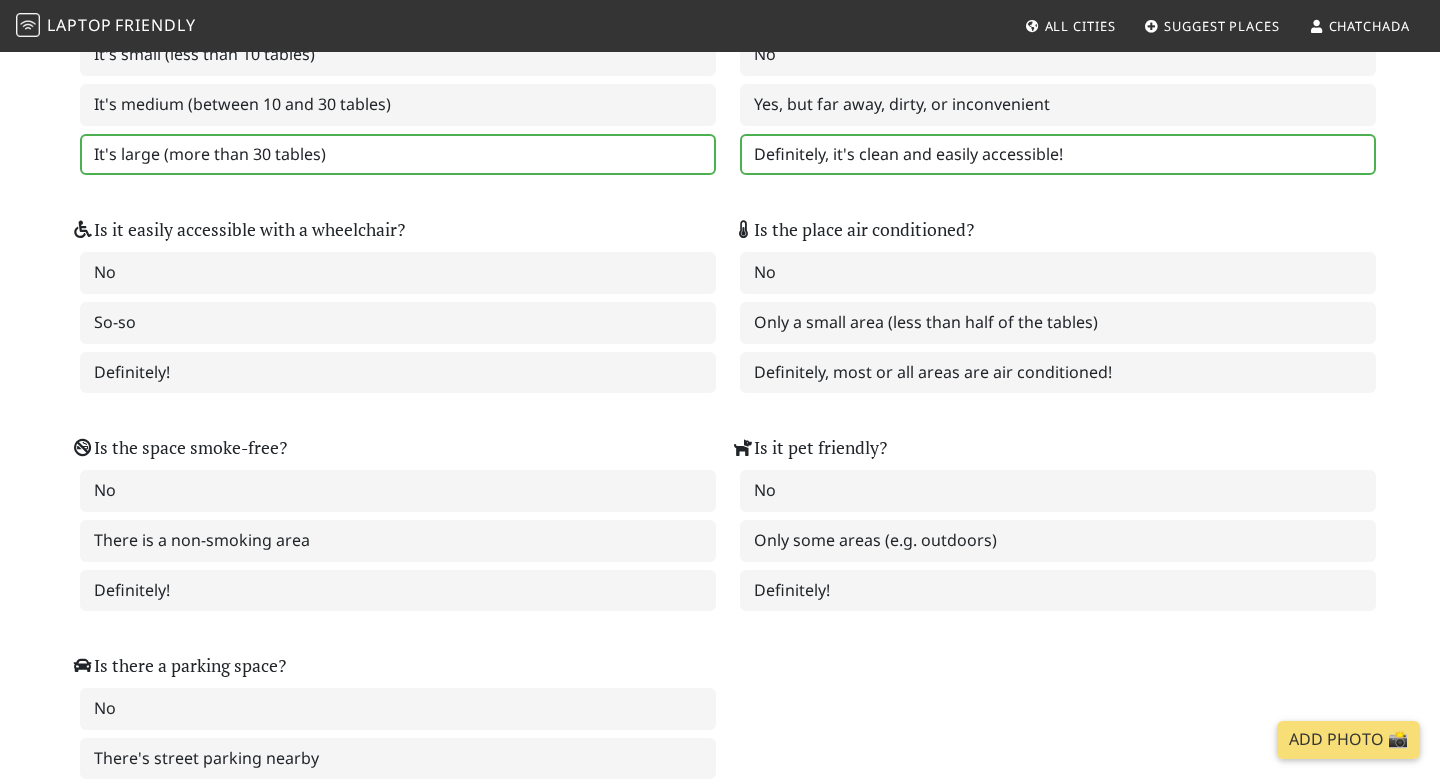 scroll, scrollTop: 2344, scrollLeft: 0, axis: vertical 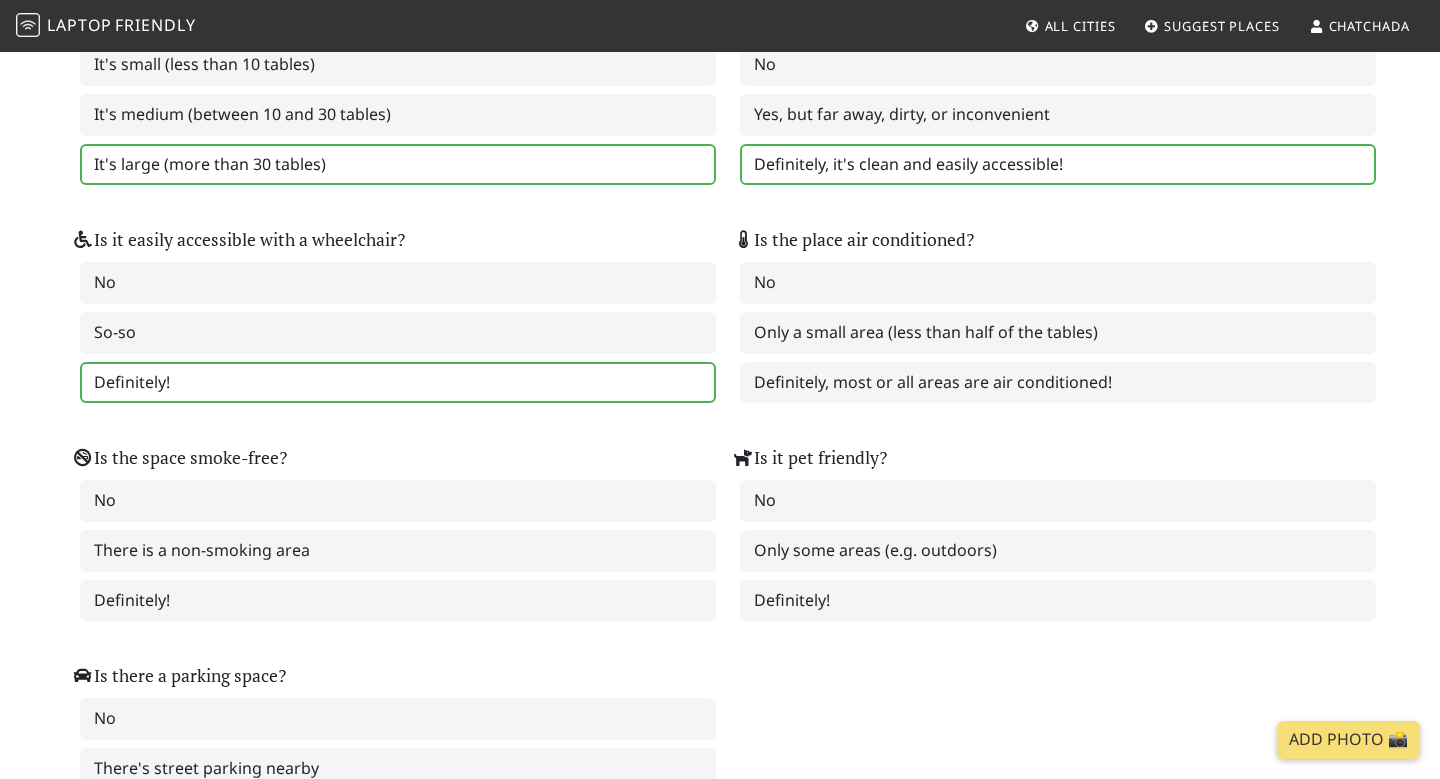 click on "Definitely!" at bounding box center (398, 383) 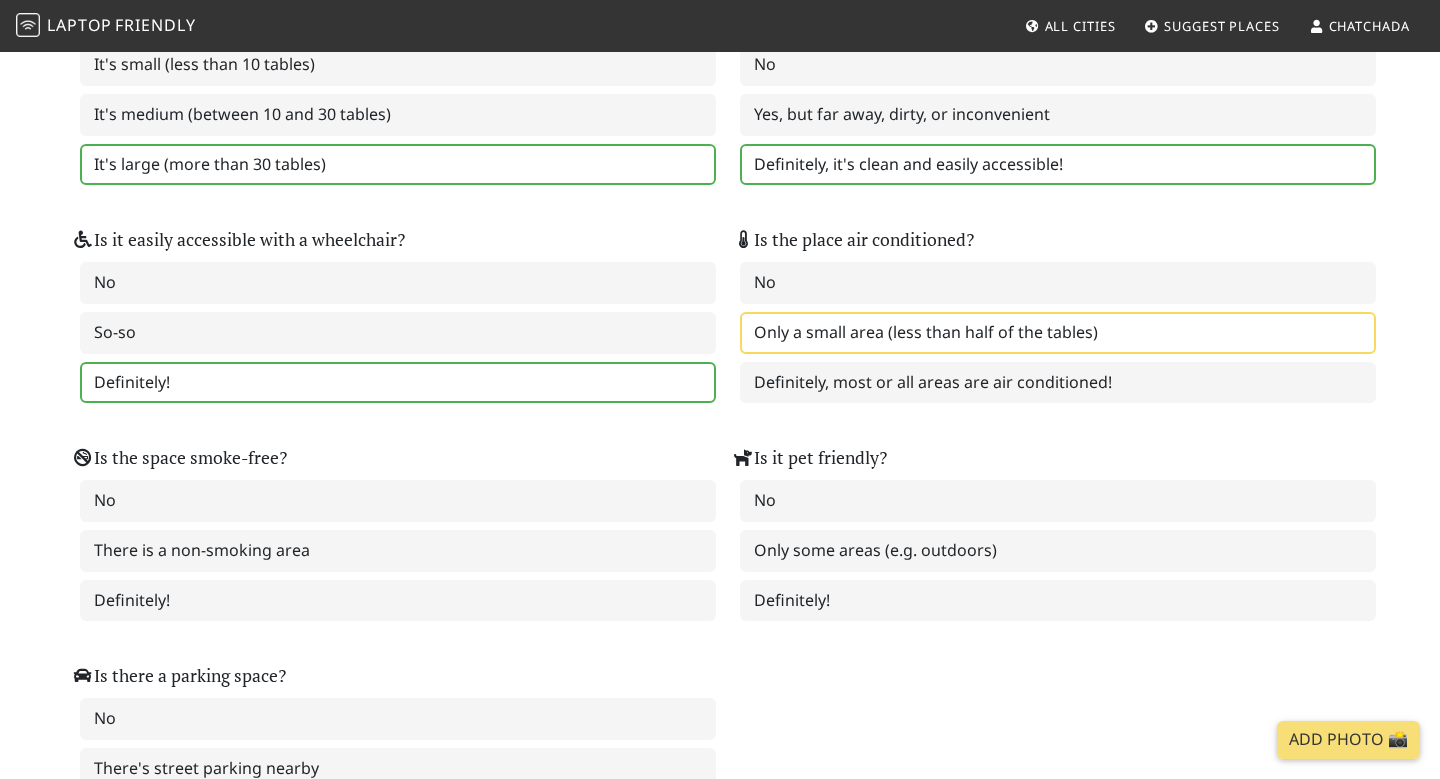 click on "Only a small area (less than half of the tables)" at bounding box center (1058, 333) 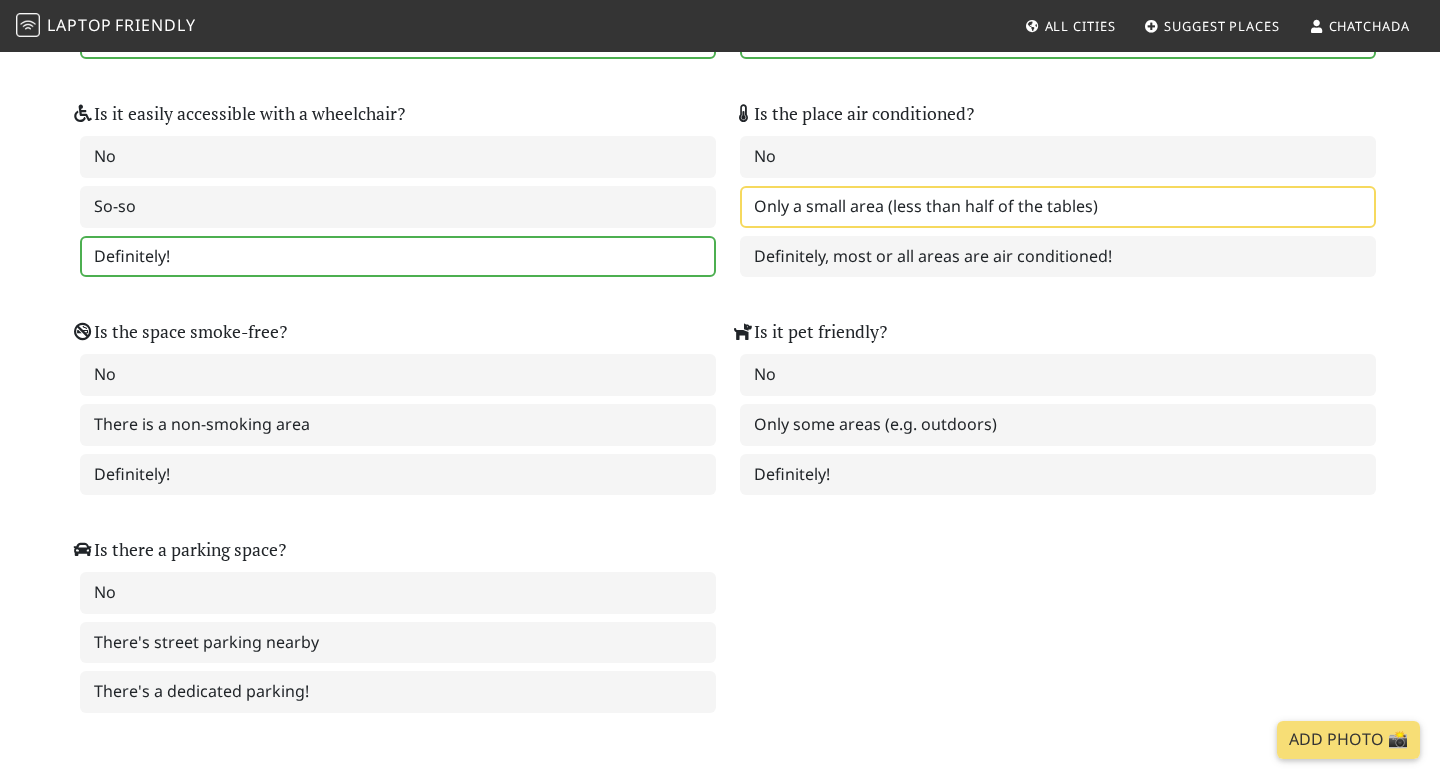 scroll, scrollTop: 2503, scrollLeft: 0, axis: vertical 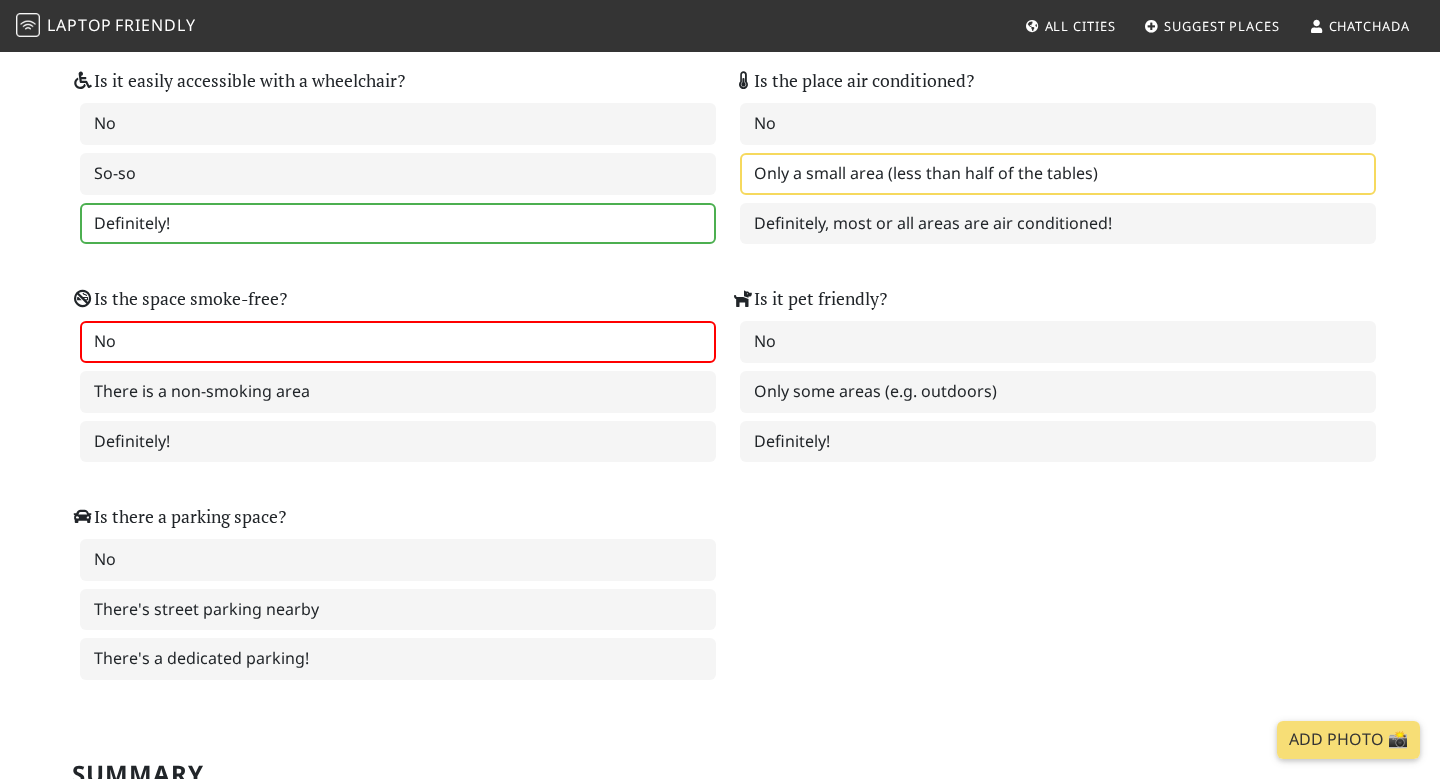 click on "No" at bounding box center (398, 342) 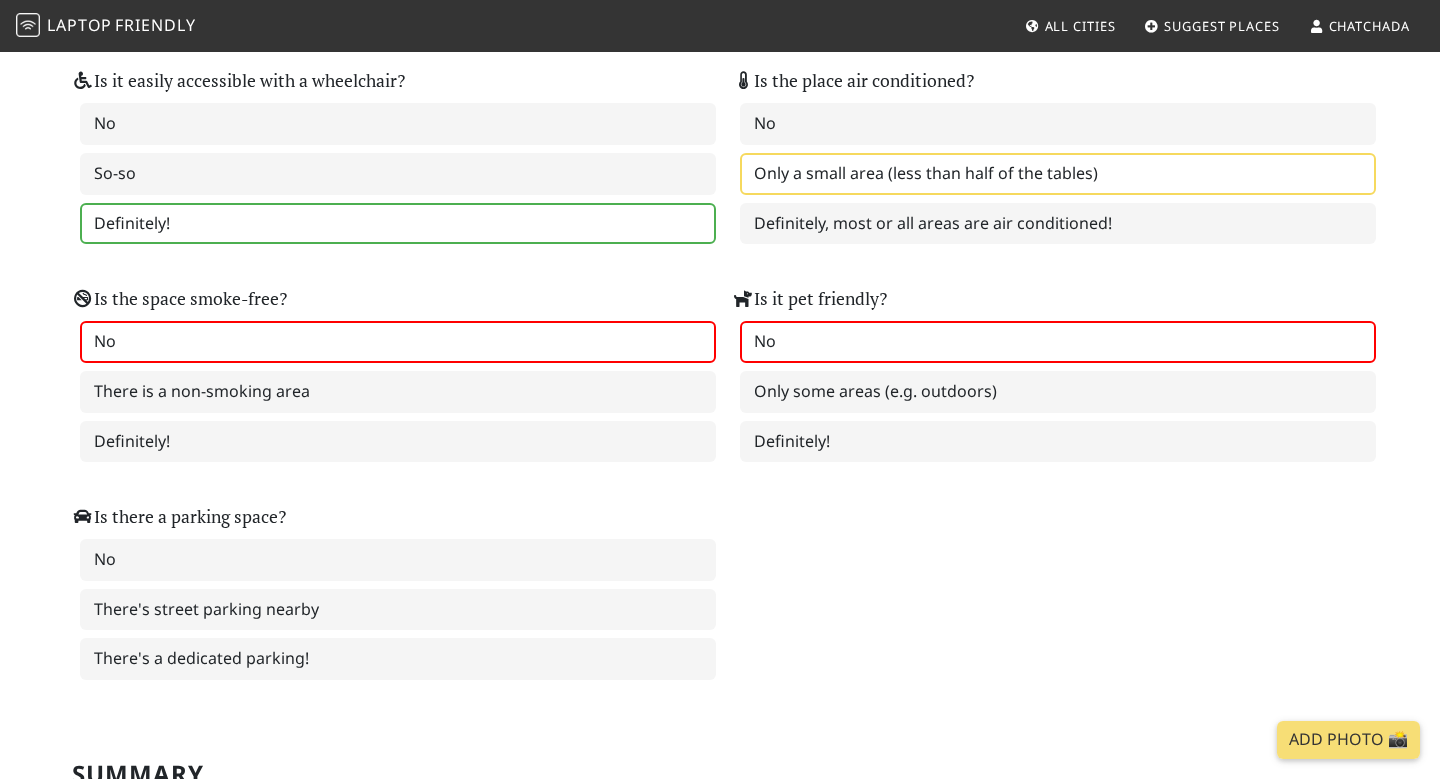 click on "No" at bounding box center (1058, 342) 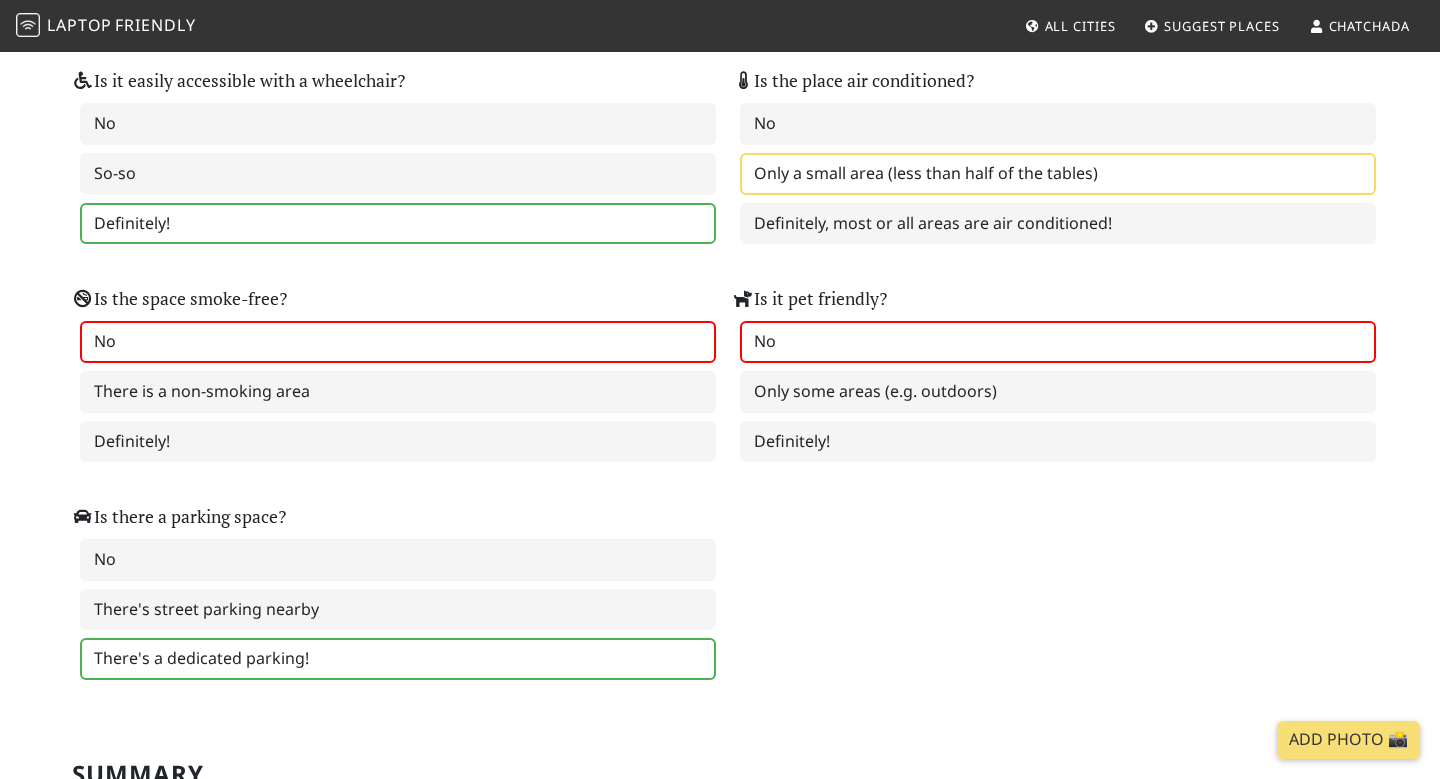 click on "There's a dedicated parking!" at bounding box center (398, 659) 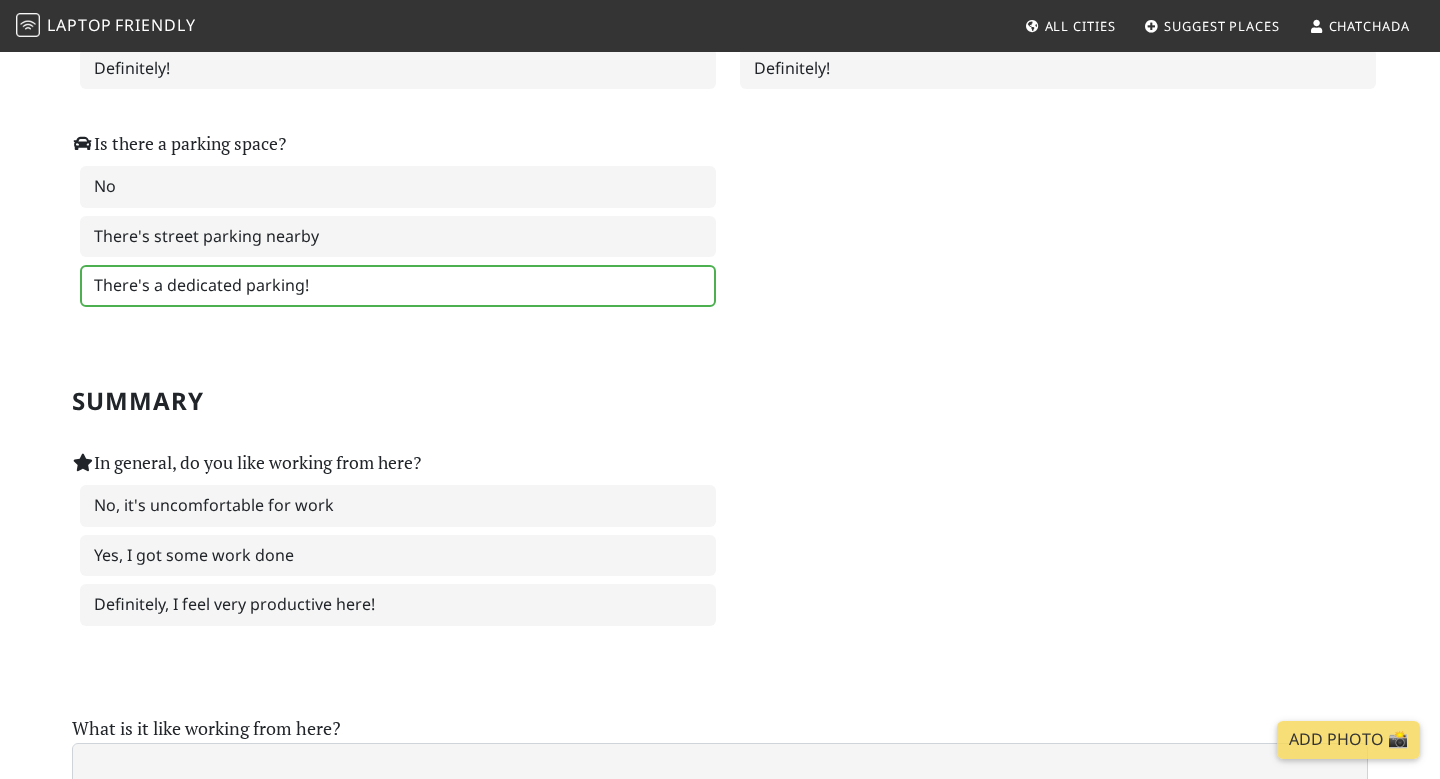 scroll, scrollTop: 2878, scrollLeft: 0, axis: vertical 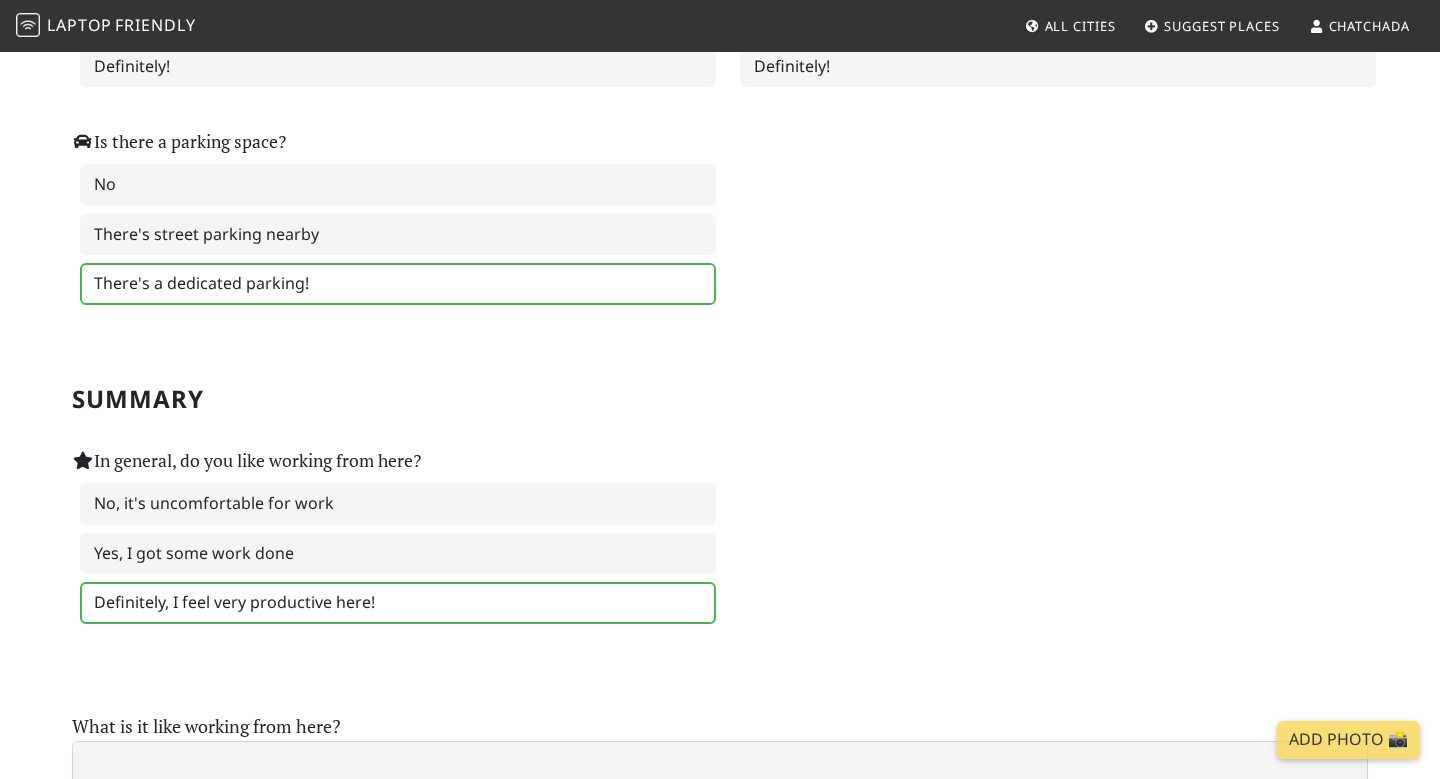 click on "Definitely, I feel very productive here!" at bounding box center [398, 603] 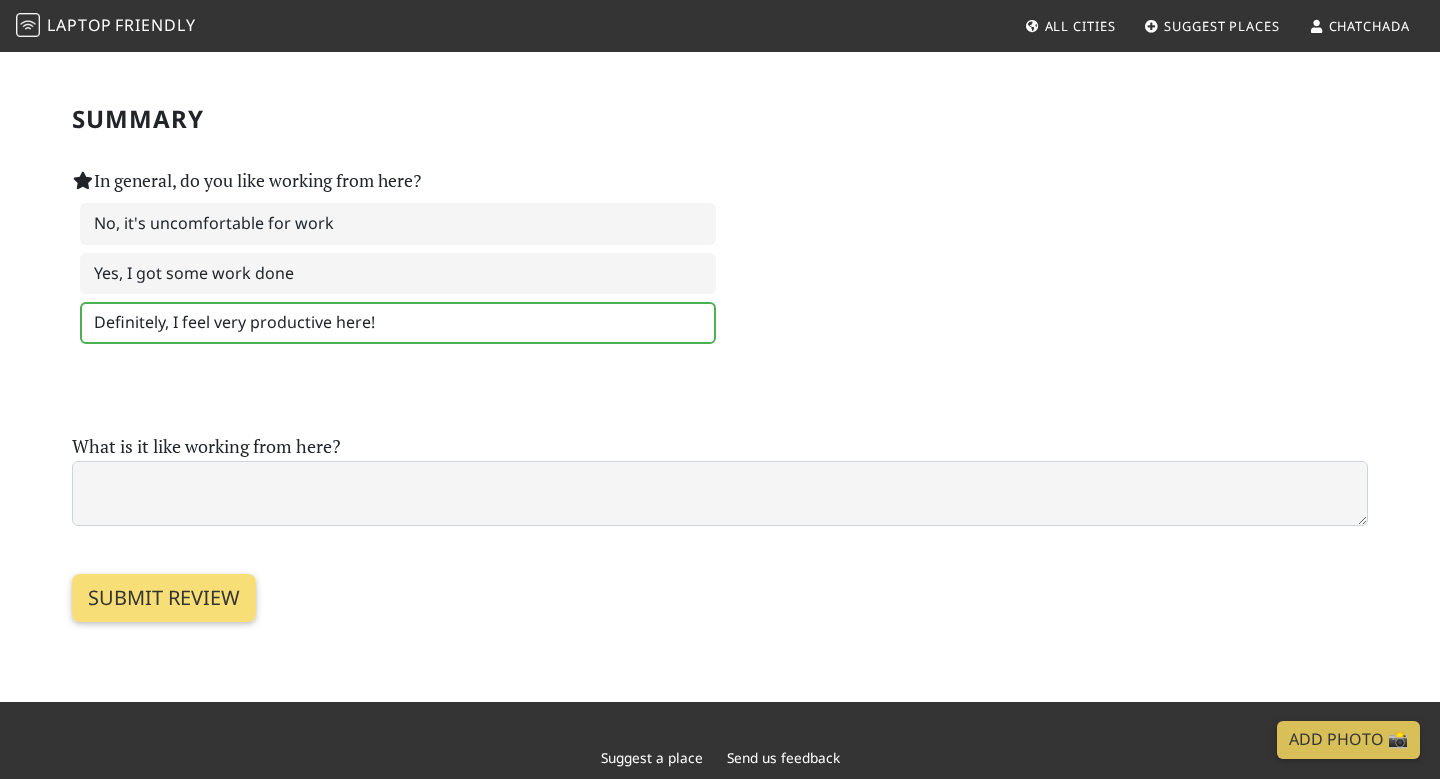 scroll, scrollTop: 3157, scrollLeft: 0, axis: vertical 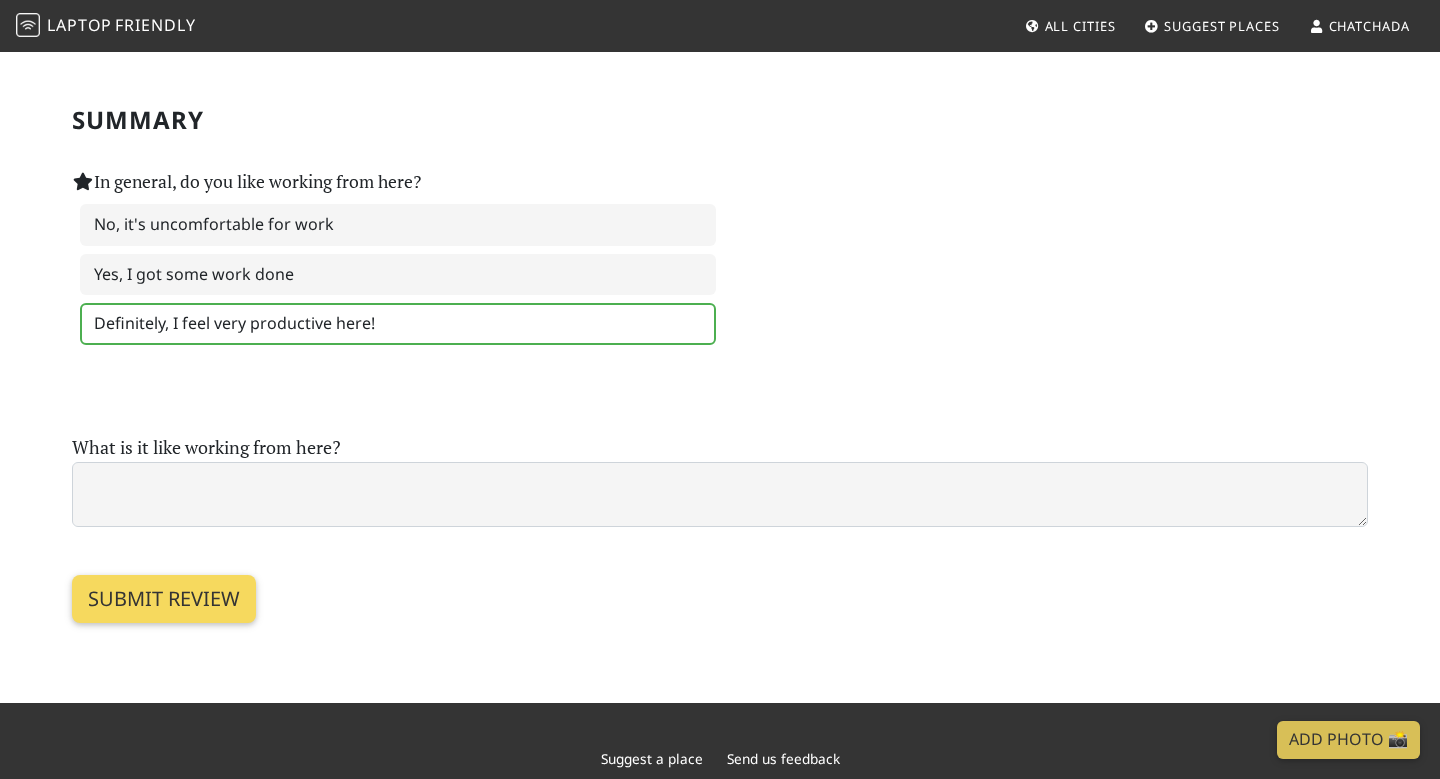 click on "Submit review" at bounding box center (164, 599) 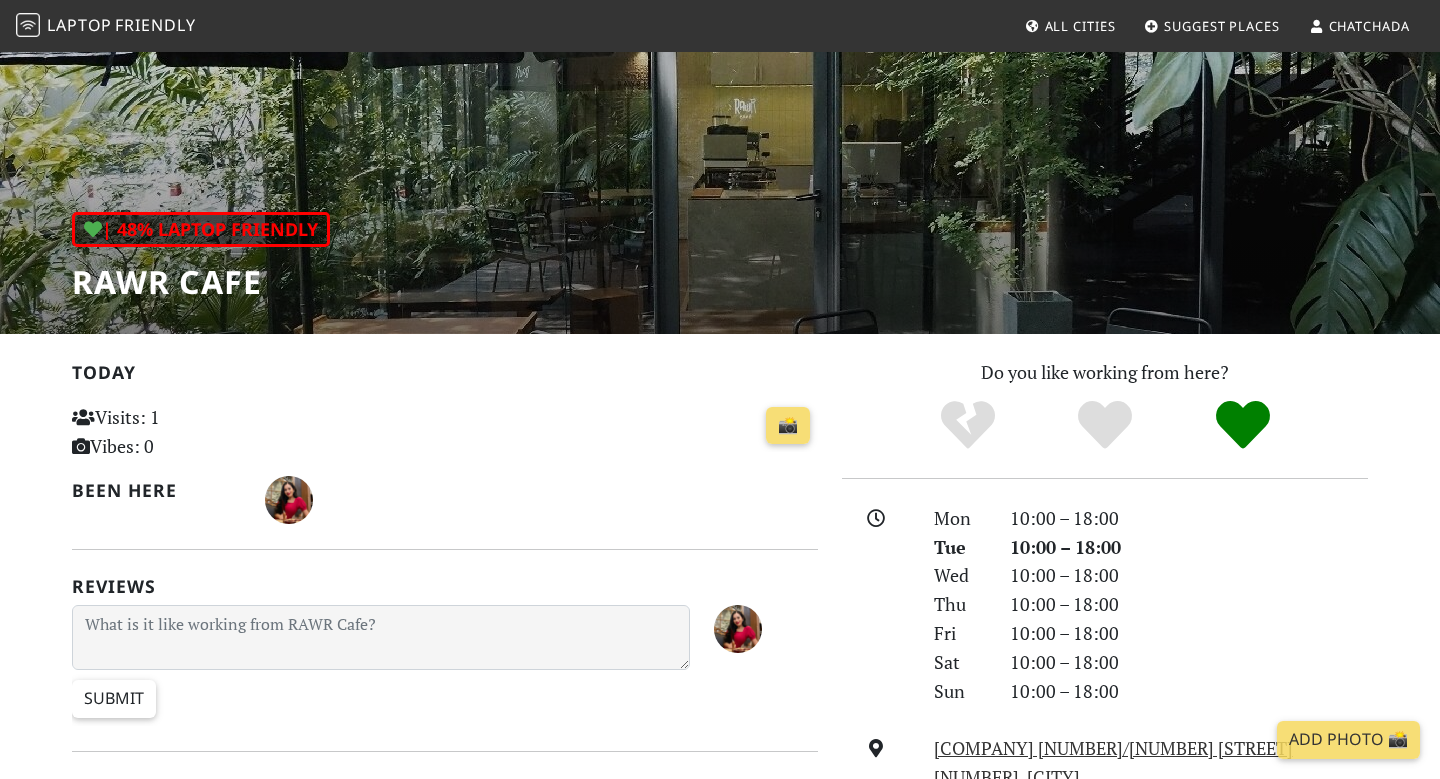 scroll, scrollTop: 167, scrollLeft: 0, axis: vertical 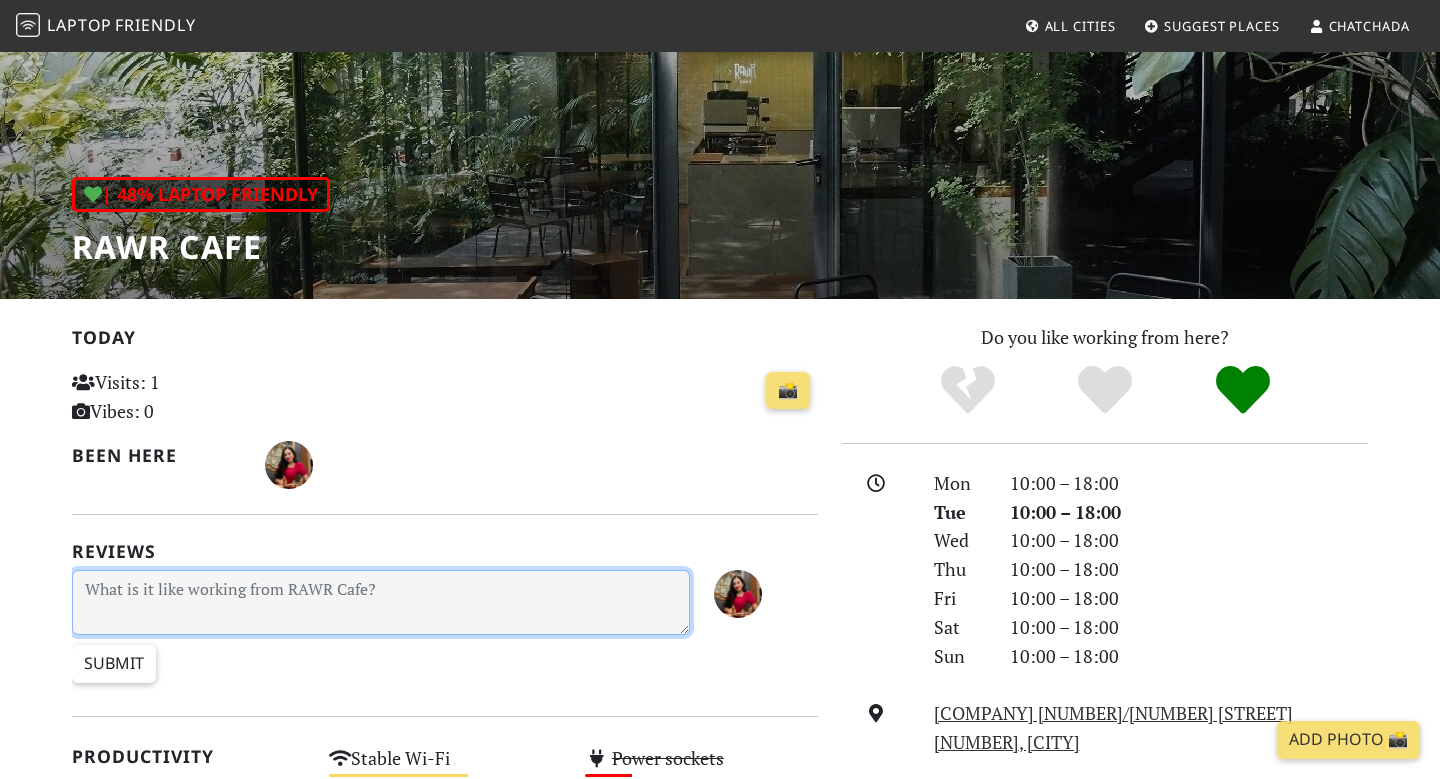 click at bounding box center (381, 602) 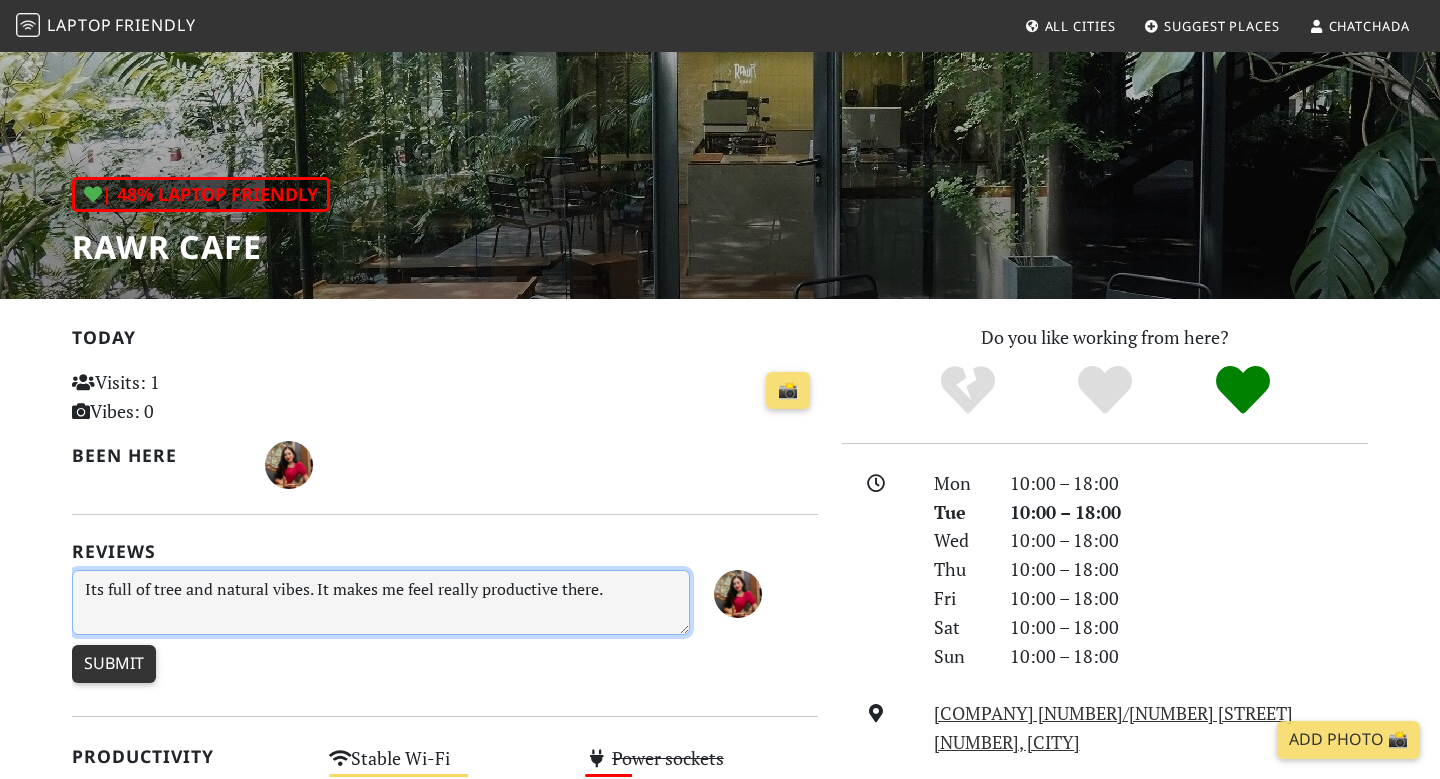 type on "Its full of tree and natural vibes. It makes me feel really productive there." 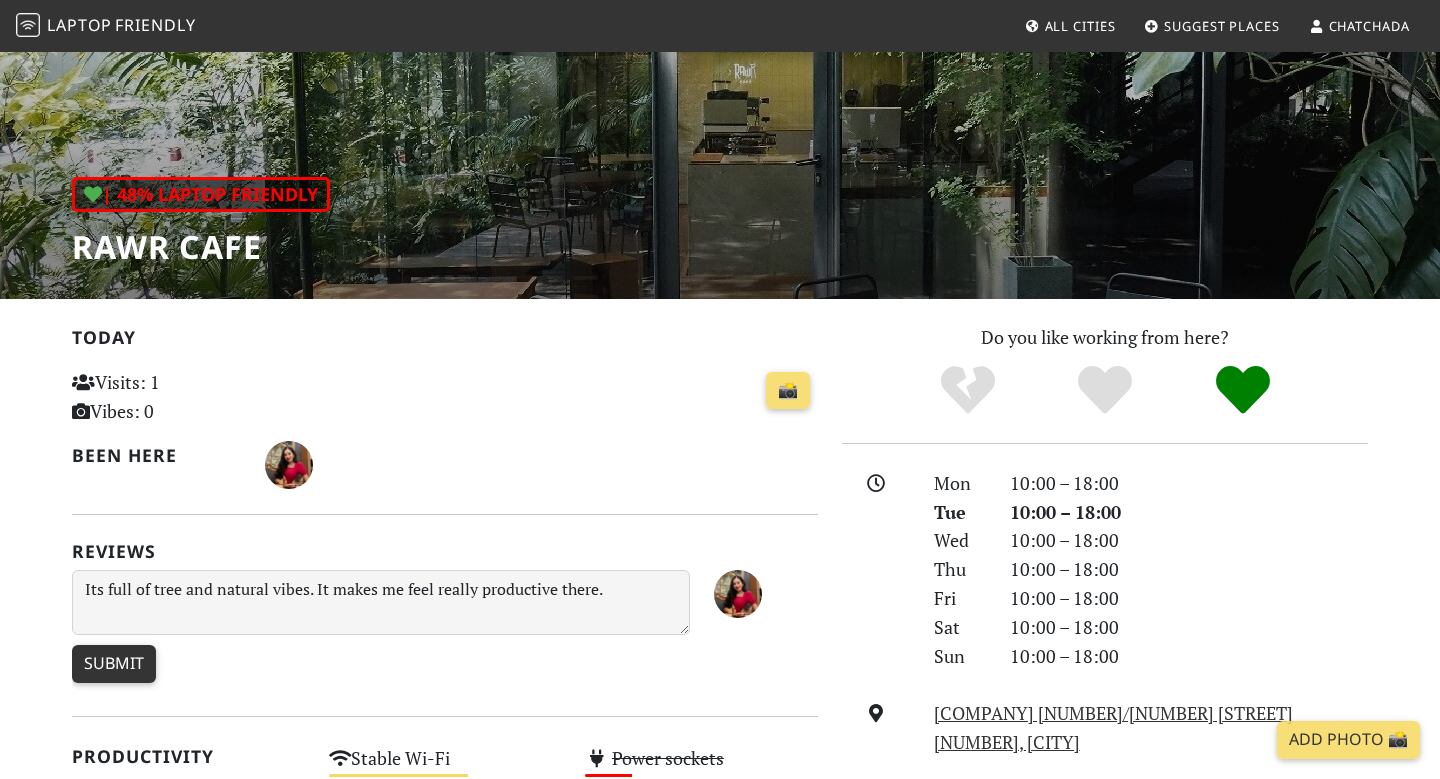 click on "Submit" at bounding box center [114, 664] 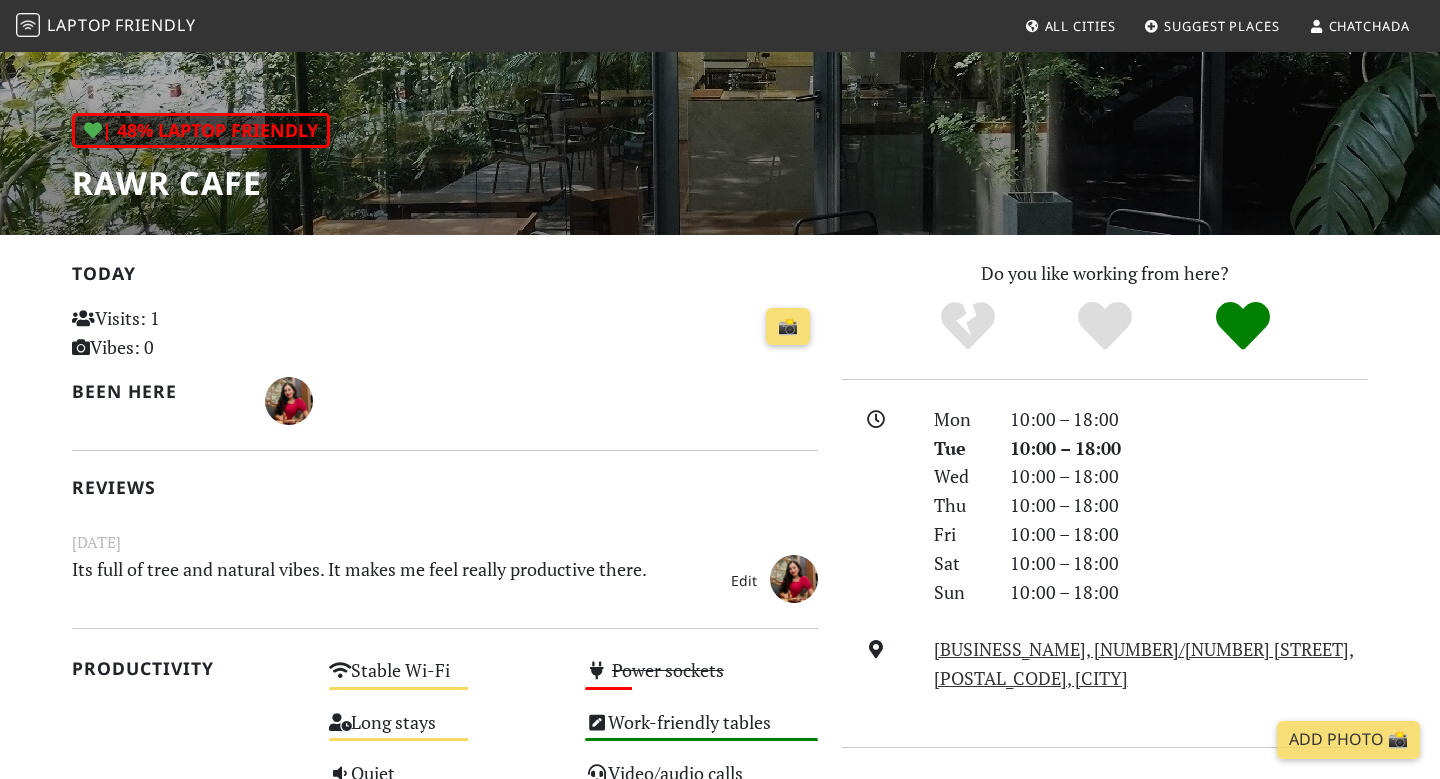 scroll, scrollTop: 0, scrollLeft: 0, axis: both 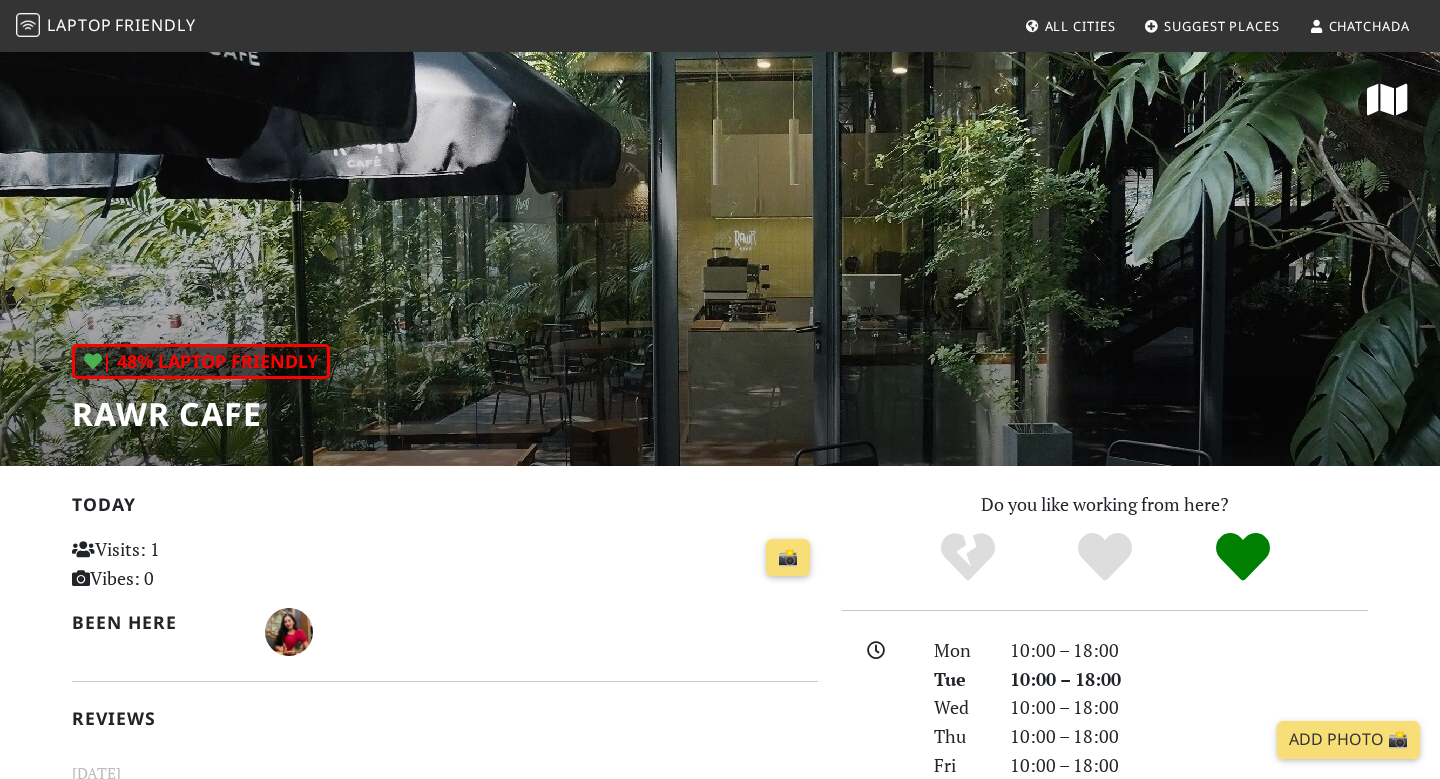 click on "Laptop" at bounding box center (79, 25) 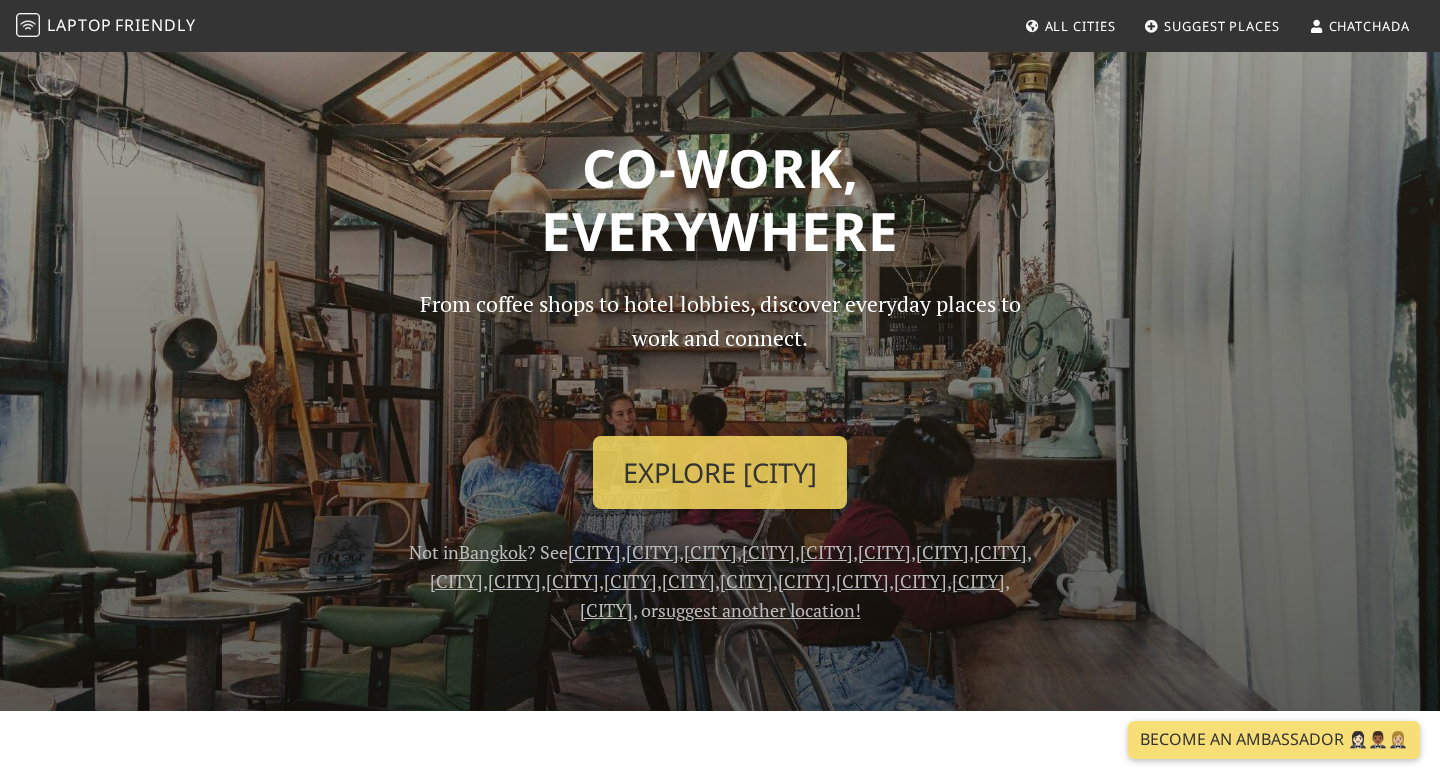 scroll, scrollTop: 0, scrollLeft: 0, axis: both 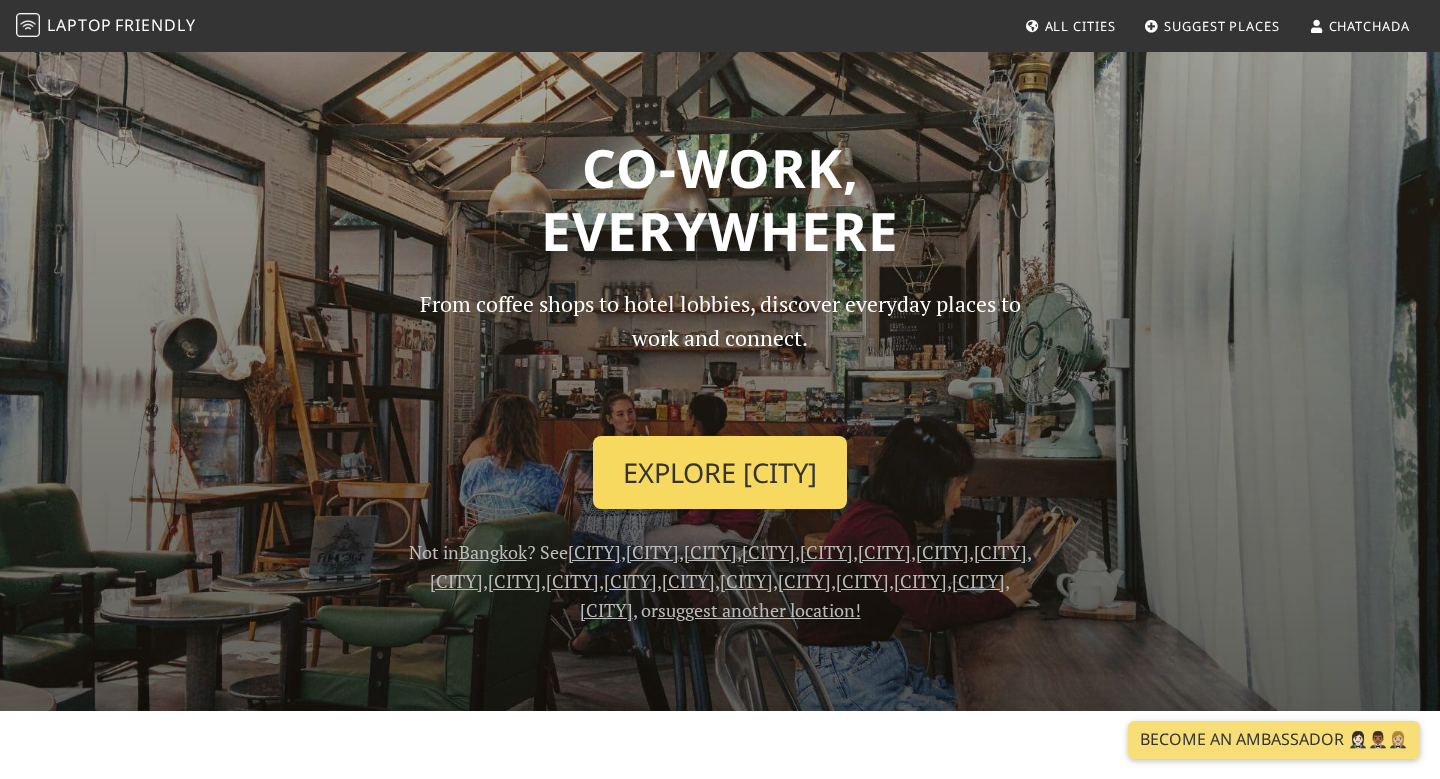 click on "Explore [CITY]" at bounding box center (720, 473) 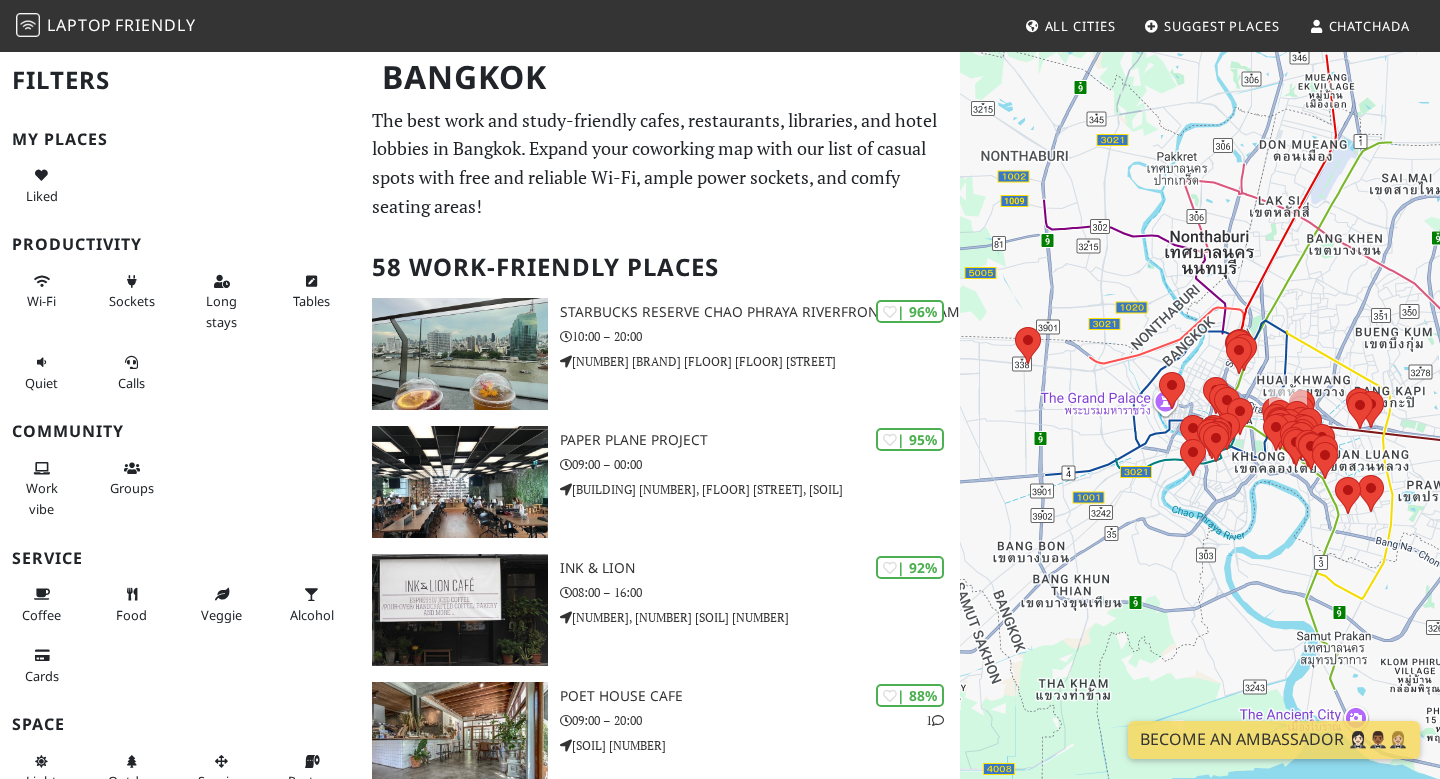 scroll, scrollTop: 0, scrollLeft: 0, axis: both 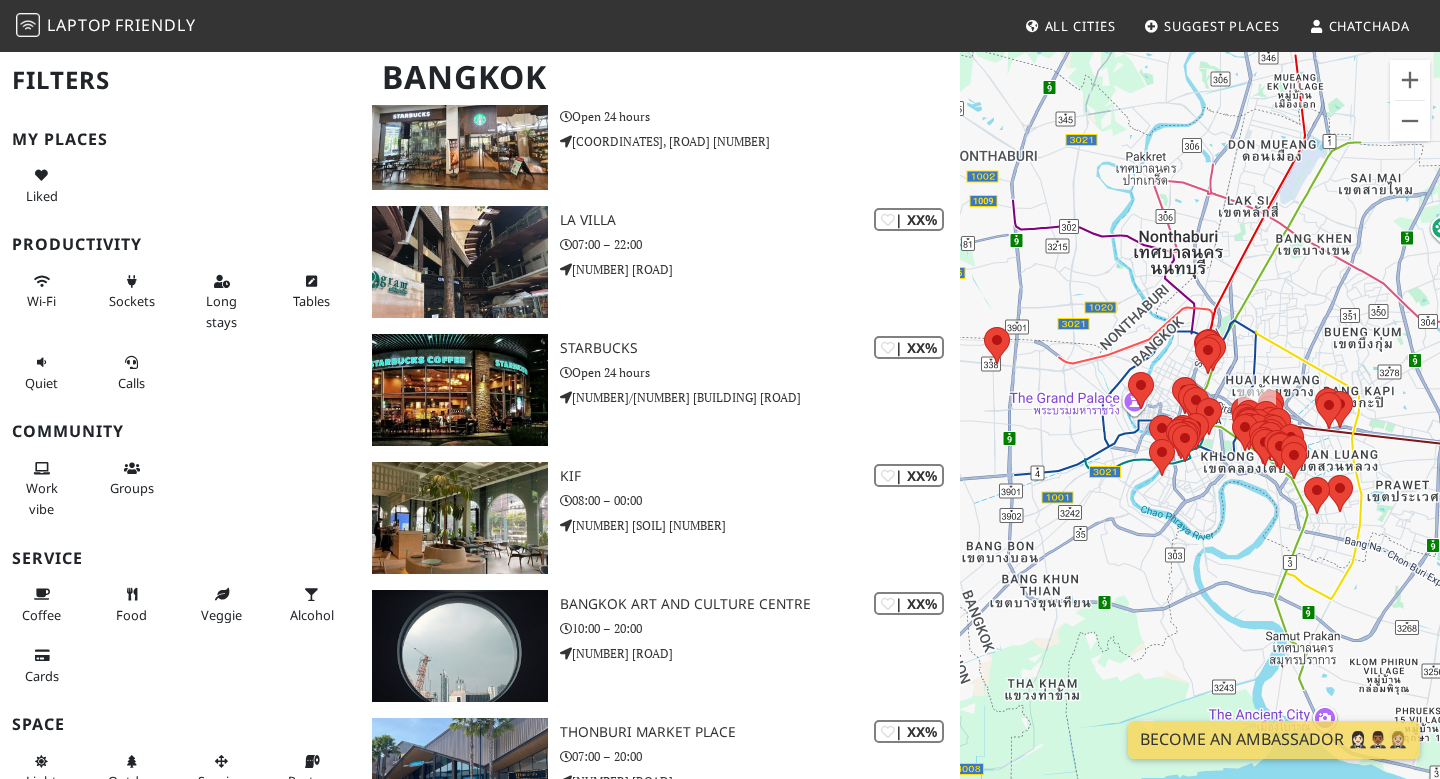 click on "Chatchada" at bounding box center [1369, 26] 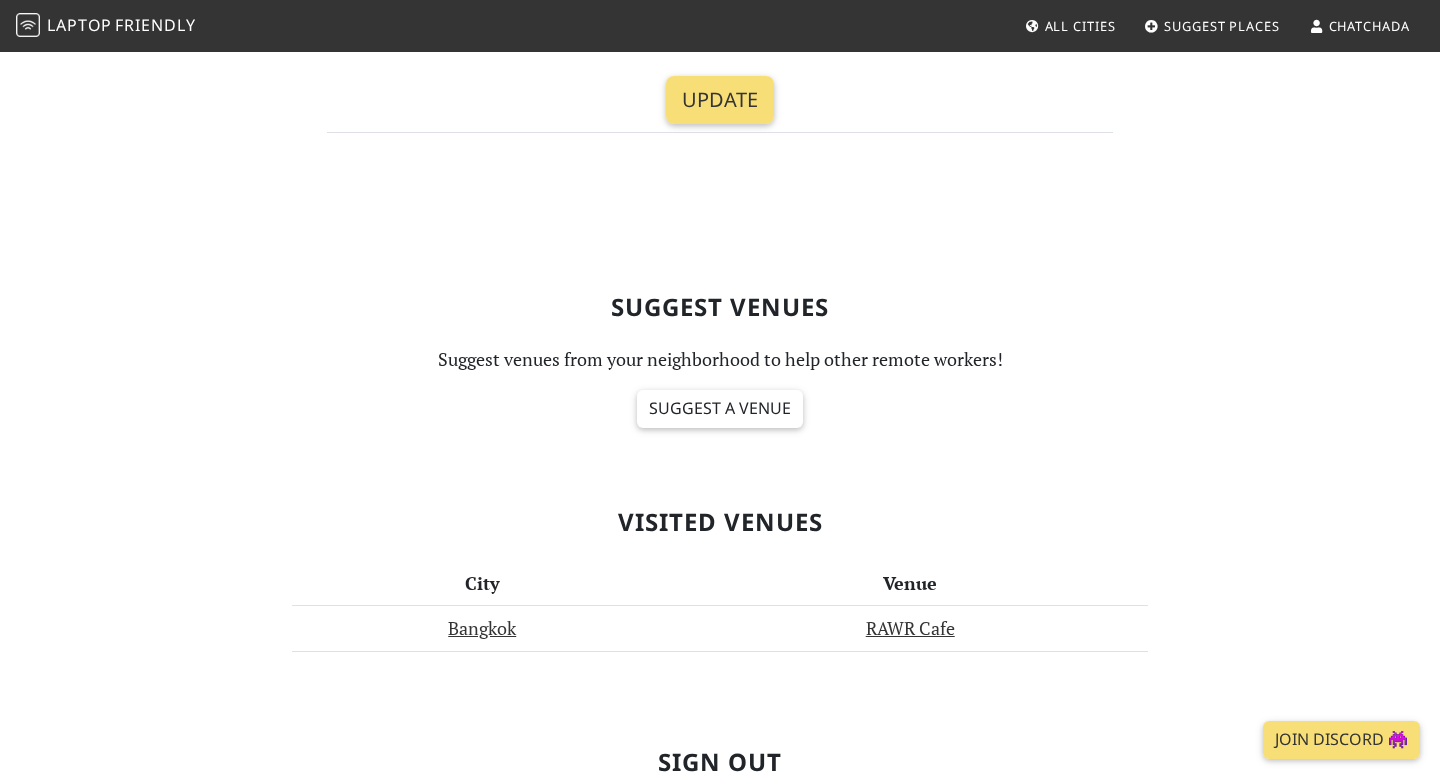 scroll, scrollTop: 0, scrollLeft: 0, axis: both 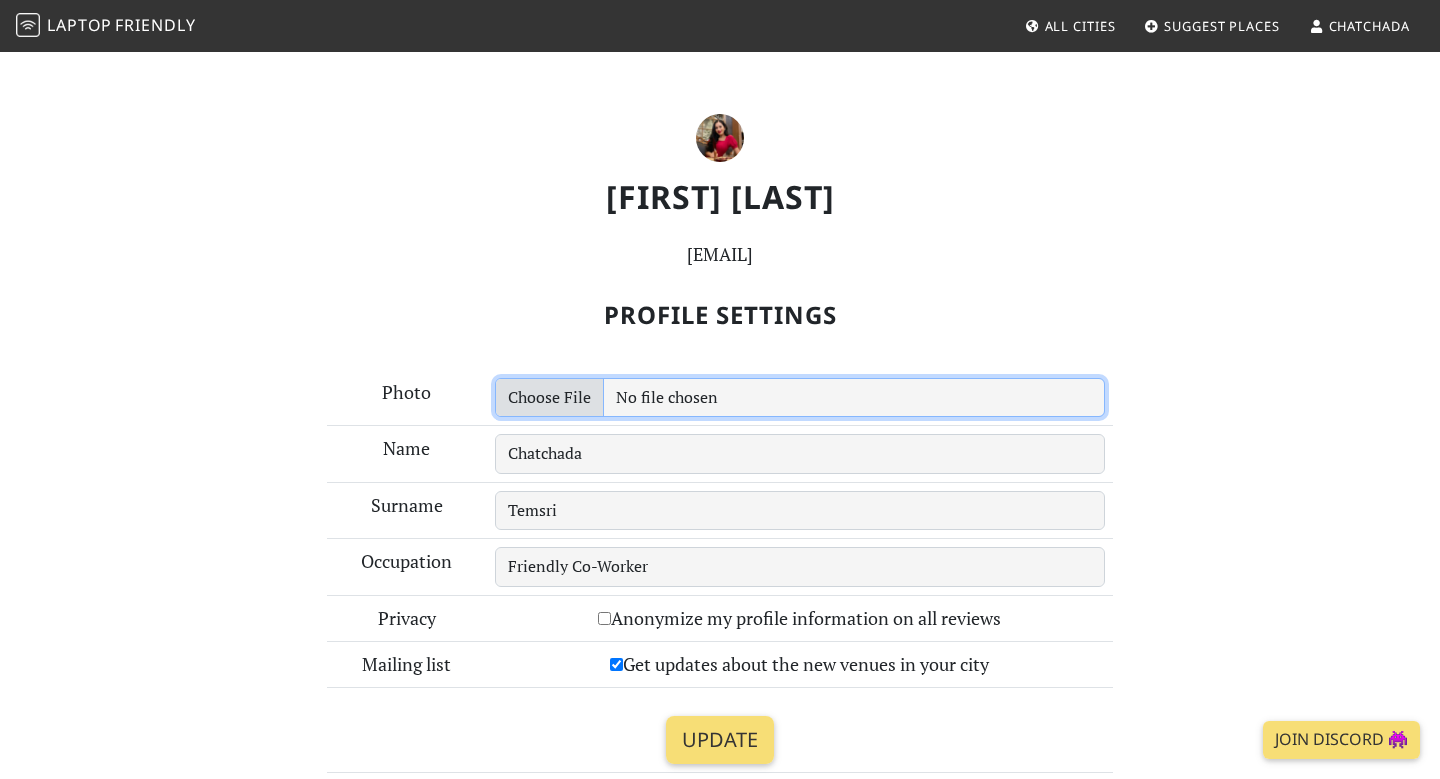 click at bounding box center [800, 398] 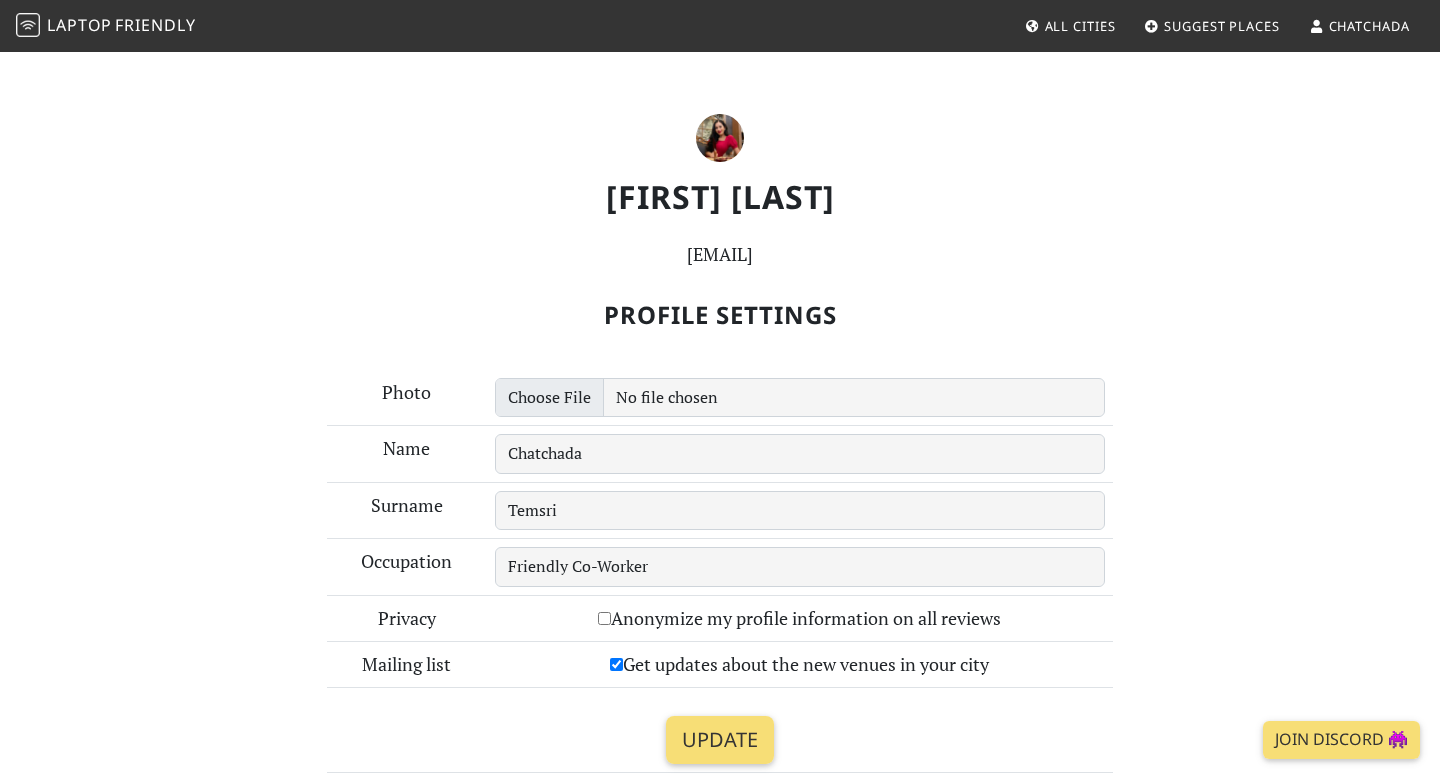 click on "[FIRST] [LAST]
[EMAIL]
Profile Settings
Photo
Name
[FIRST]
Surname
[LAST]
Occupation
Friendly Co-Worker
Privacy
Anonymize my profile information on all reviews
Mailing list
Get updates about the new venues in your [CITY]
Update" at bounding box center [720, 451] 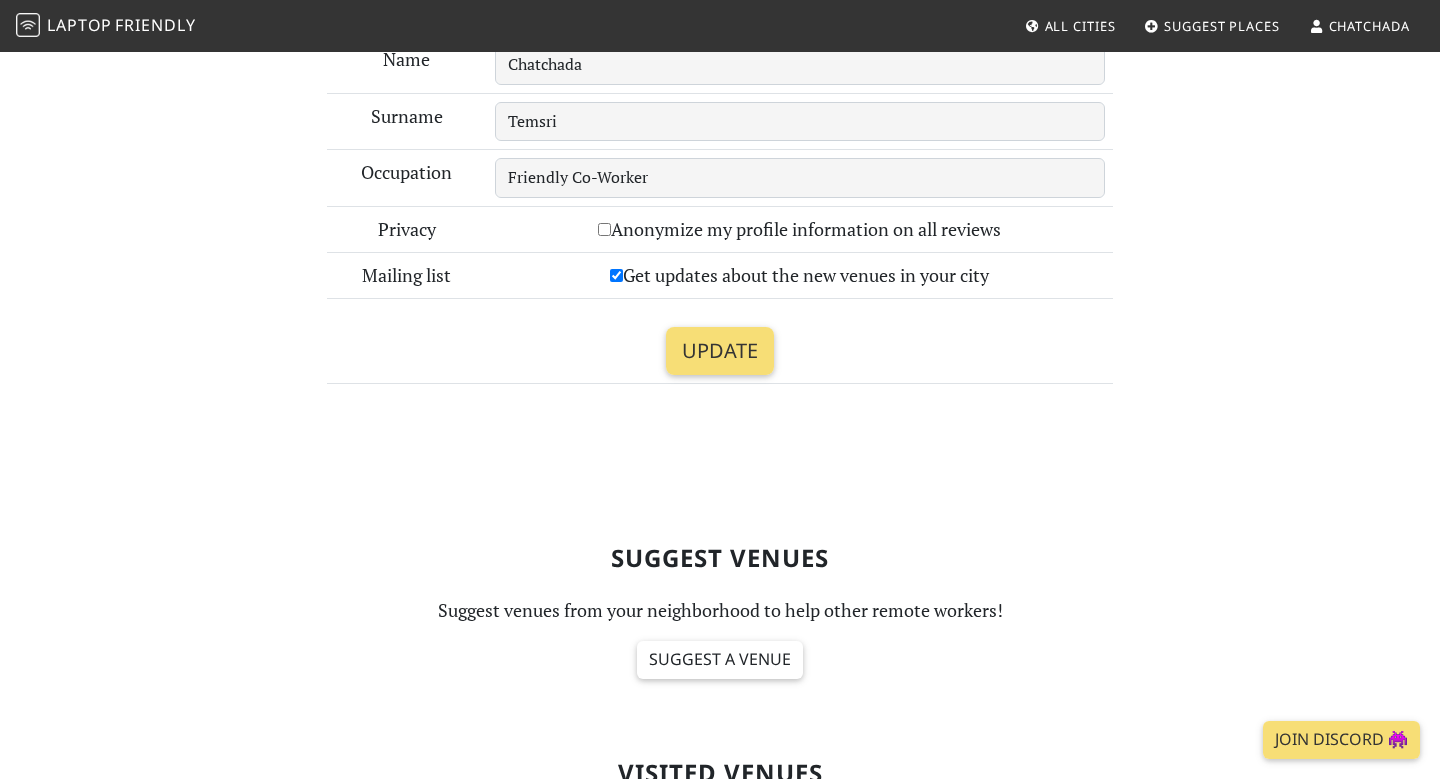 scroll, scrollTop: 0, scrollLeft: 0, axis: both 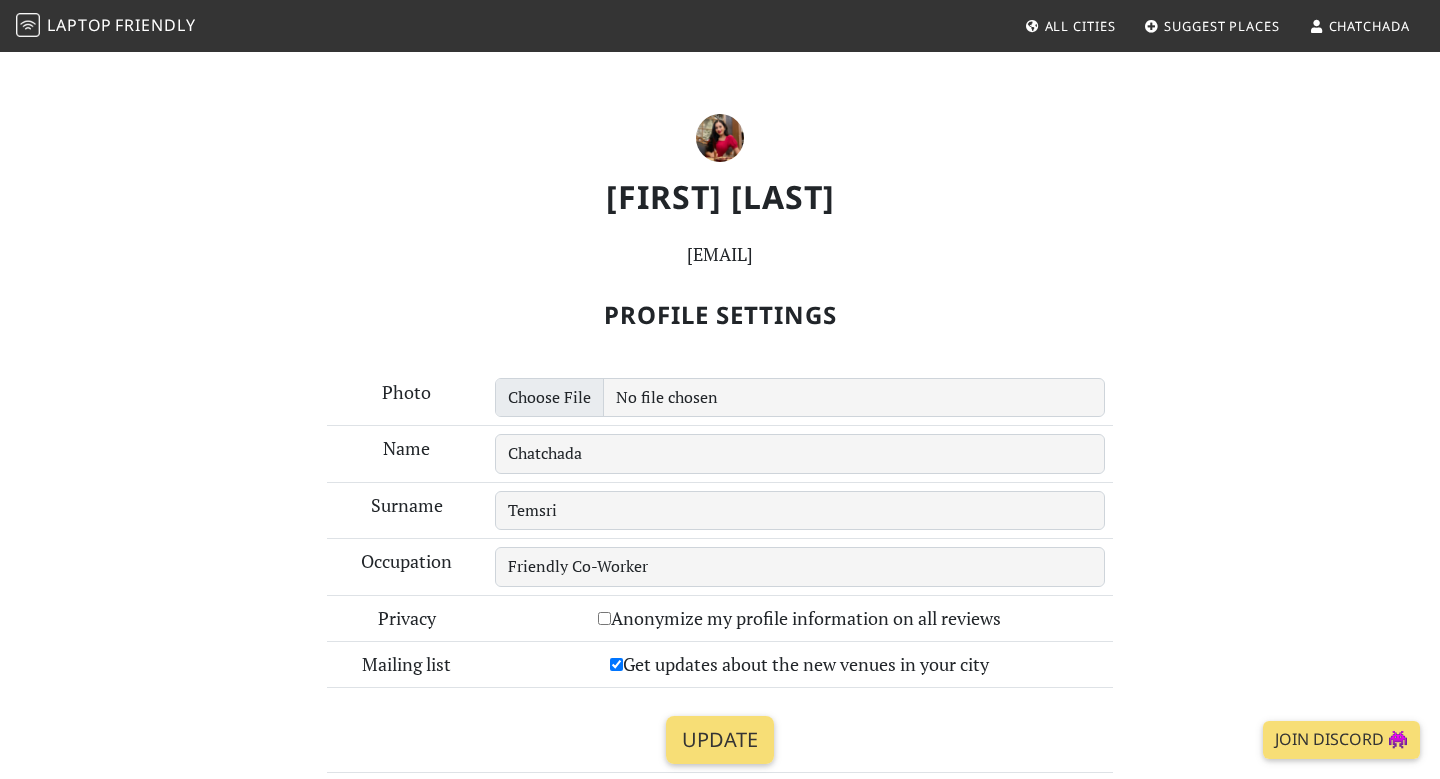 click on "Suggest Places" at bounding box center (1222, 26) 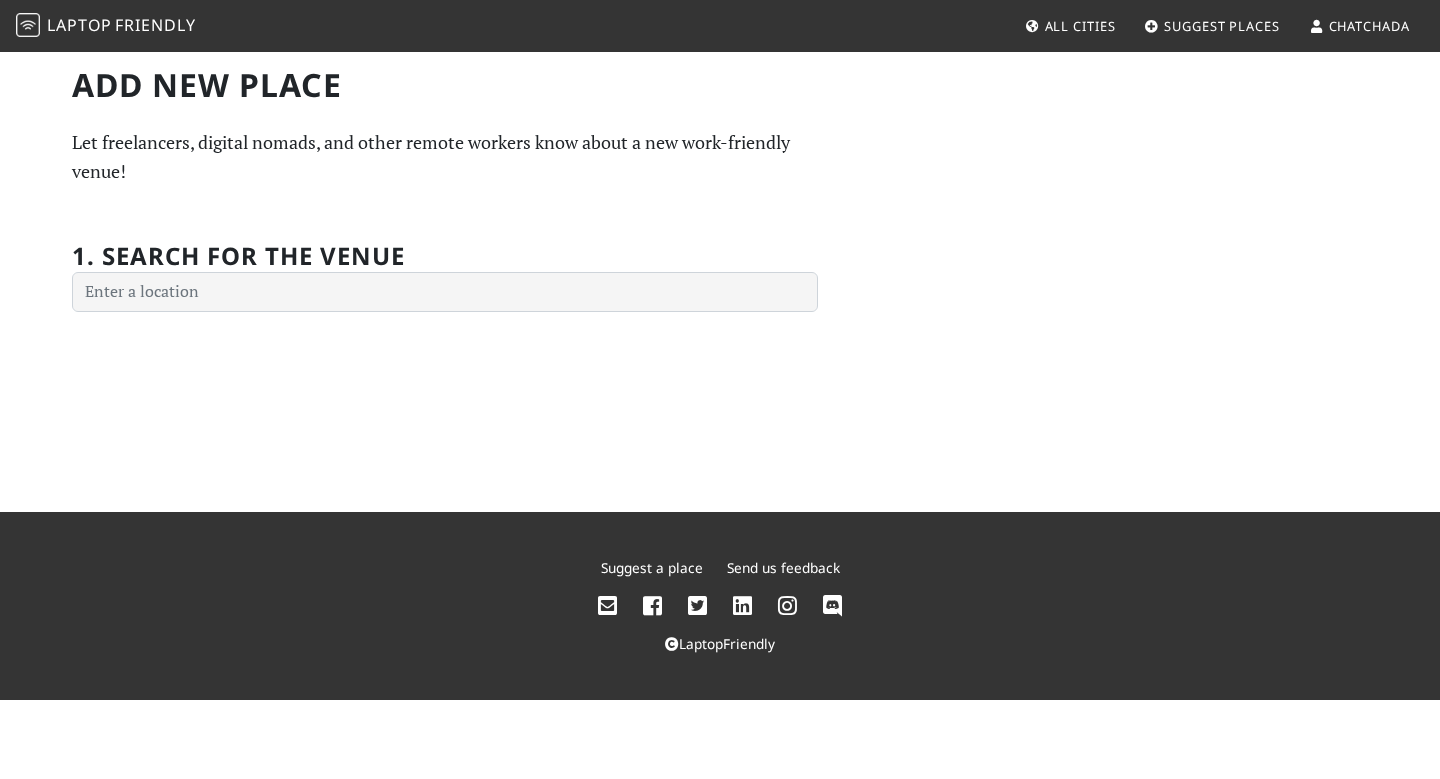 scroll, scrollTop: 0, scrollLeft: 0, axis: both 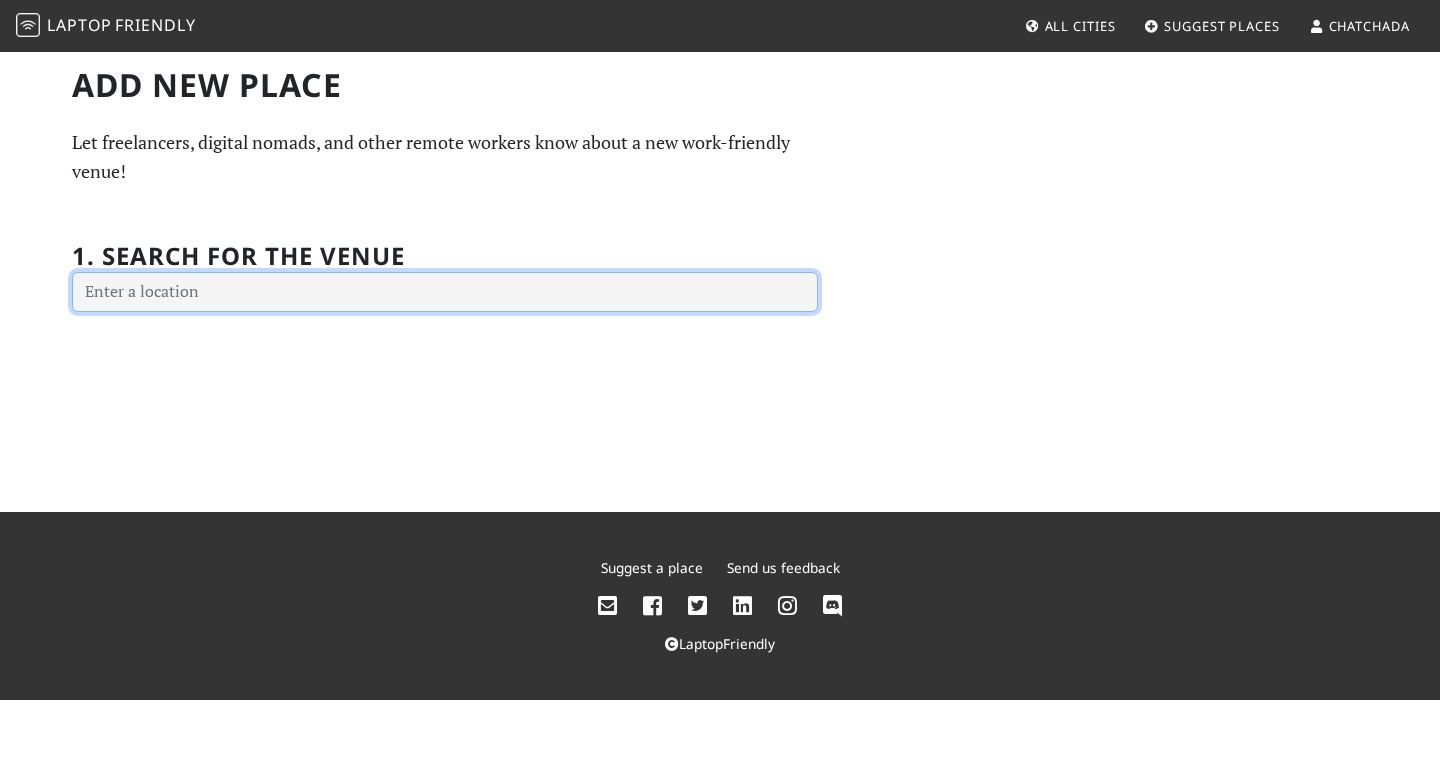 click at bounding box center [445, 292] 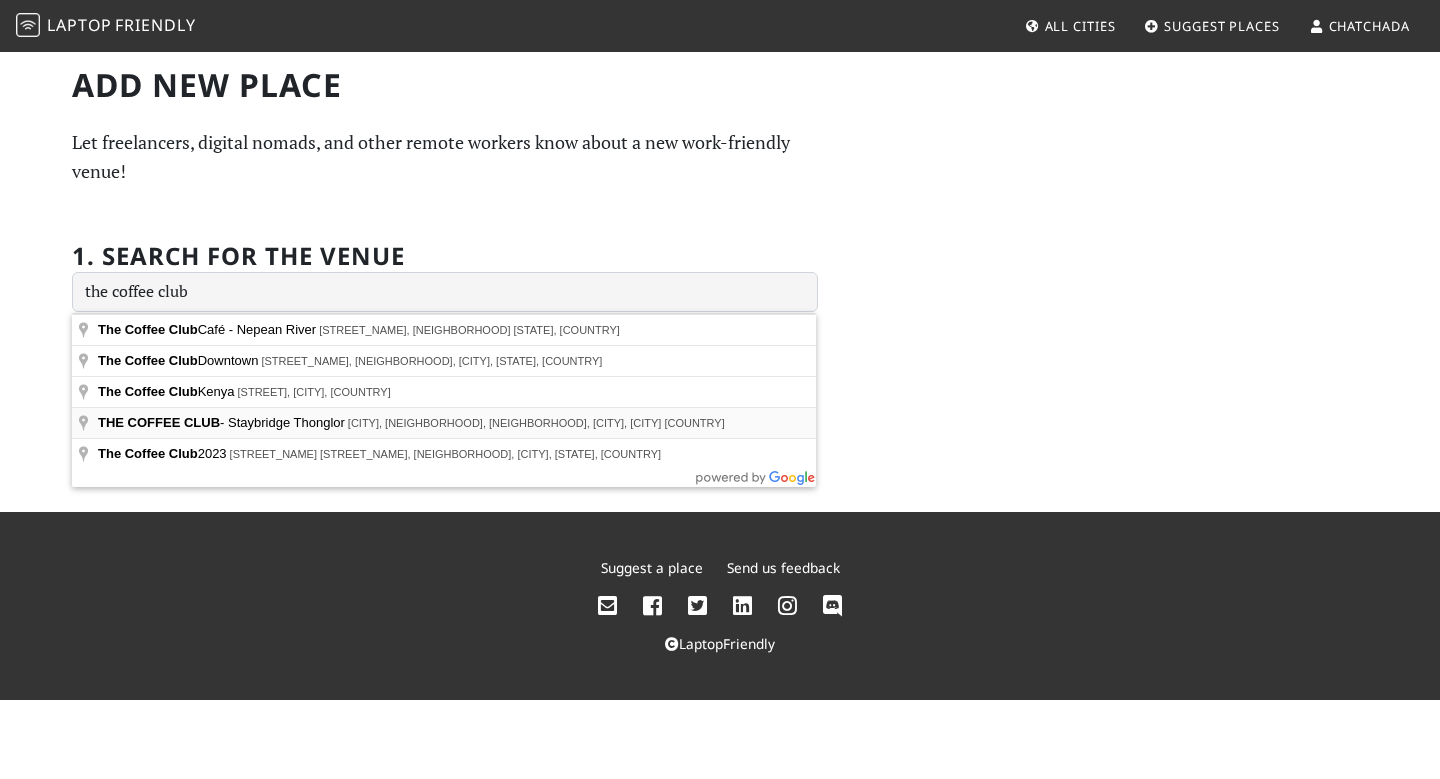 type on "THE COFFEE CLUB - Staybridge Thonglor, [NEIGHBORHOOD], [NEIGHBORHOOD], [CITY], [CITY] [COUNTRY]" 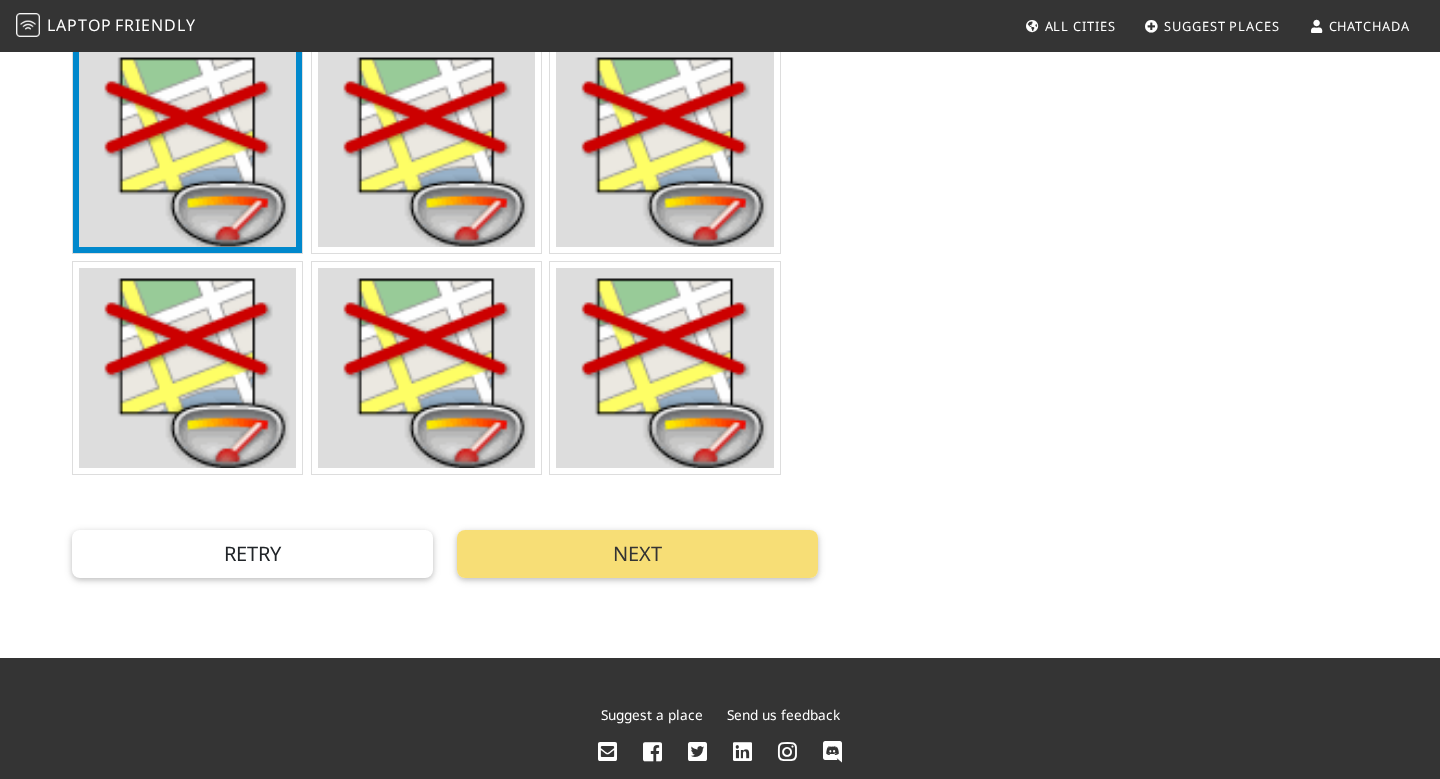 scroll, scrollTop: 642, scrollLeft: 0, axis: vertical 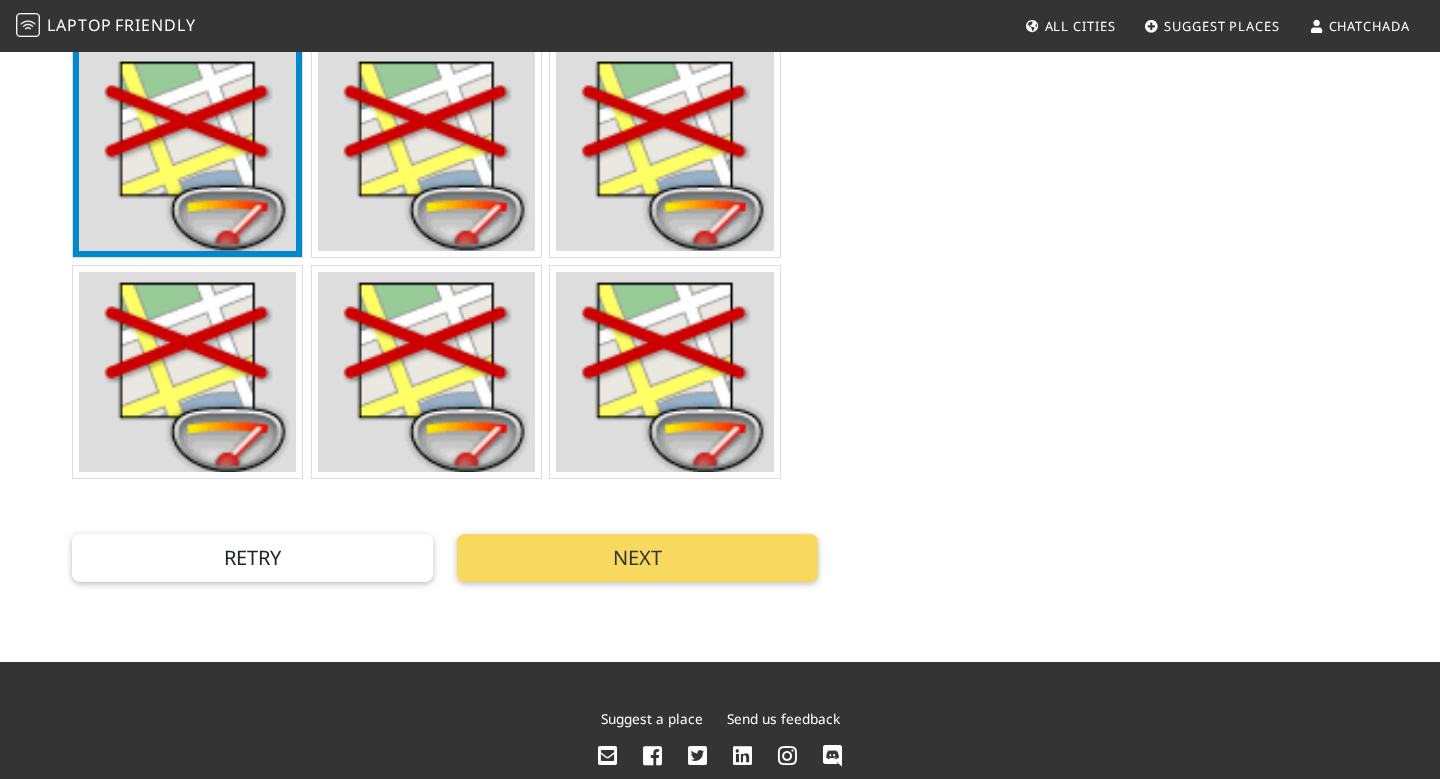 click on "Next" at bounding box center [637, 558] 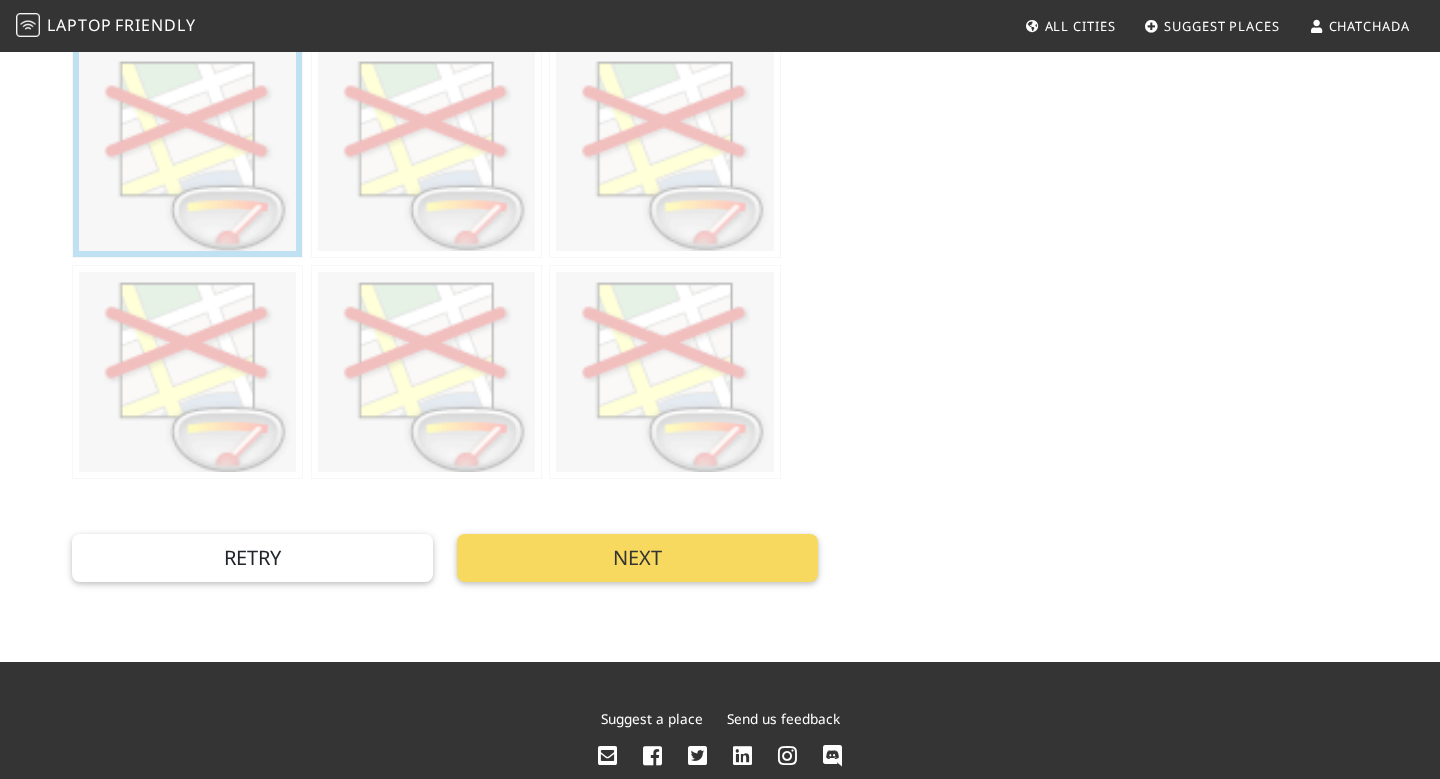 scroll, scrollTop: 0, scrollLeft: 0, axis: both 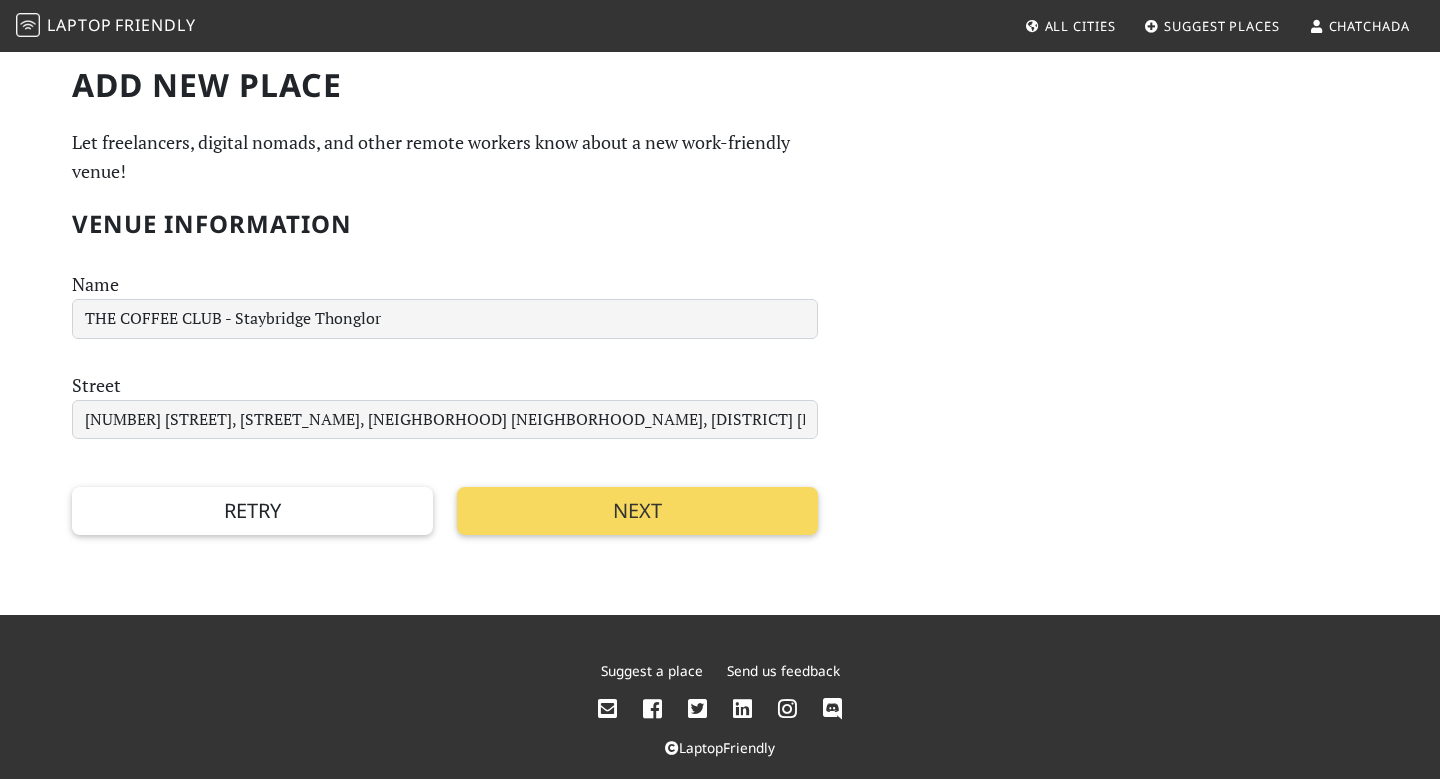 click on "Next" at bounding box center (637, 511) 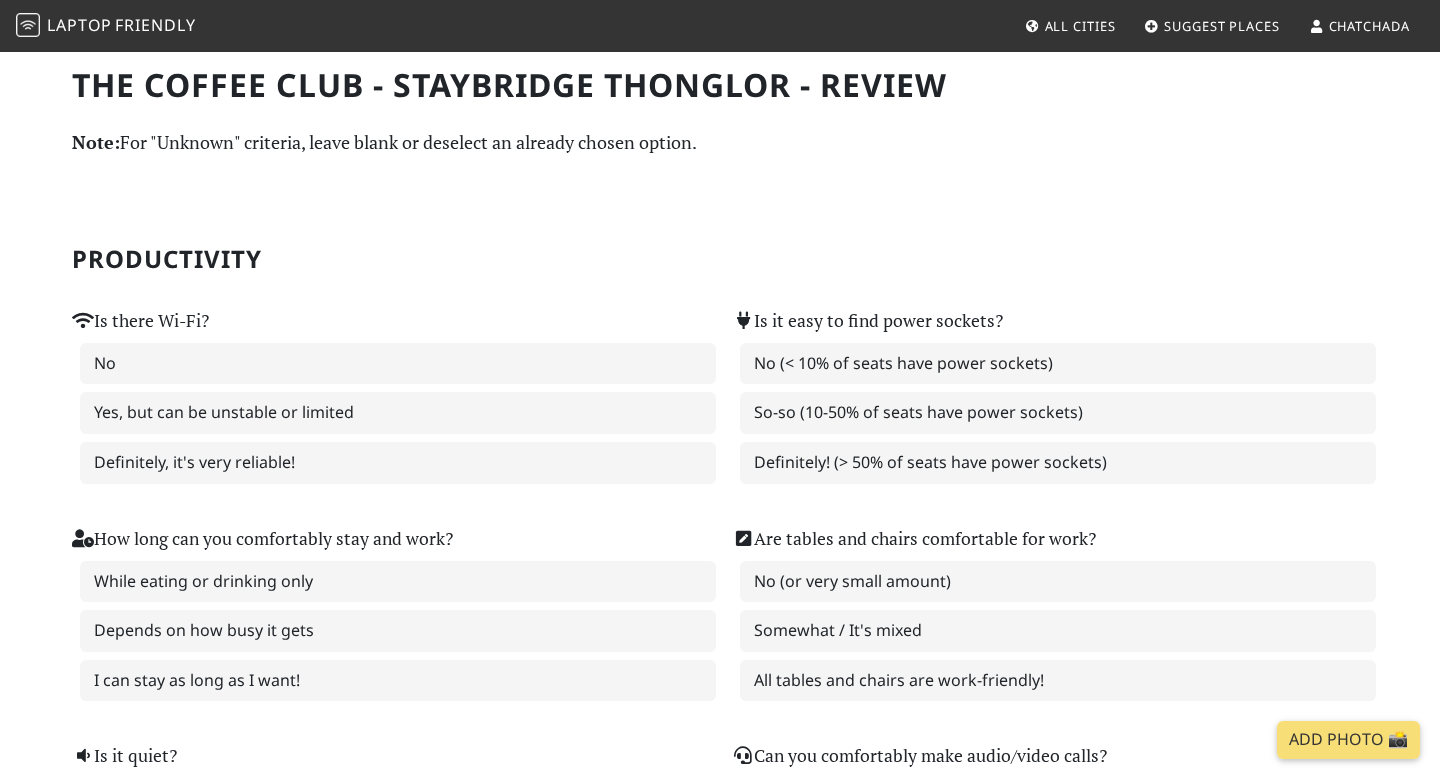 scroll, scrollTop: 0, scrollLeft: 0, axis: both 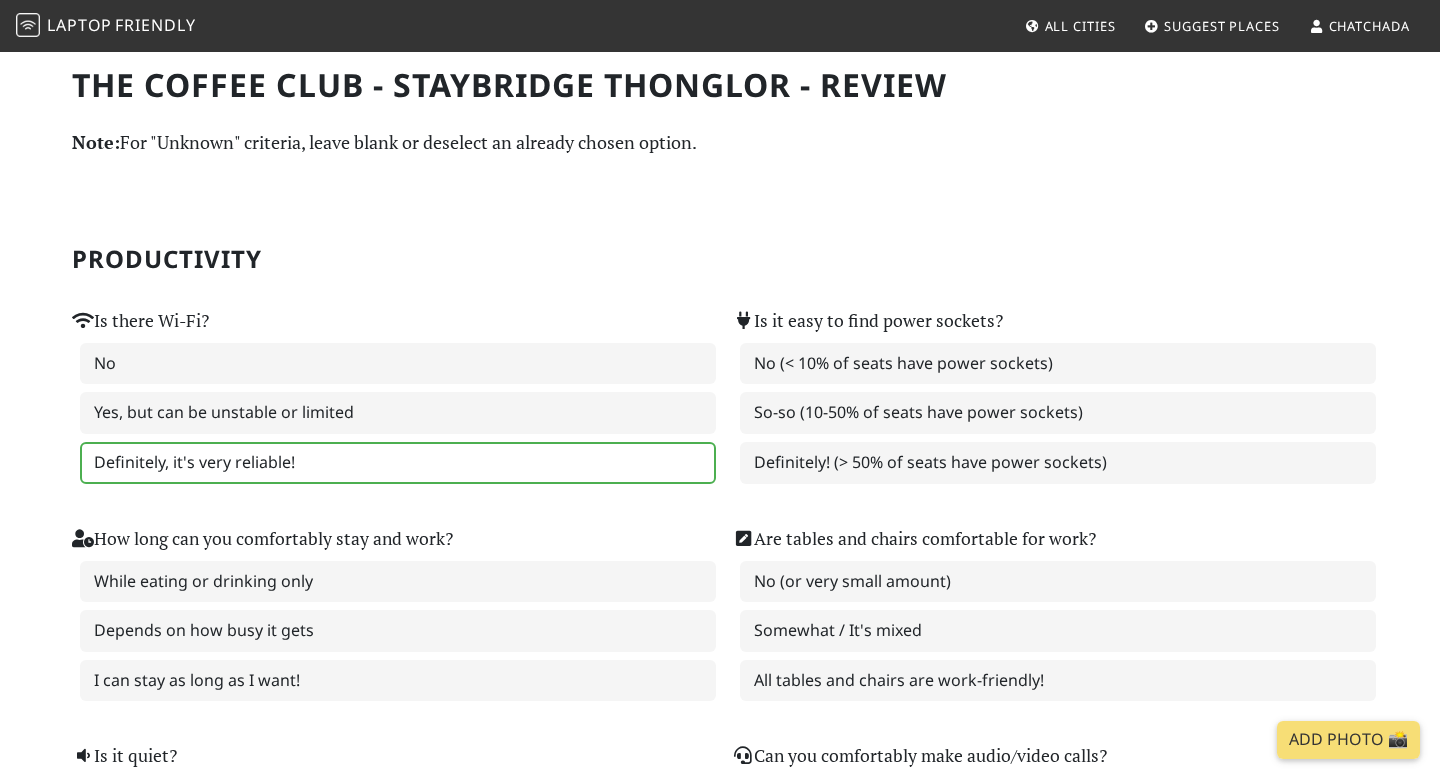 click on "Definitely, it's very reliable!" at bounding box center (398, 463) 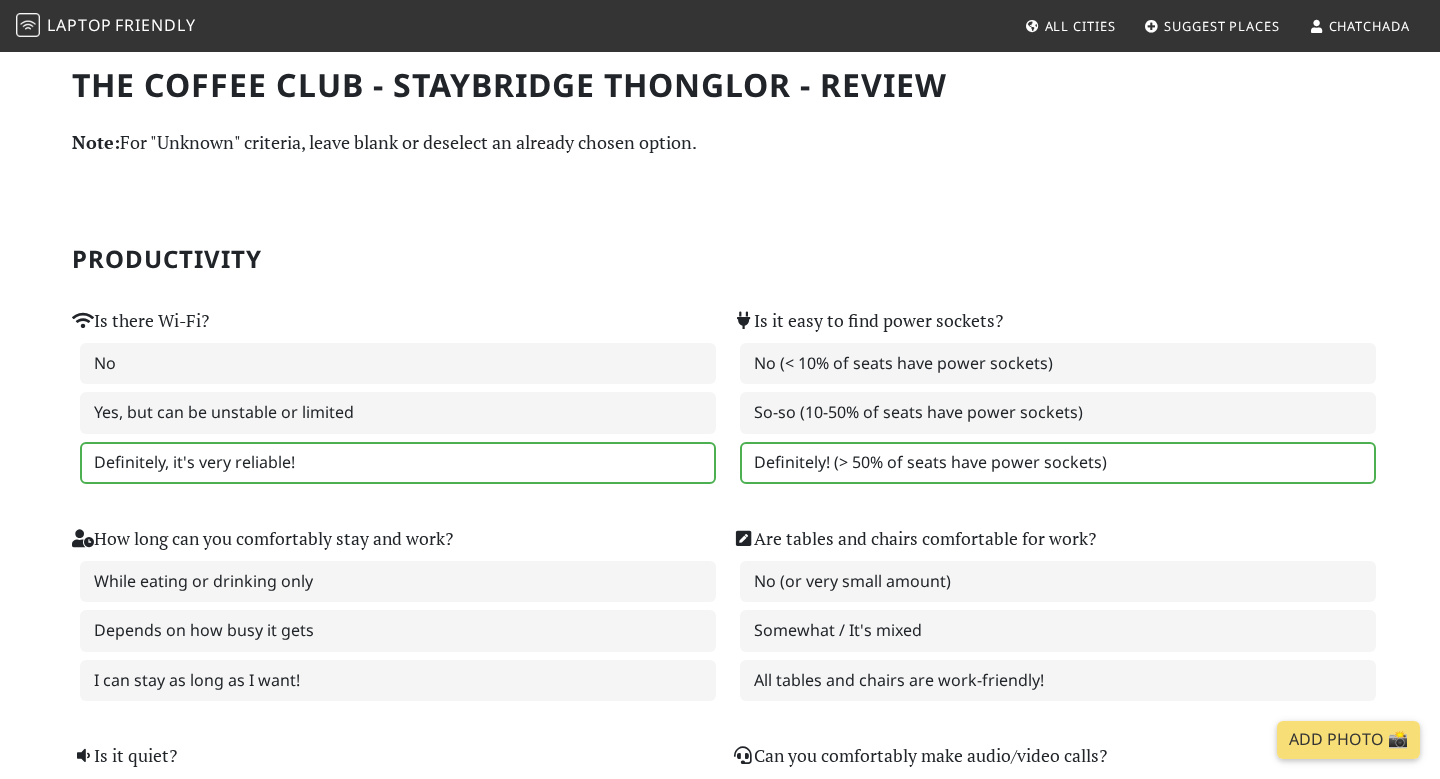 click on "Definitely! (> 50% of seats have power sockets)" at bounding box center (1058, 463) 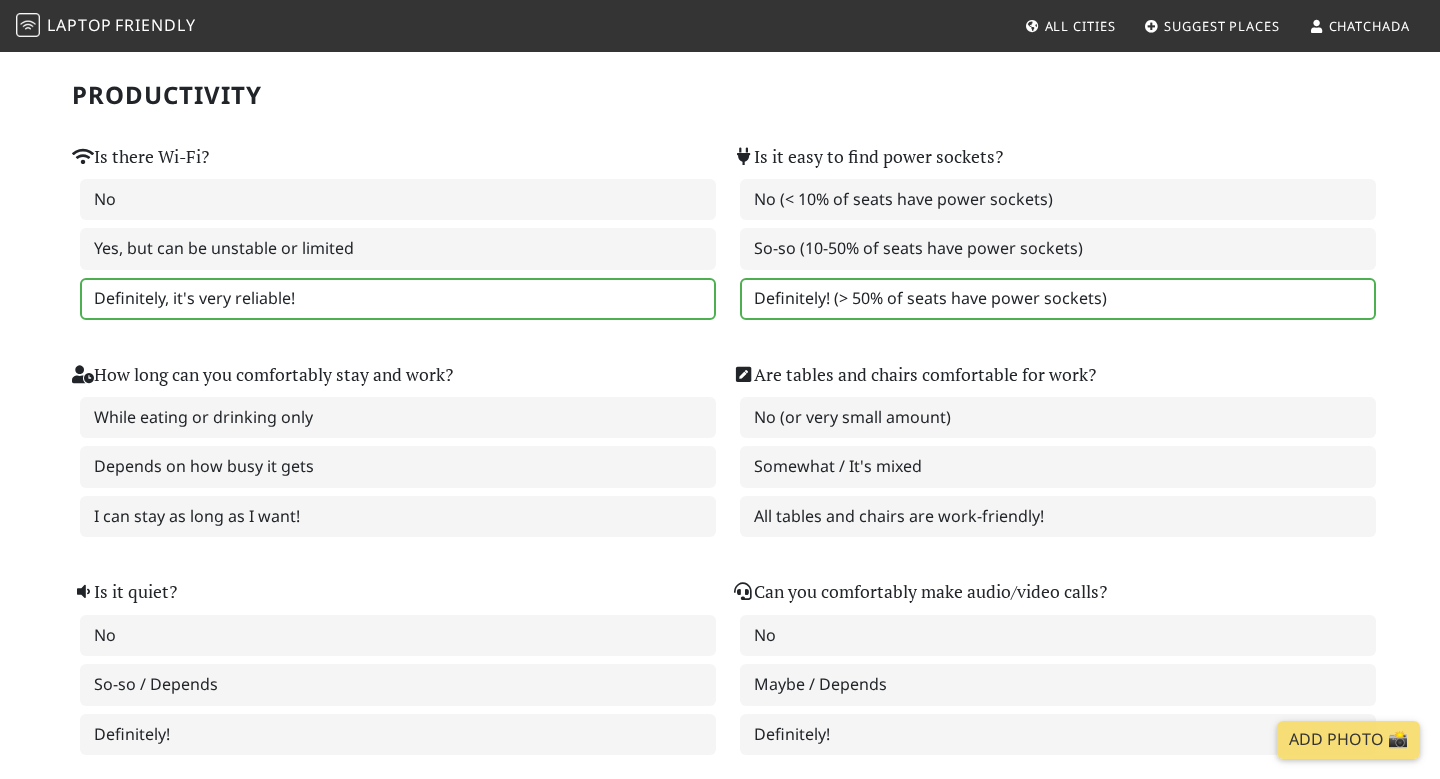 scroll, scrollTop: 177, scrollLeft: 0, axis: vertical 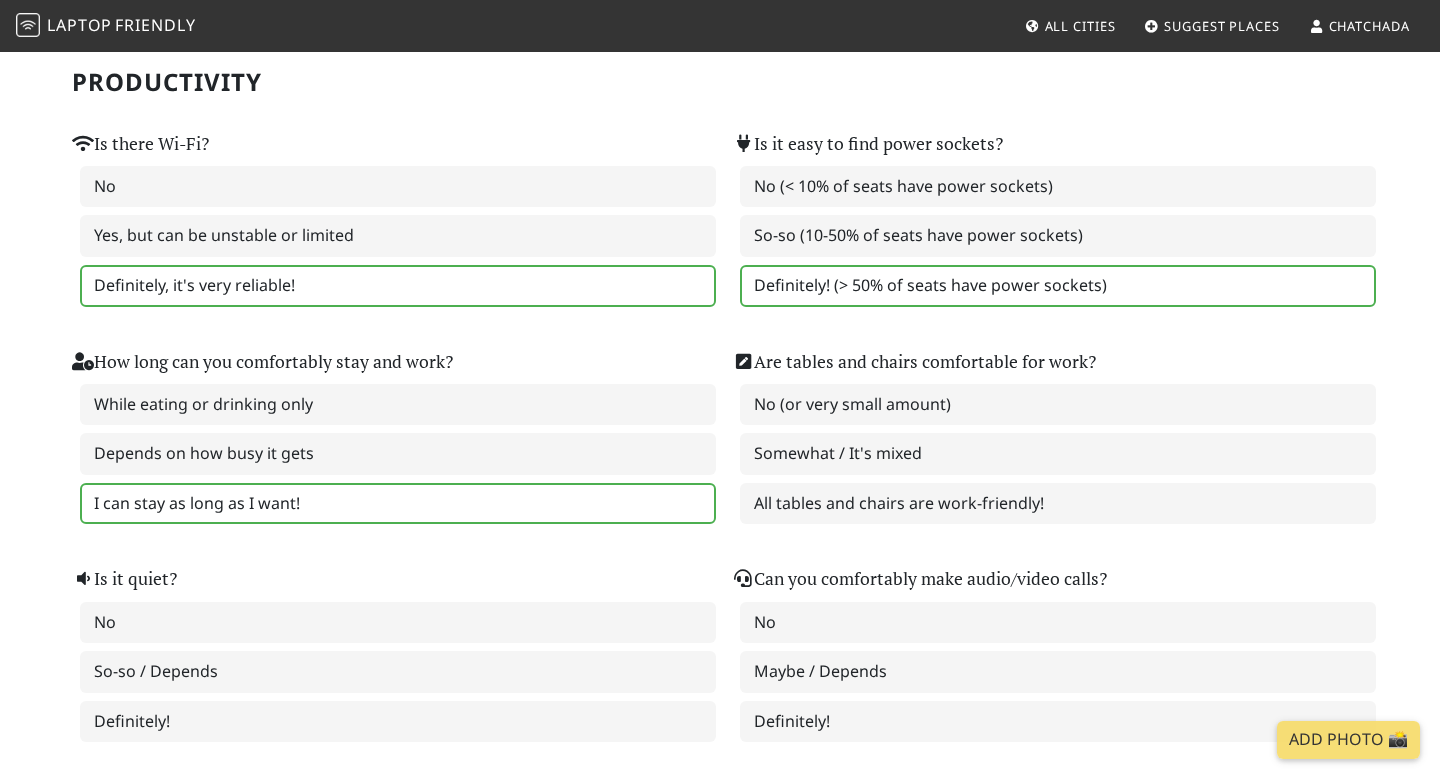 click on "I can stay as long as I want!" at bounding box center [398, 504] 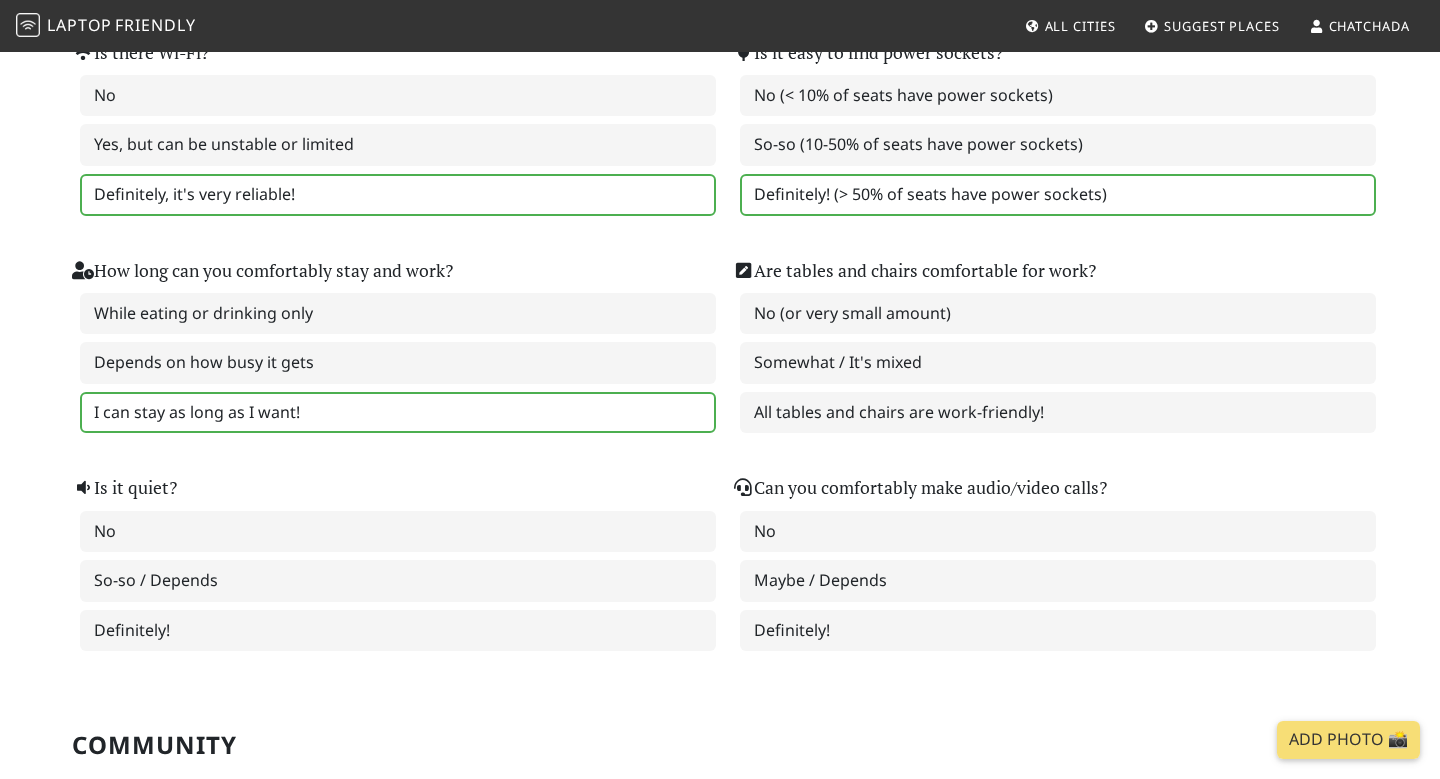 scroll, scrollTop: 276, scrollLeft: 0, axis: vertical 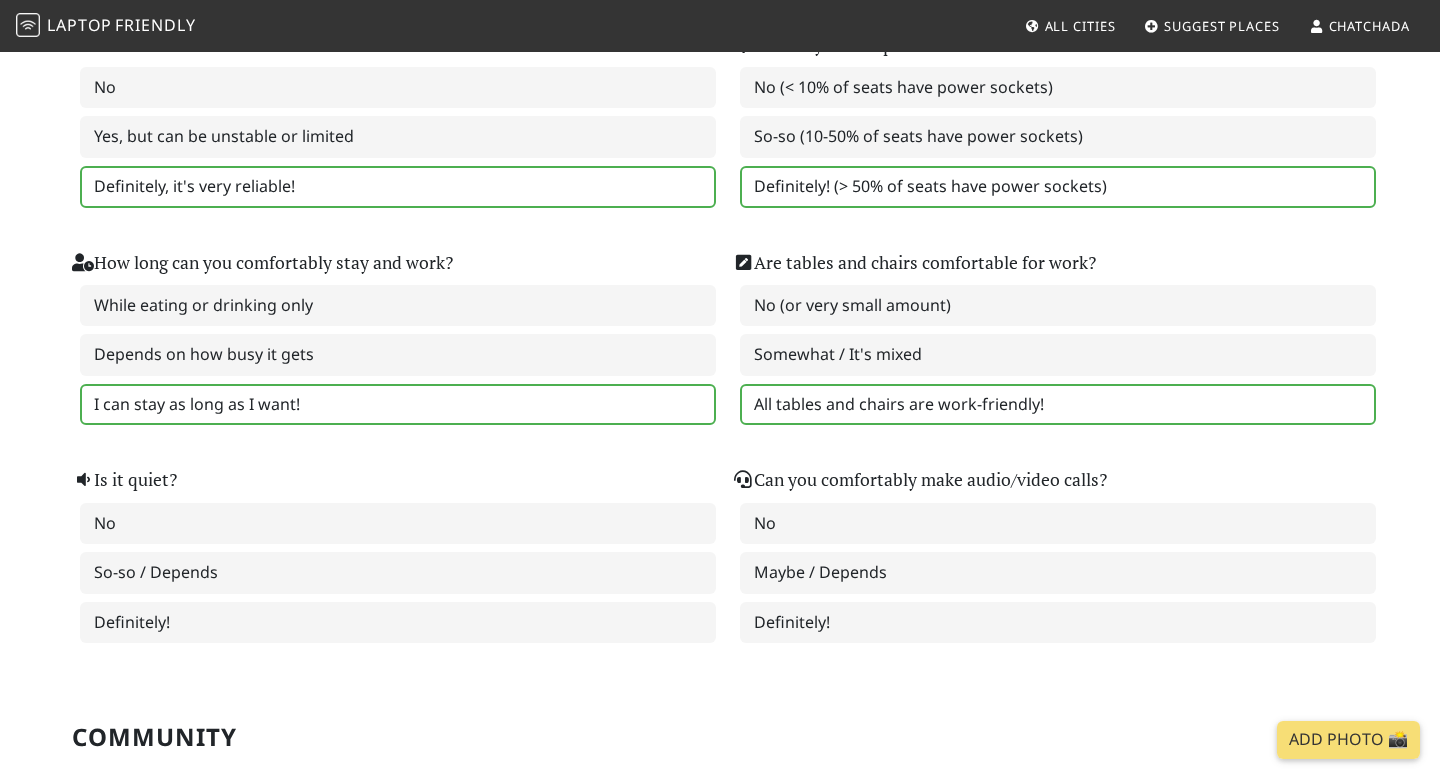 click on "All tables and chairs are work-friendly!" at bounding box center (1058, 405) 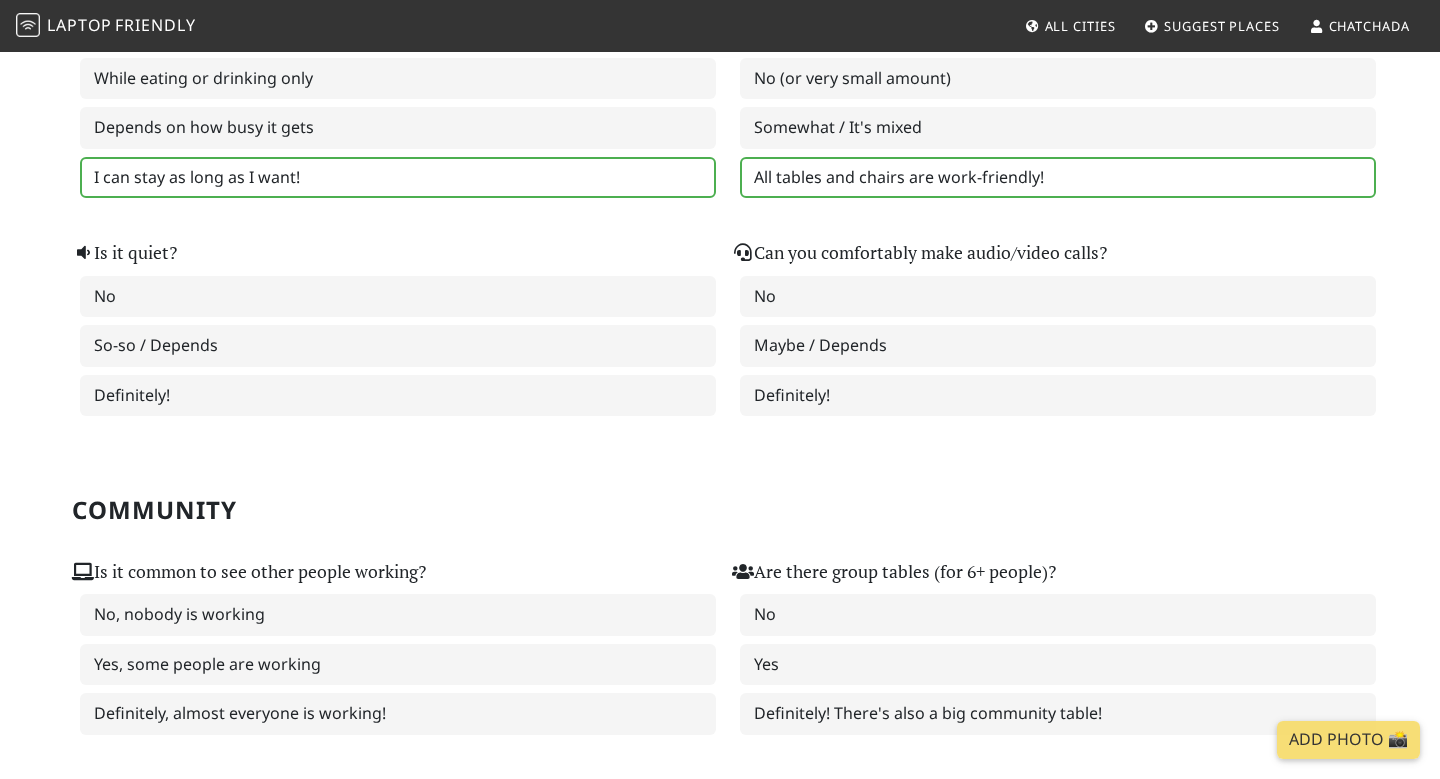 scroll, scrollTop: 506, scrollLeft: 0, axis: vertical 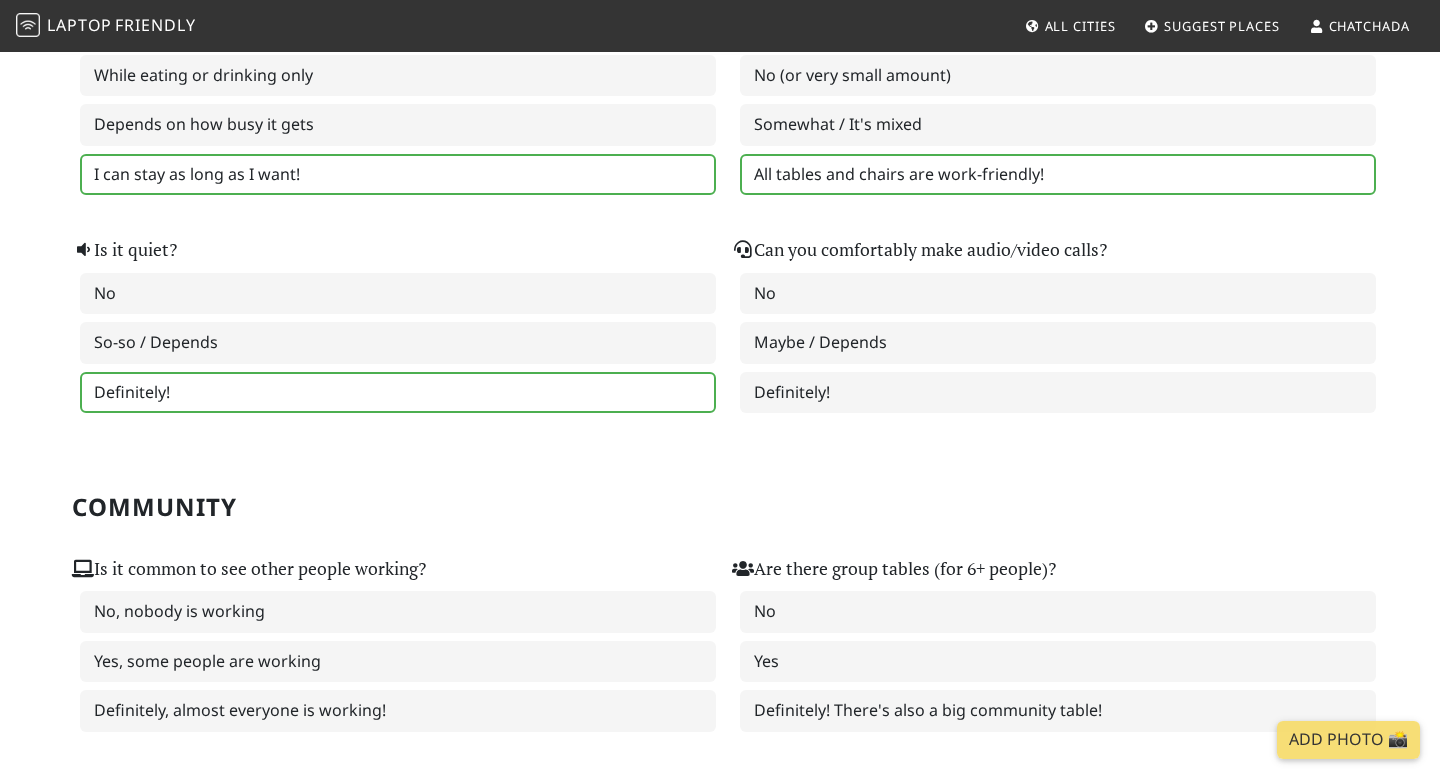 click on "Definitely!" at bounding box center (398, 393) 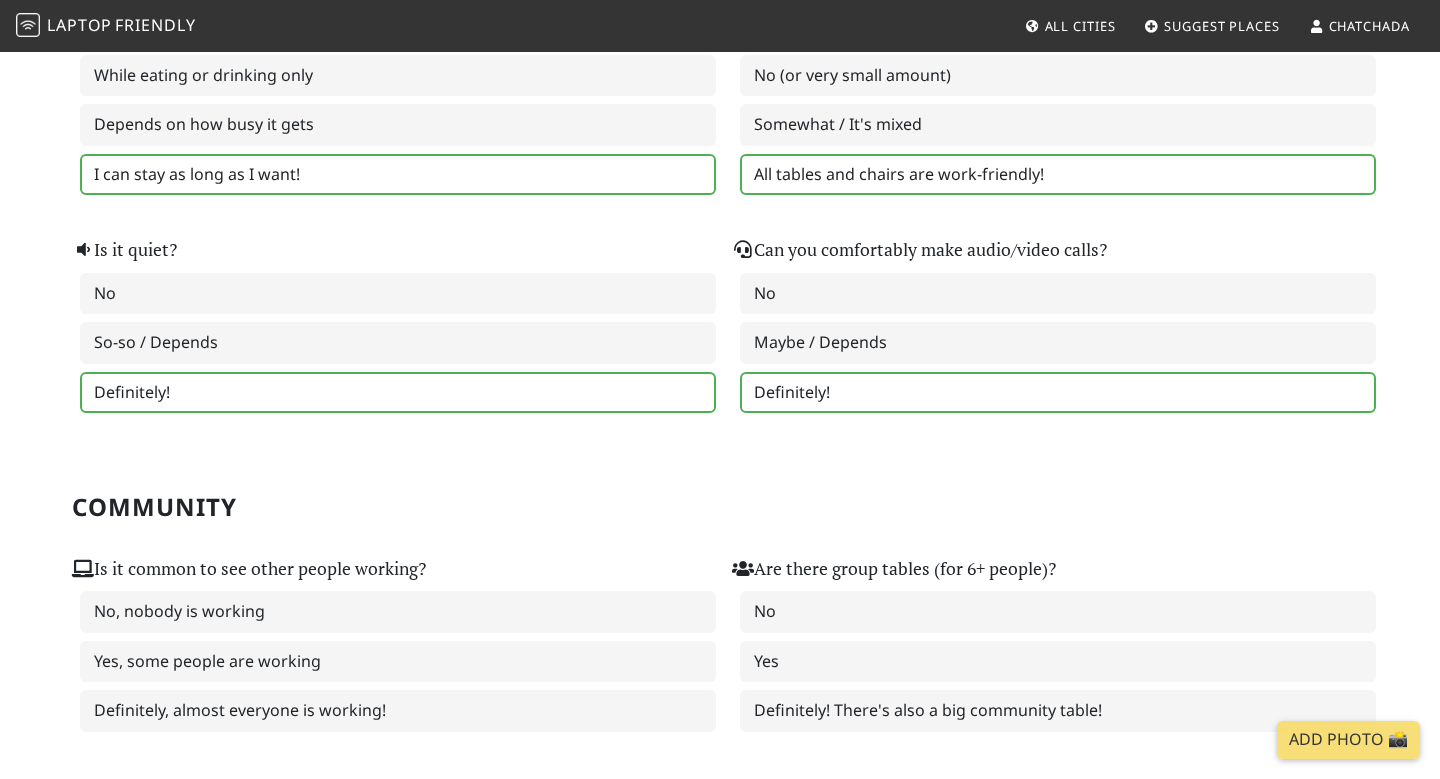click on "Definitely!" at bounding box center (1058, 393) 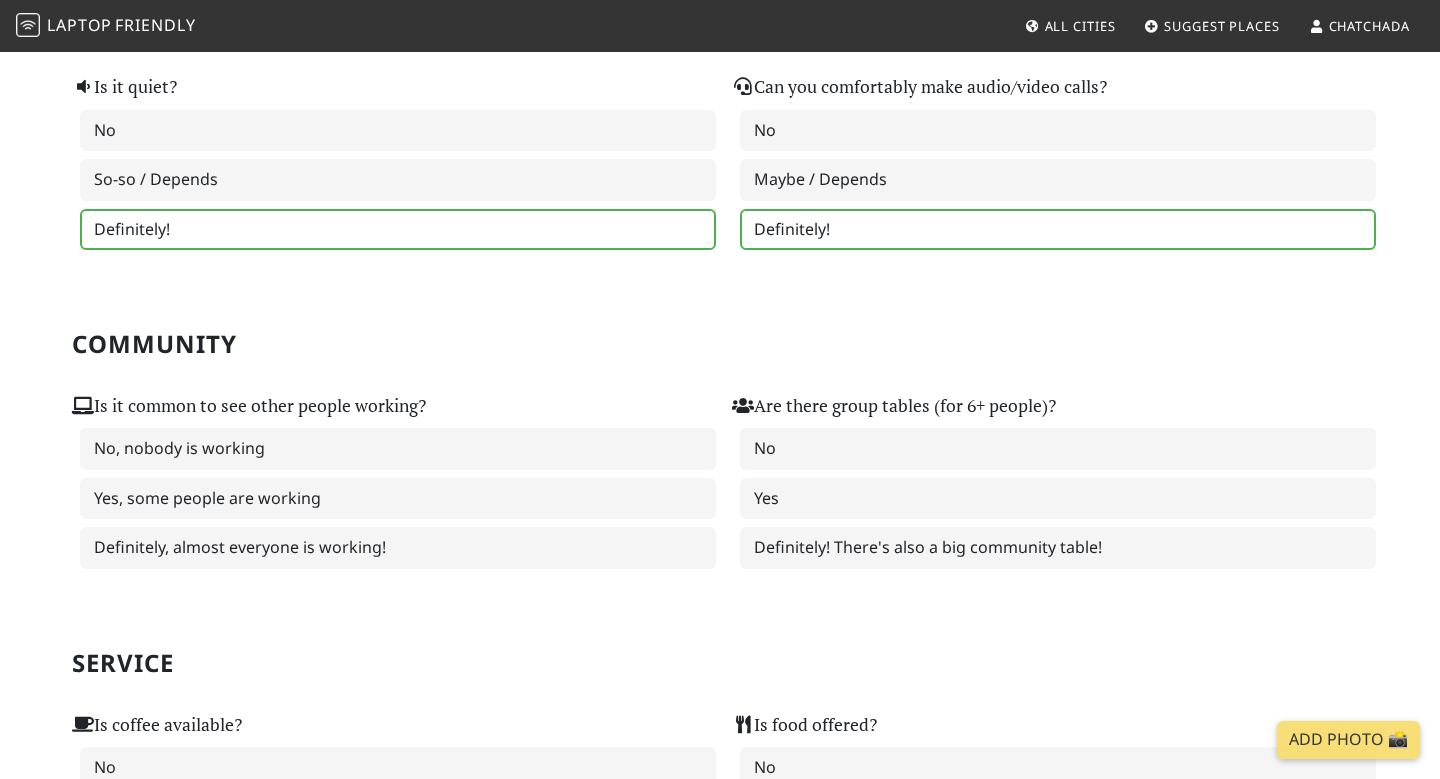 scroll, scrollTop: 671, scrollLeft: 0, axis: vertical 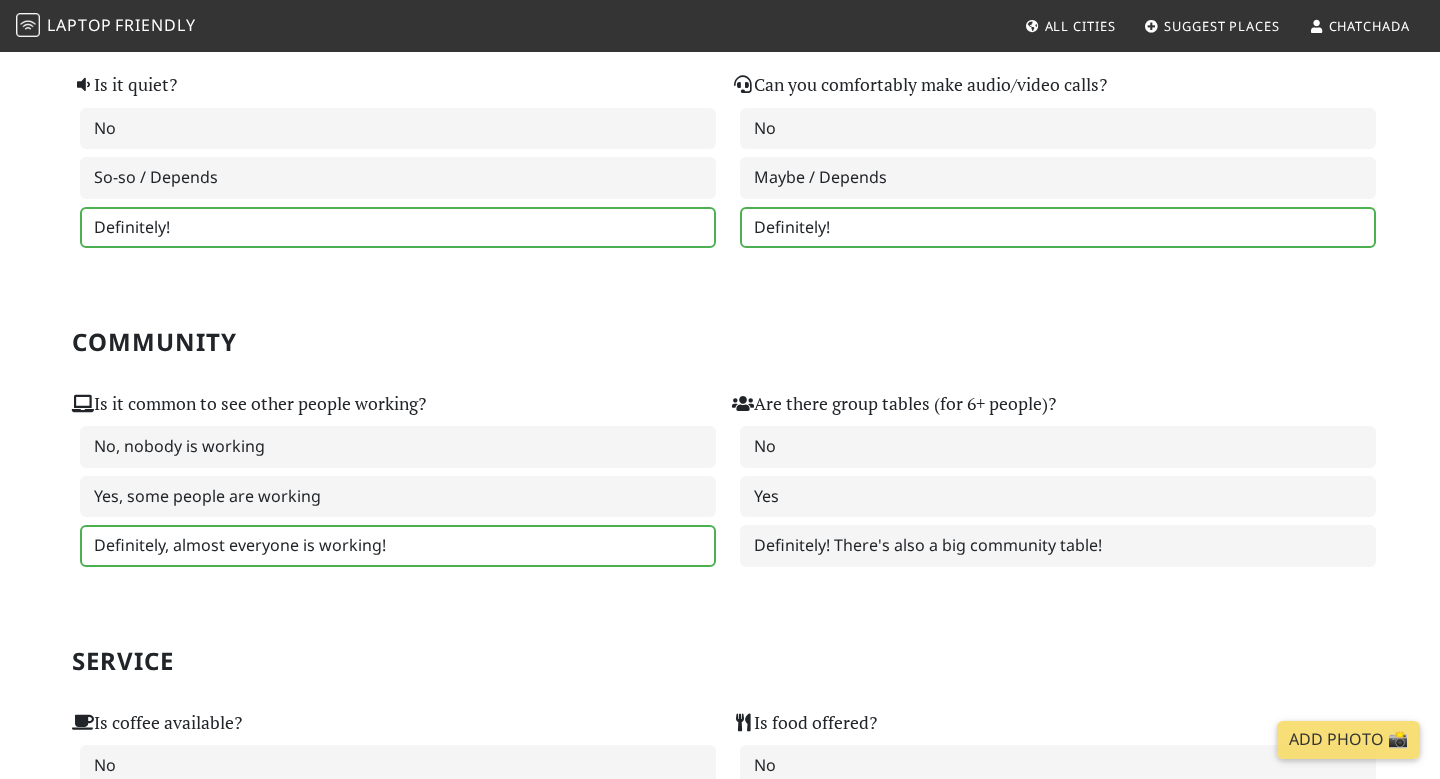 click on "Definitely, almost everyone is working!" at bounding box center [398, 546] 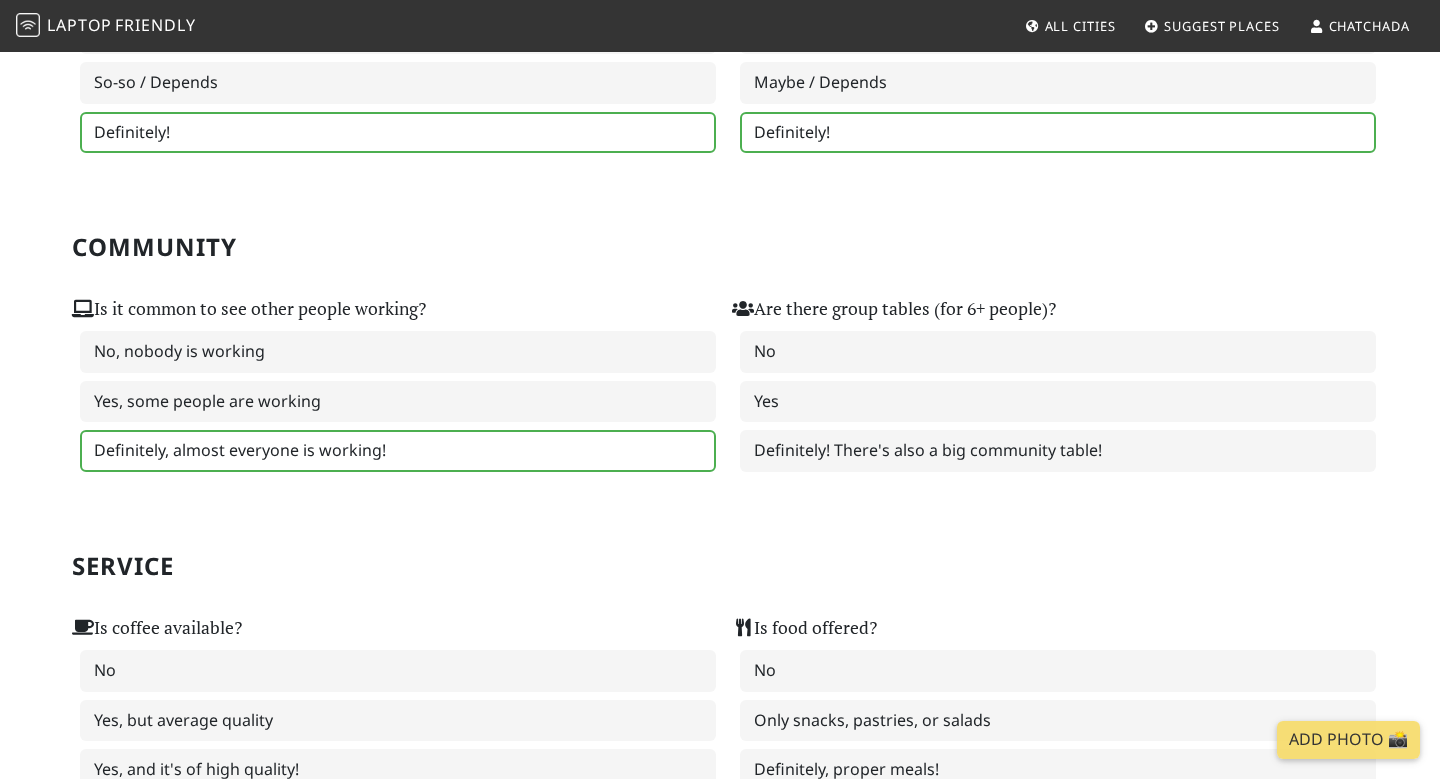 scroll, scrollTop: 771, scrollLeft: 0, axis: vertical 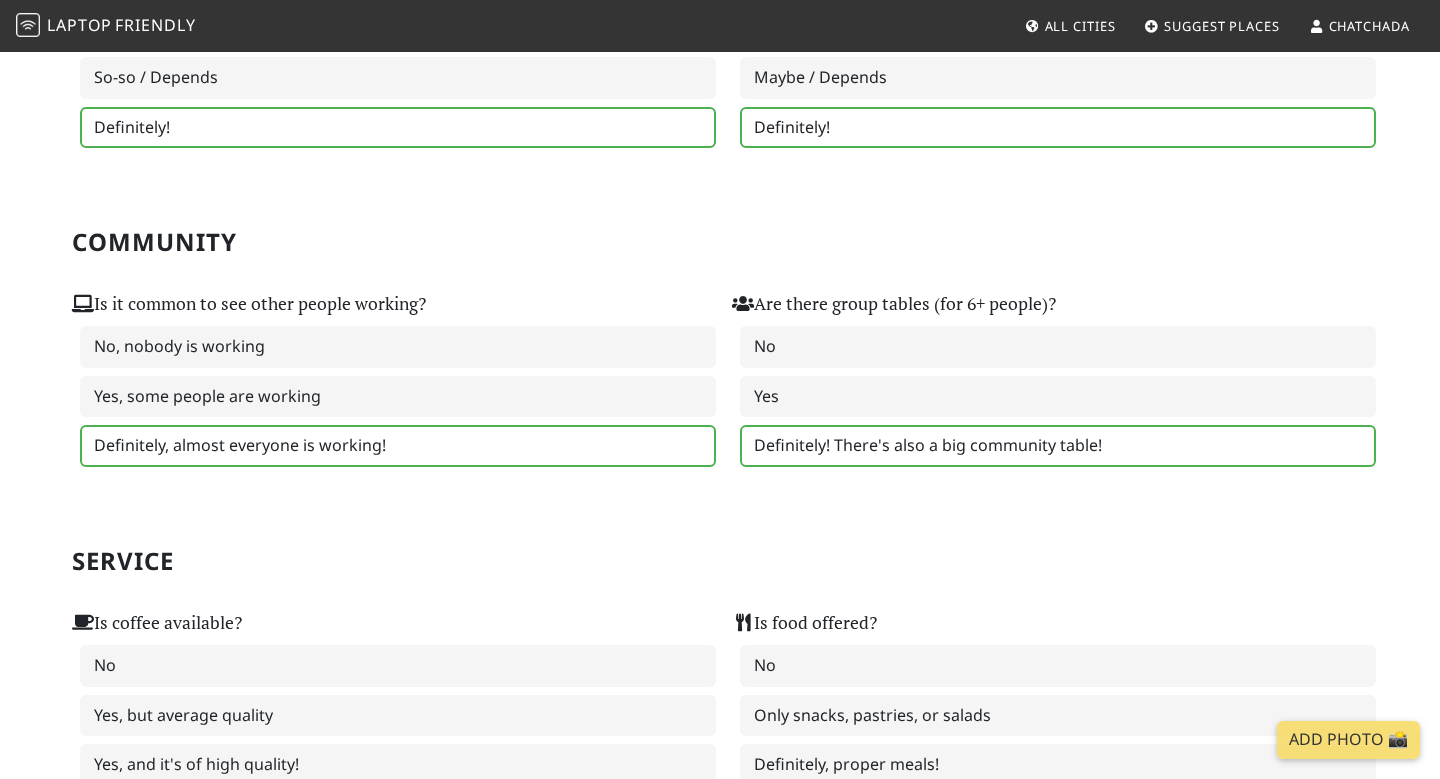 click on "Definitely! There's also a big community table!" at bounding box center (1058, 446) 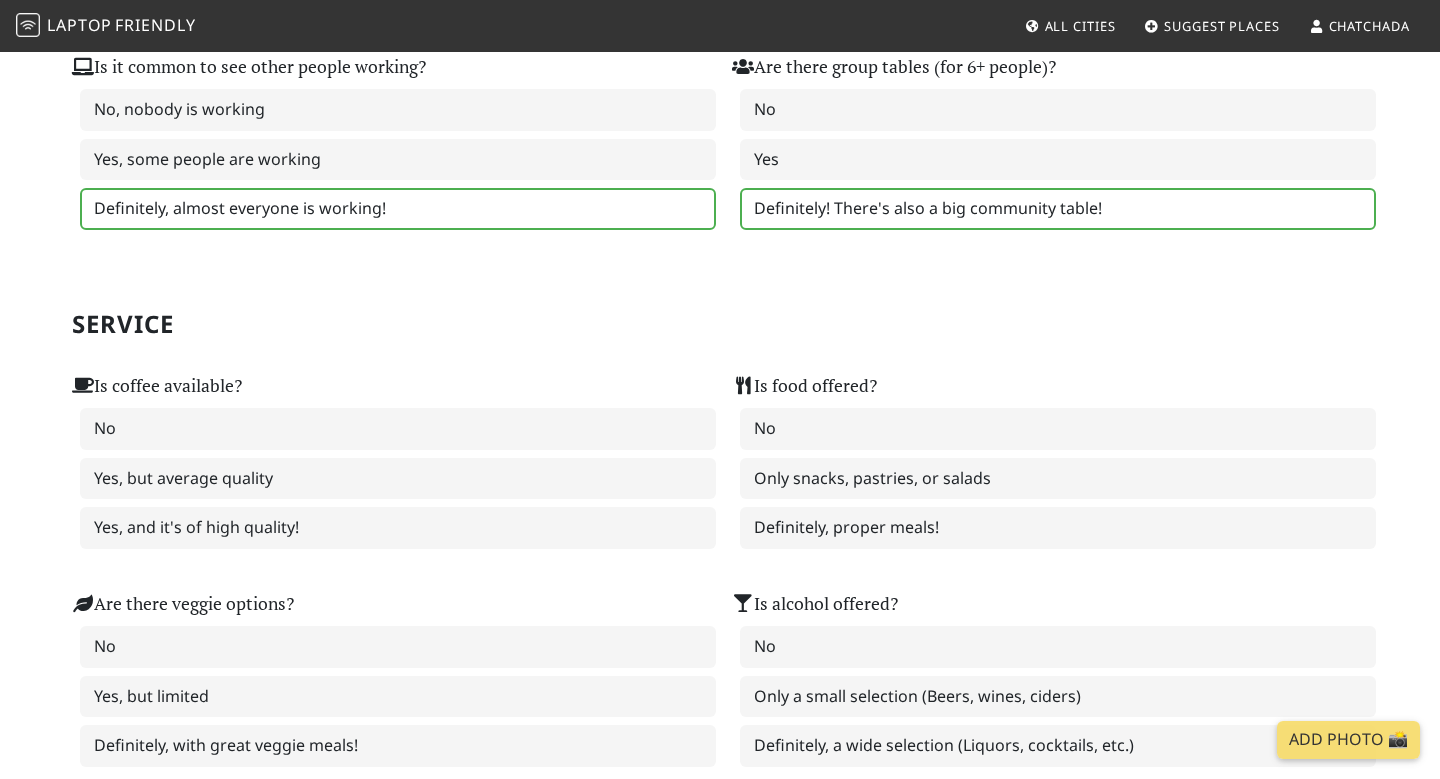 scroll, scrollTop: 1010, scrollLeft: 0, axis: vertical 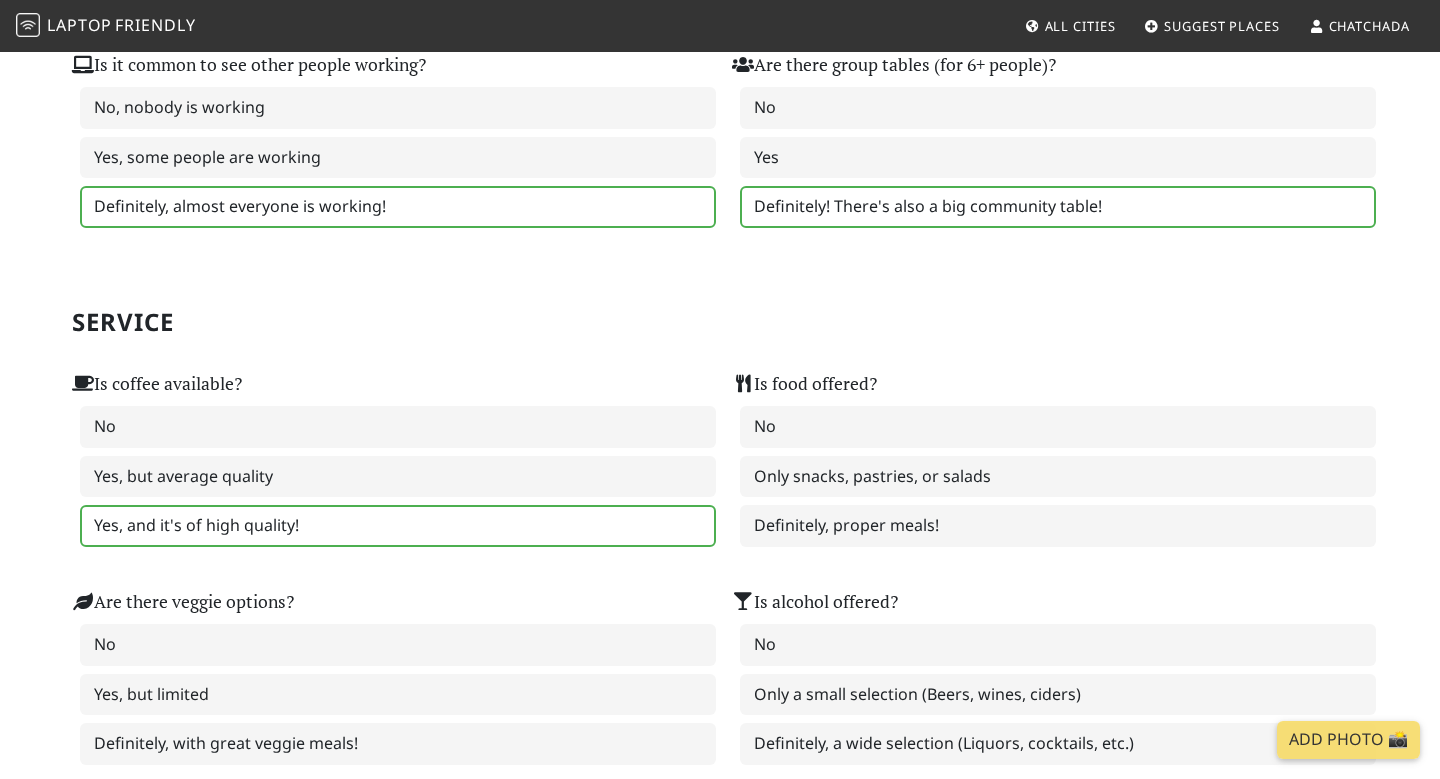 click on "Yes, and it's of high quality!" at bounding box center (398, 526) 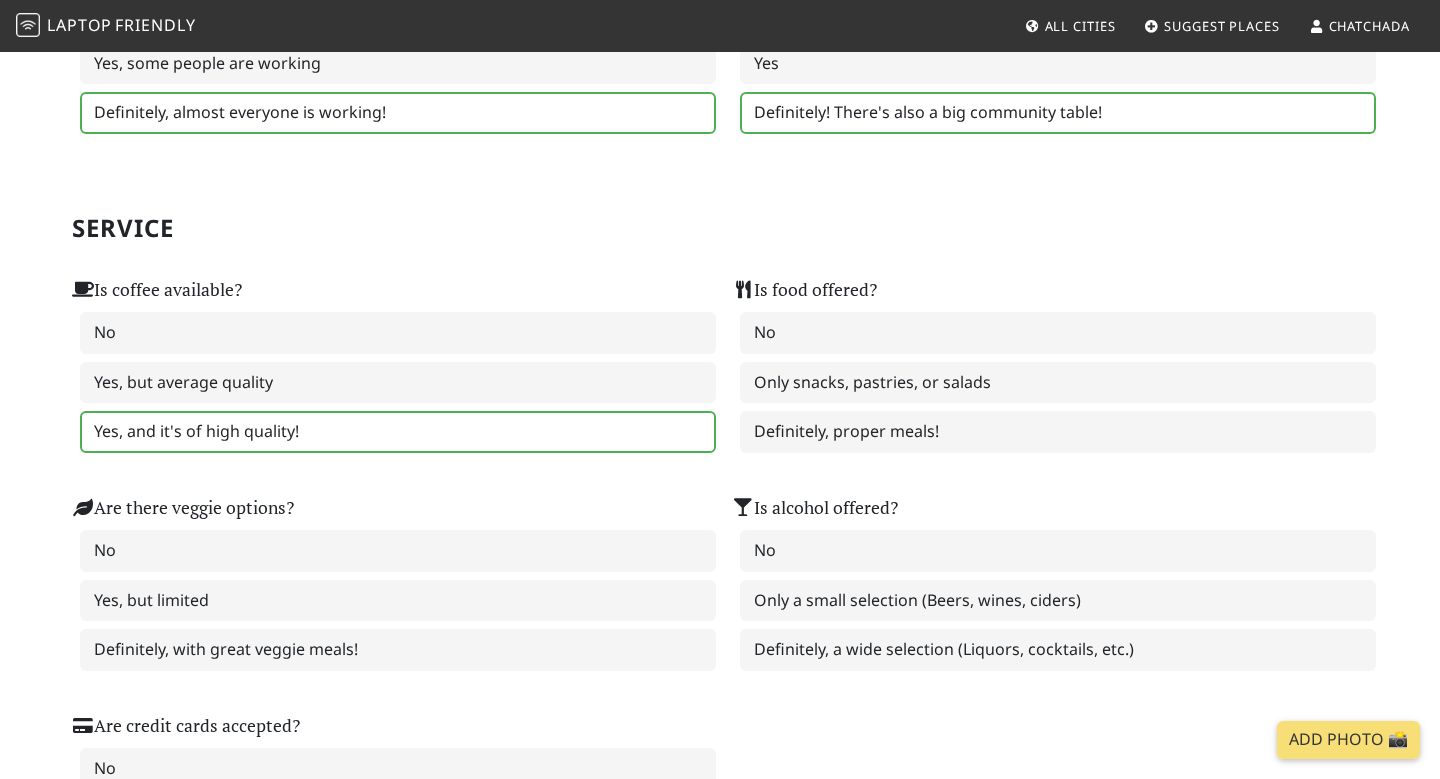 scroll, scrollTop: 1111, scrollLeft: 0, axis: vertical 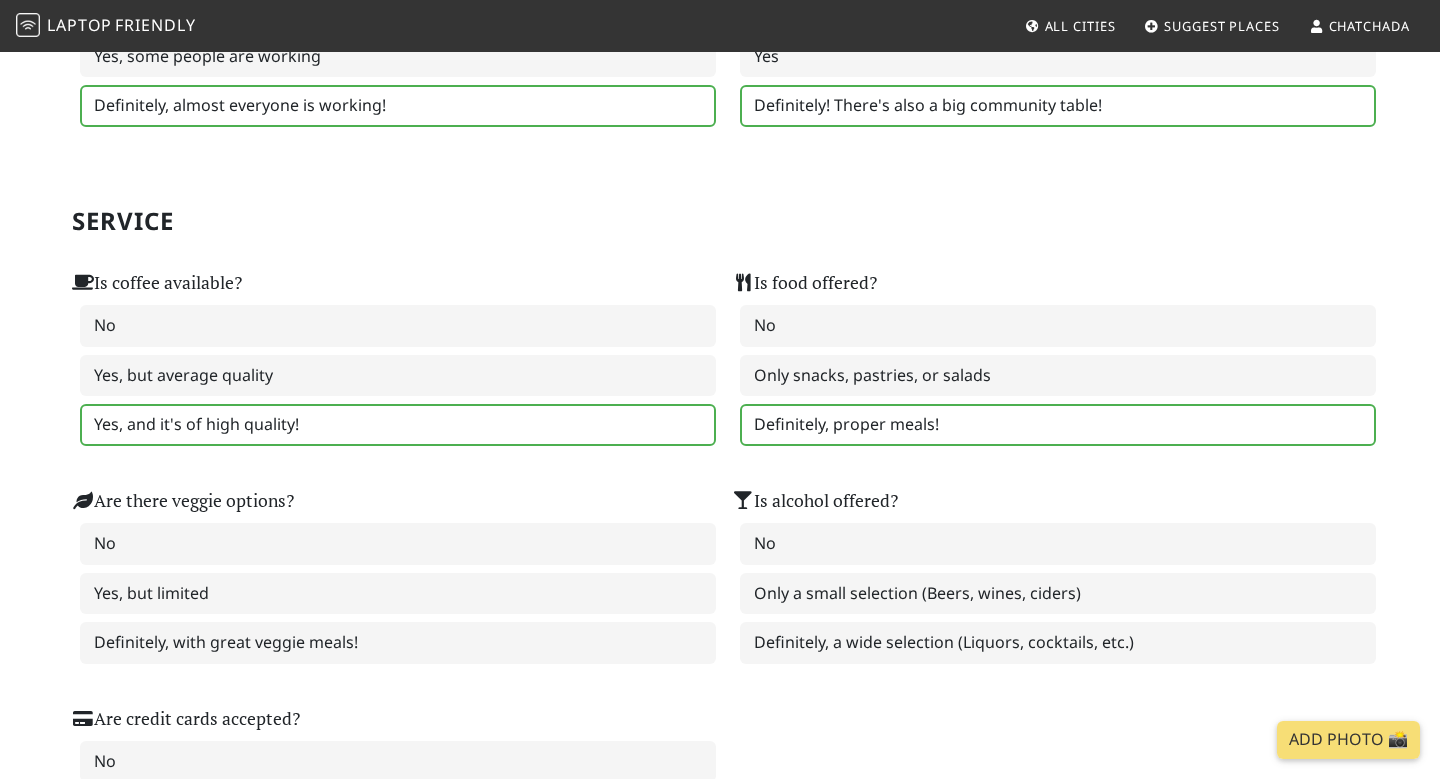 click on "Definitely, proper meals!" at bounding box center [1058, 425] 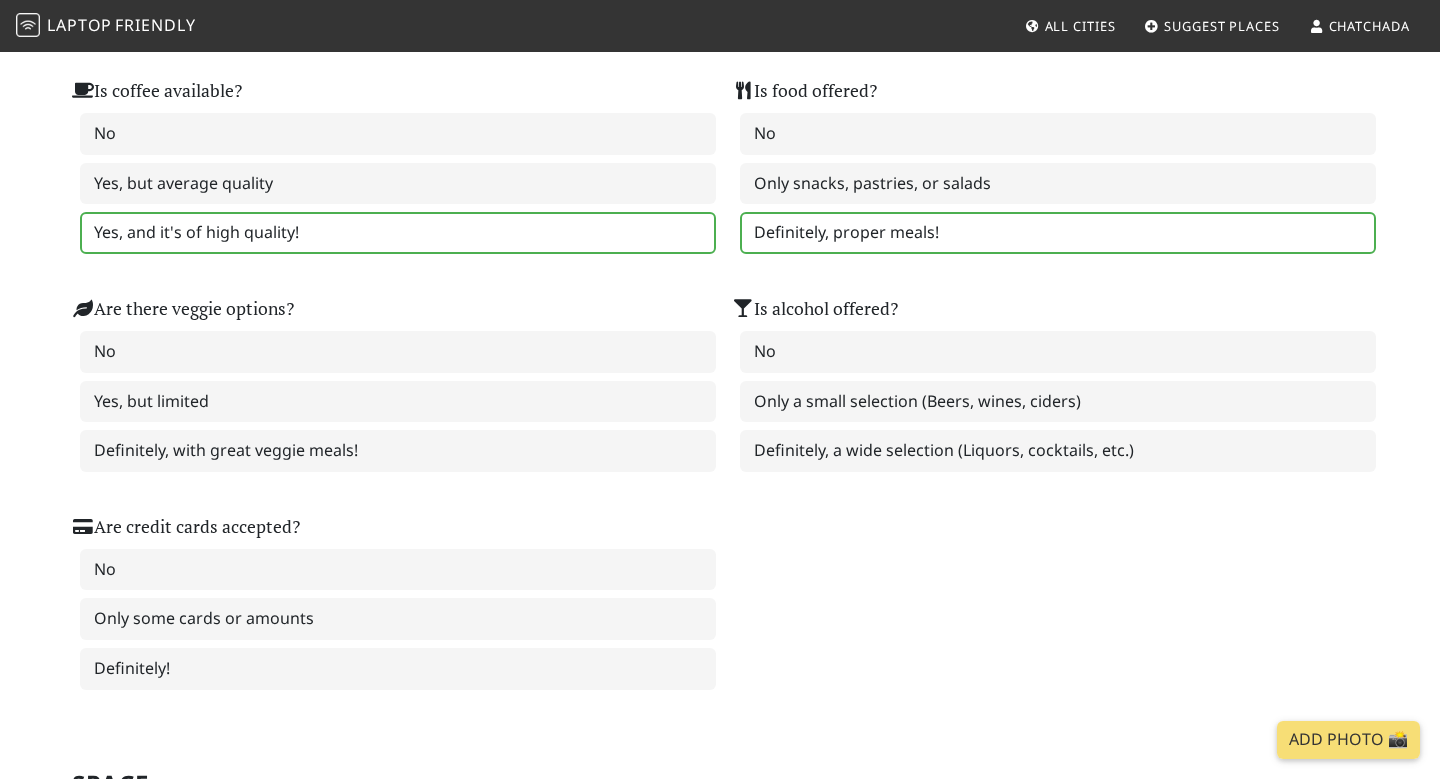 scroll, scrollTop: 1304, scrollLeft: 0, axis: vertical 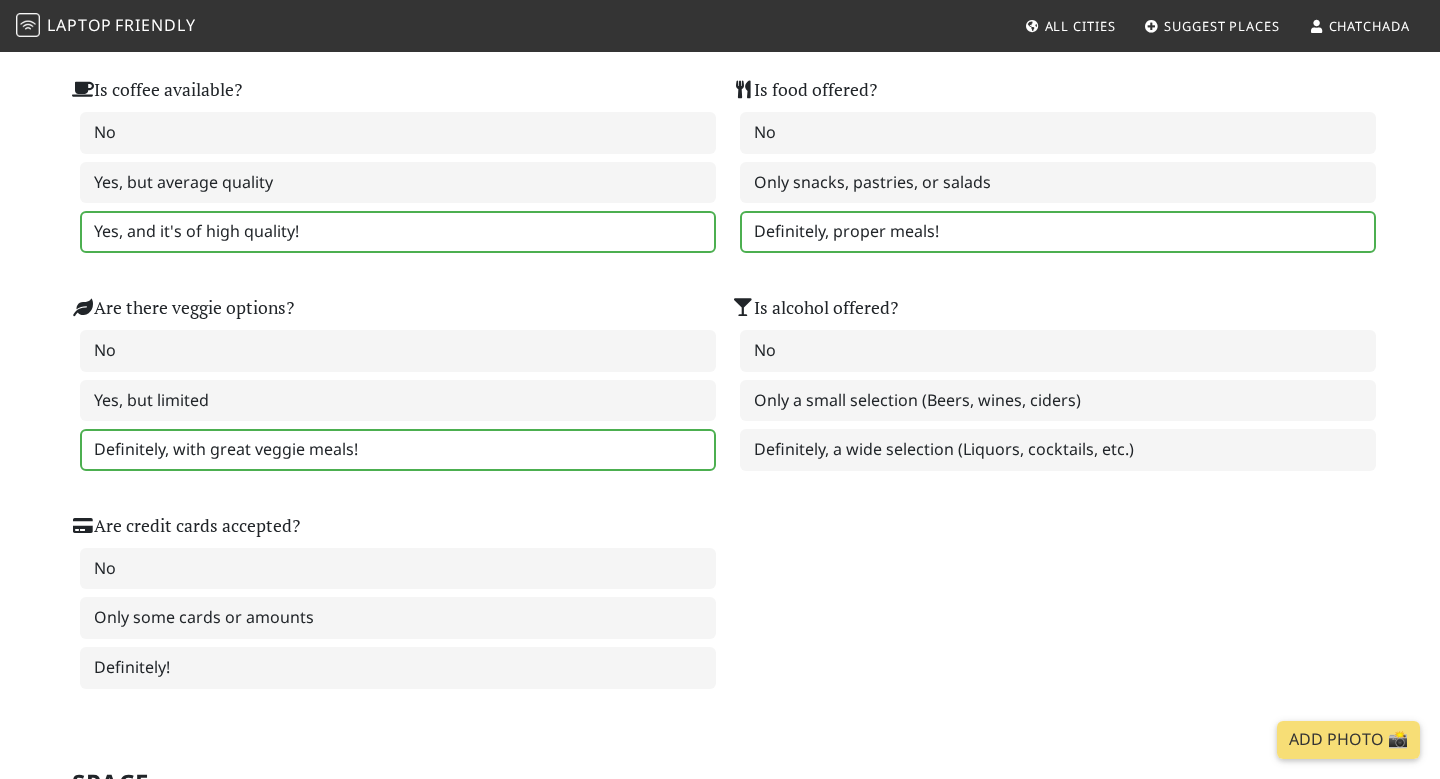 click on "Definitely, with great veggie meals!" at bounding box center (398, 450) 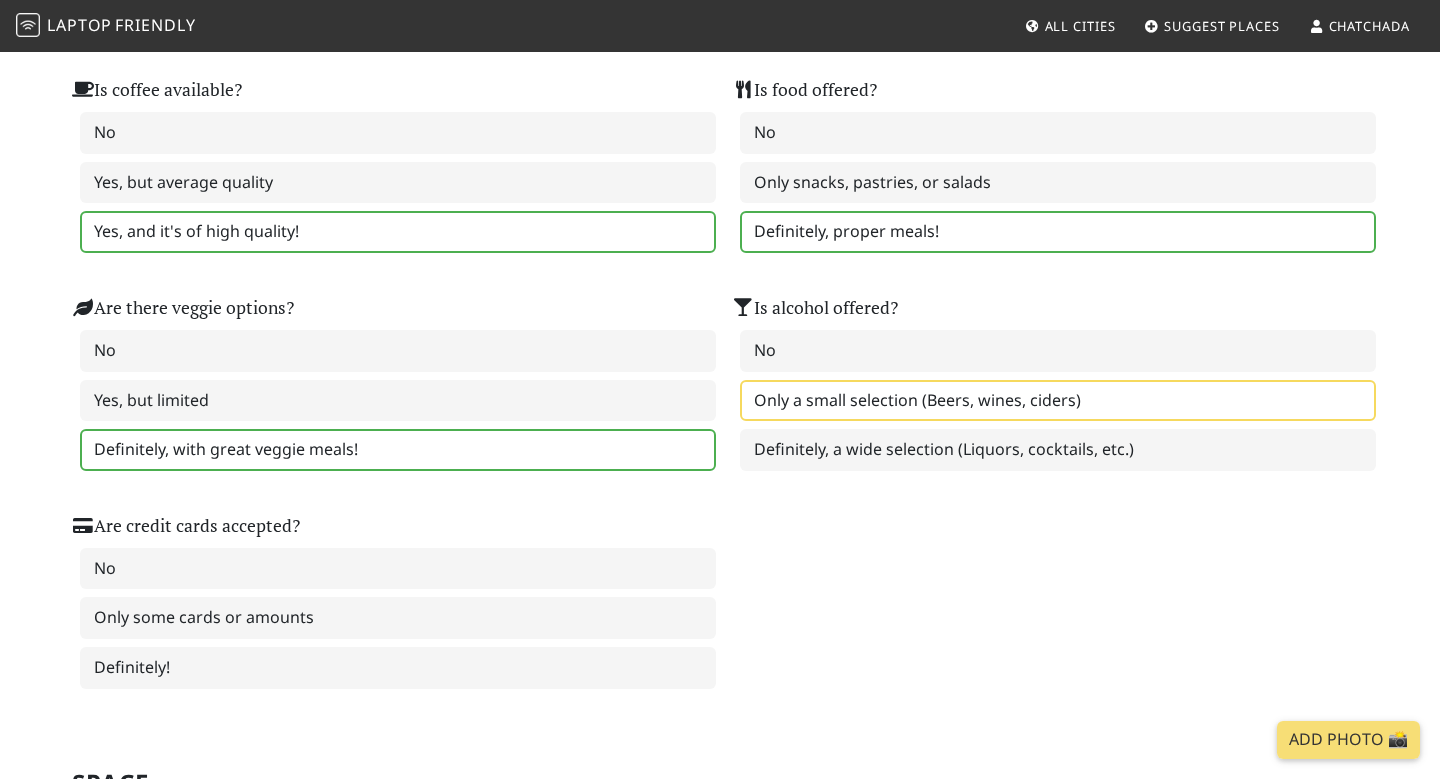 click on "Only a small selection (Beers, wines, ciders)" at bounding box center [1058, 401] 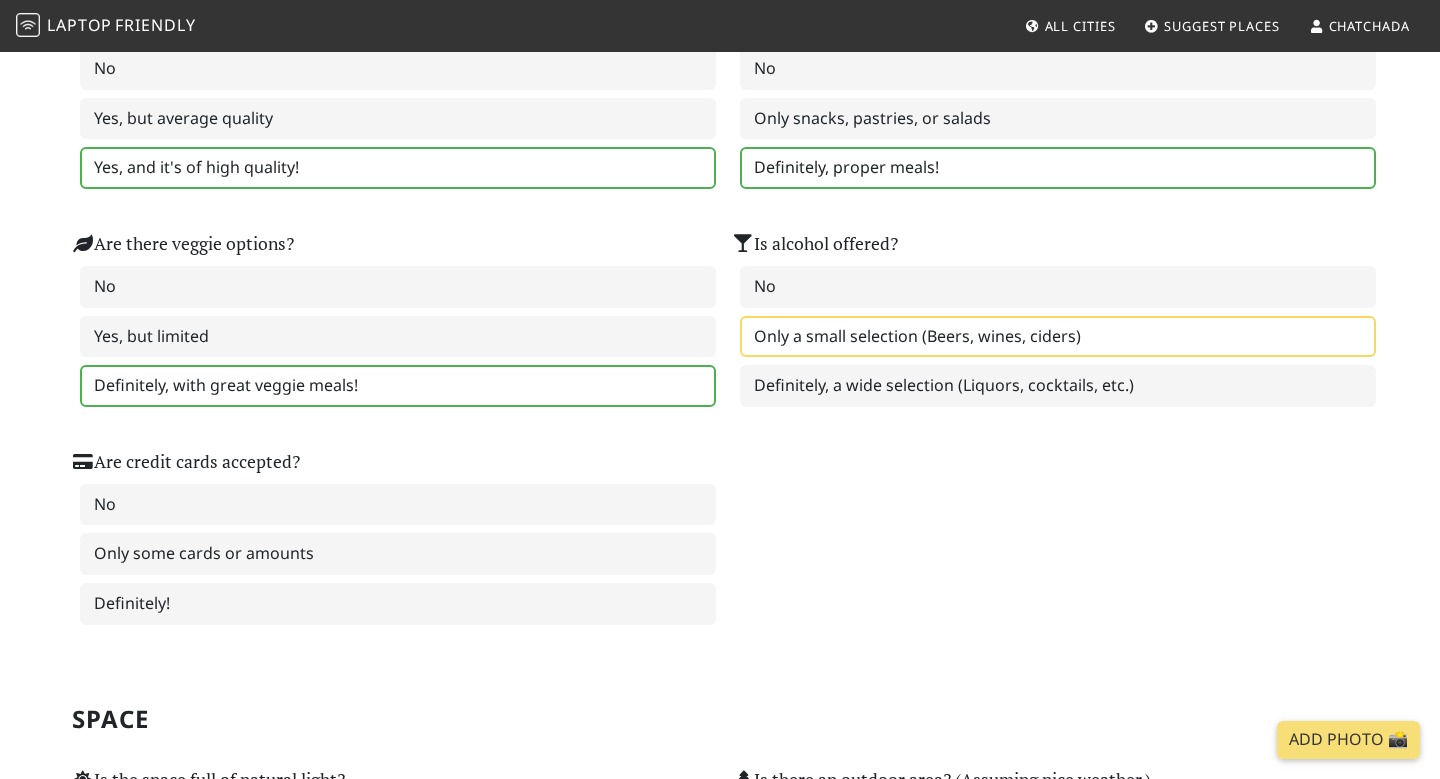 scroll, scrollTop: 1462, scrollLeft: 0, axis: vertical 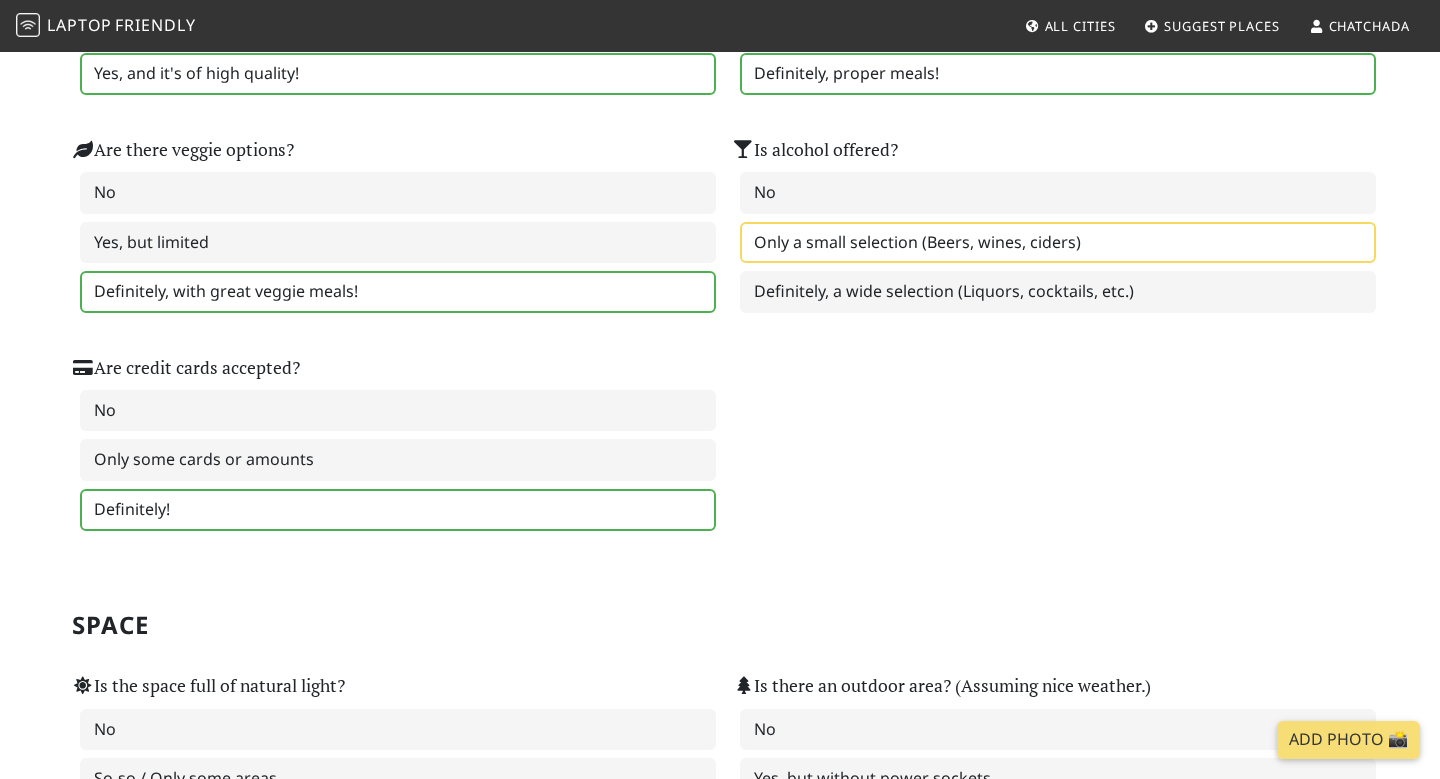 click on "Definitely!" at bounding box center (398, 510) 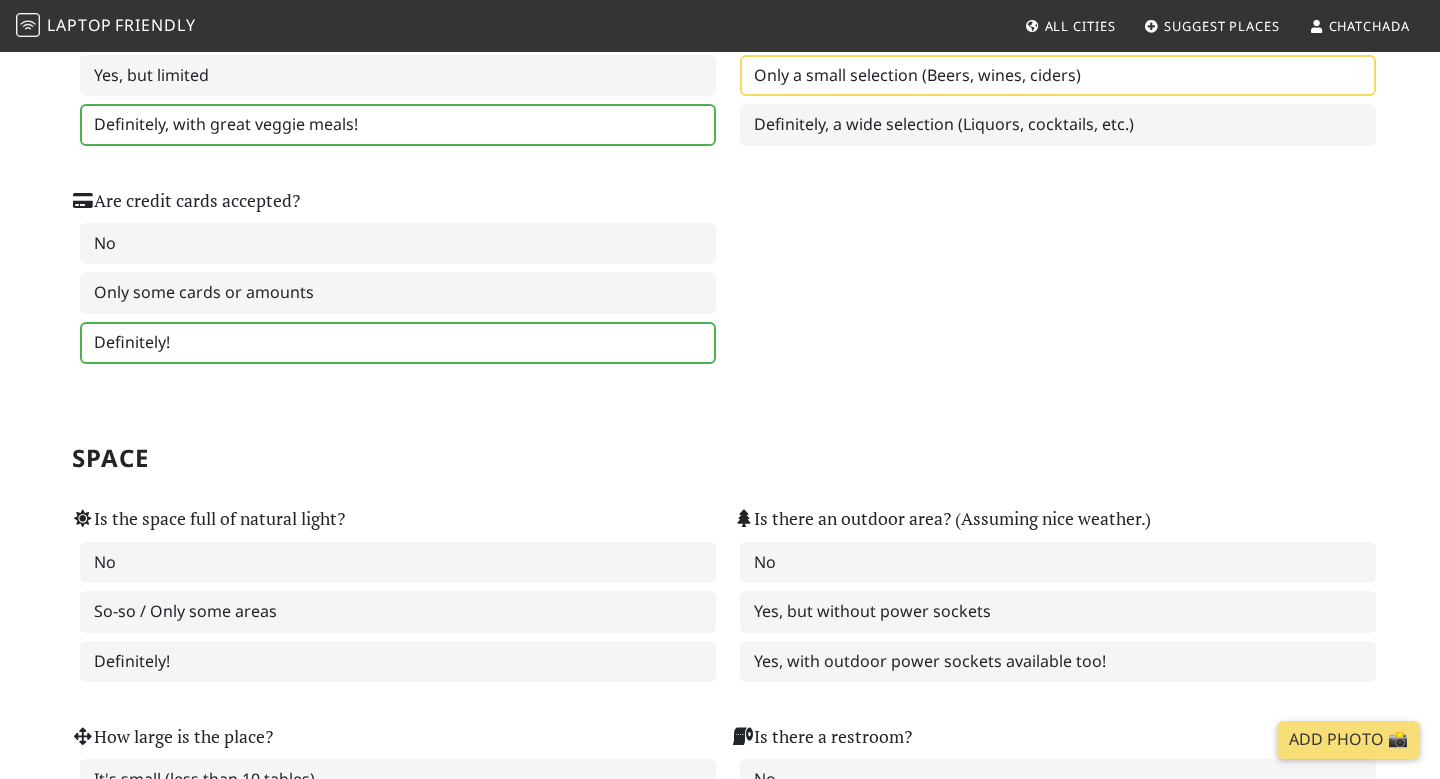 scroll, scrollTop: 1676, scrollLeft: 0, axis: vertical 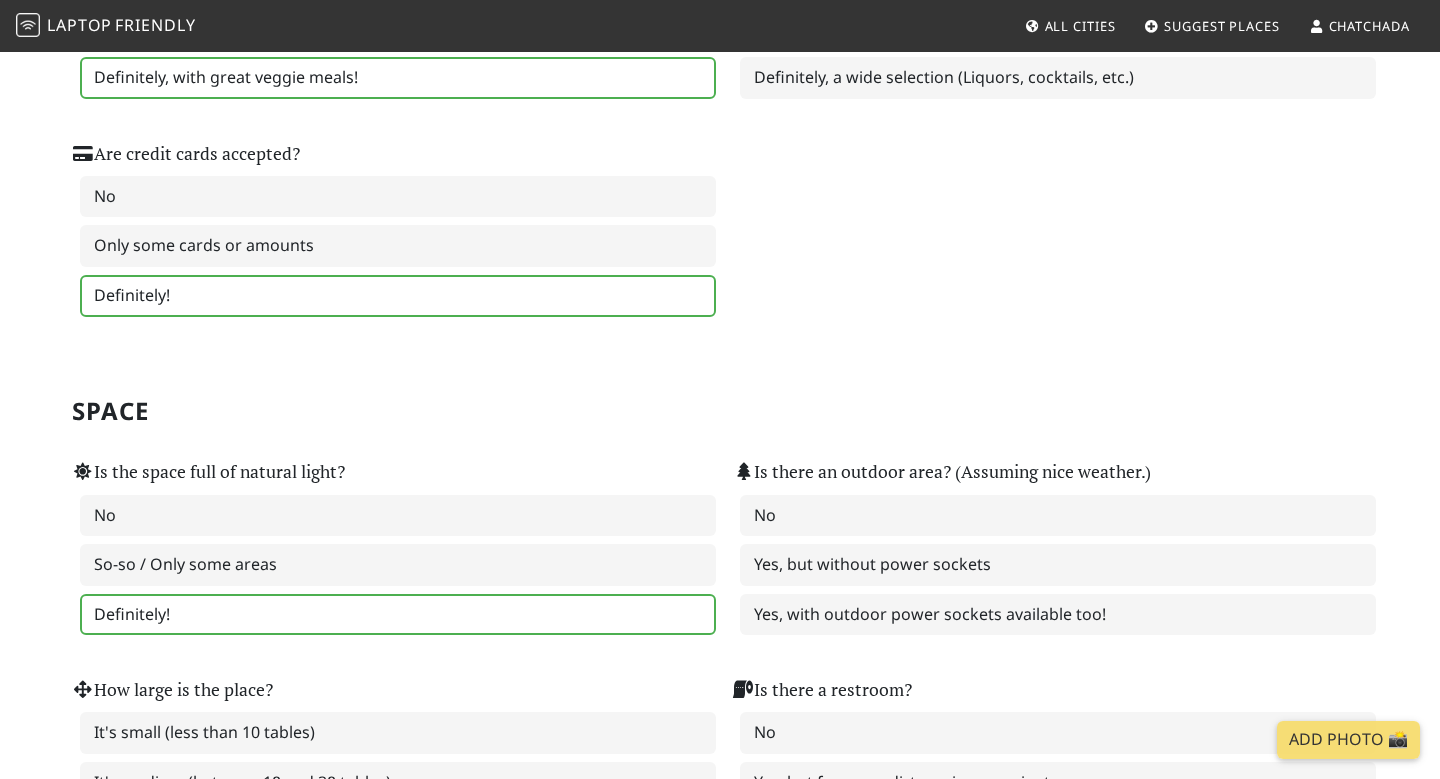click on "Definitely!" at bounding box center [398, 615] 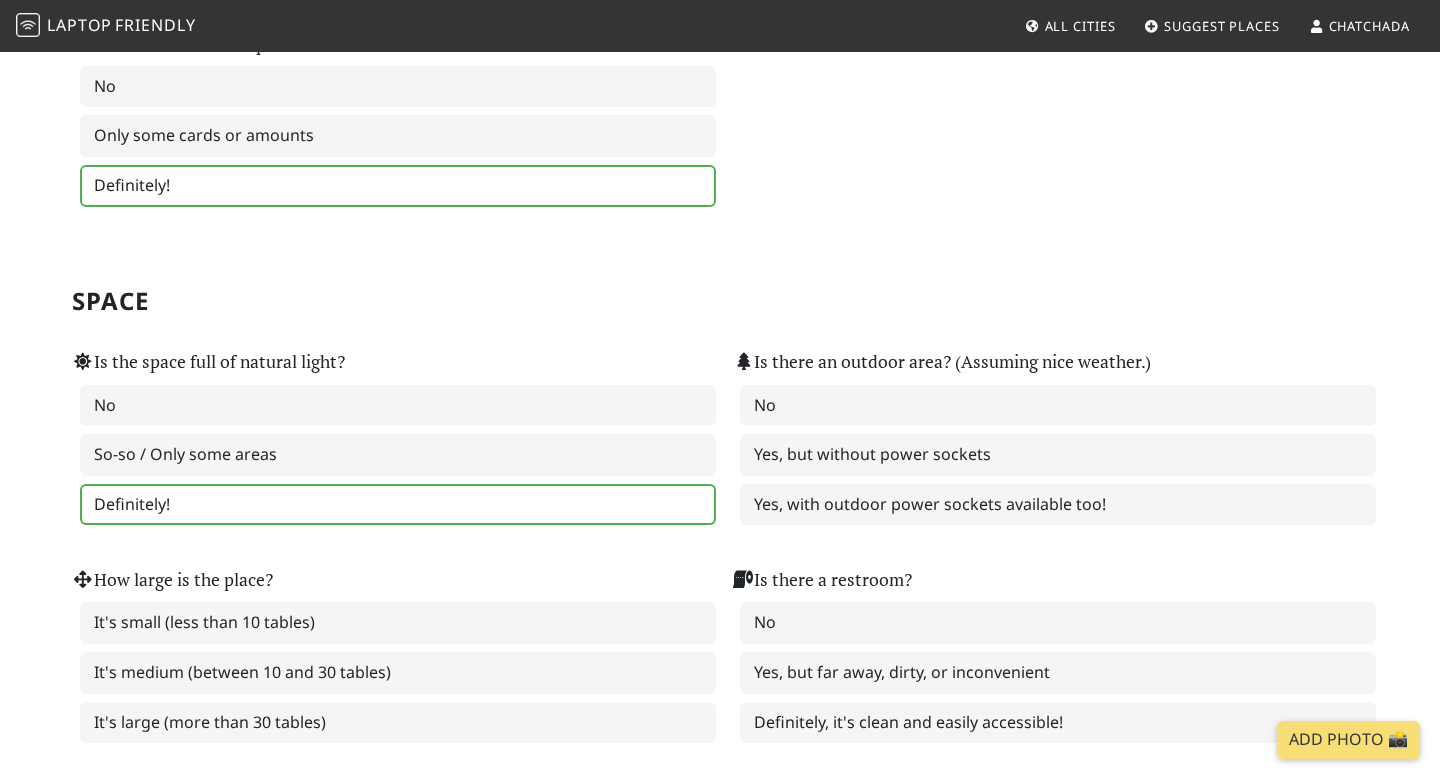 scroll, scrollTop: 1798, scrollLeft: 0, axis: vertical 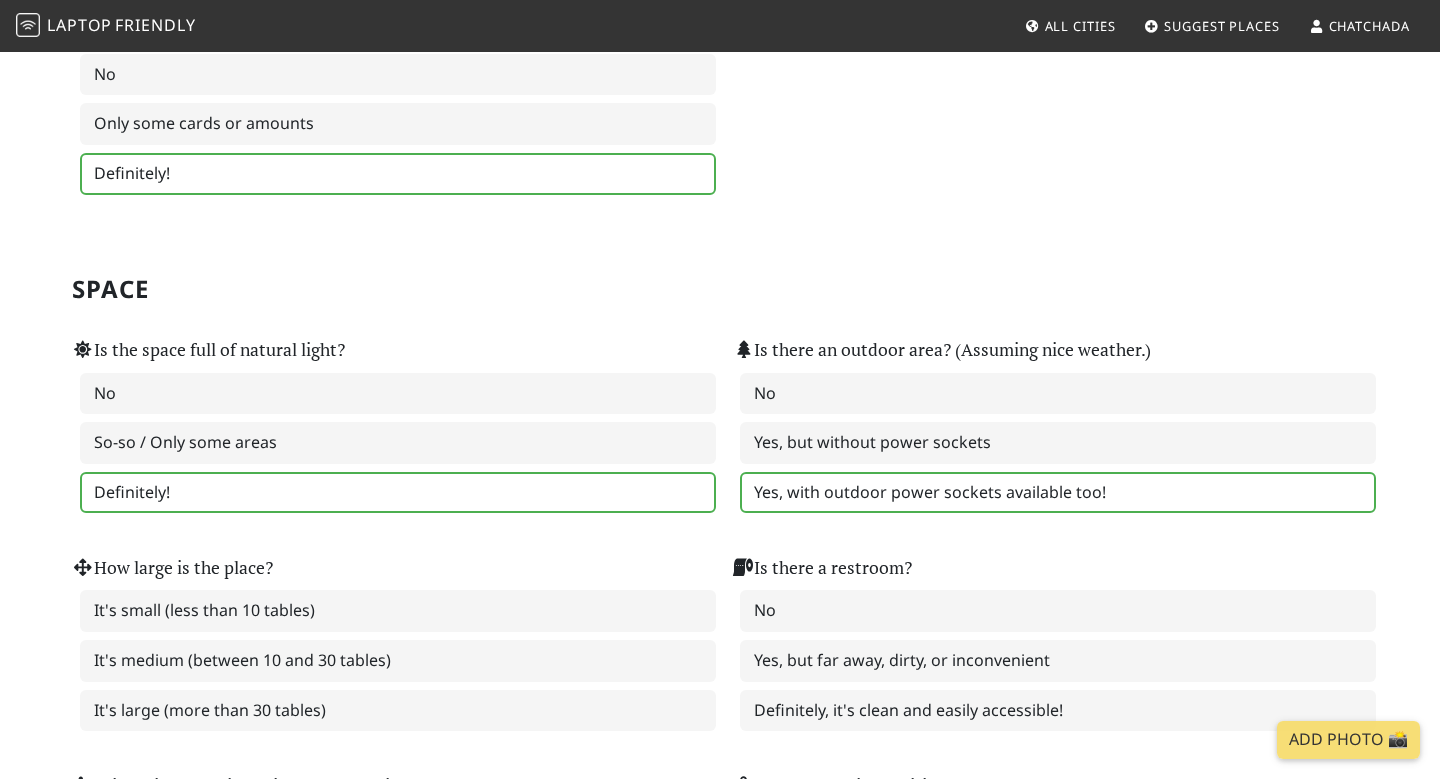 click on "Yes, with outdoor power sockets available too!" at bounding box center [1058, 493] 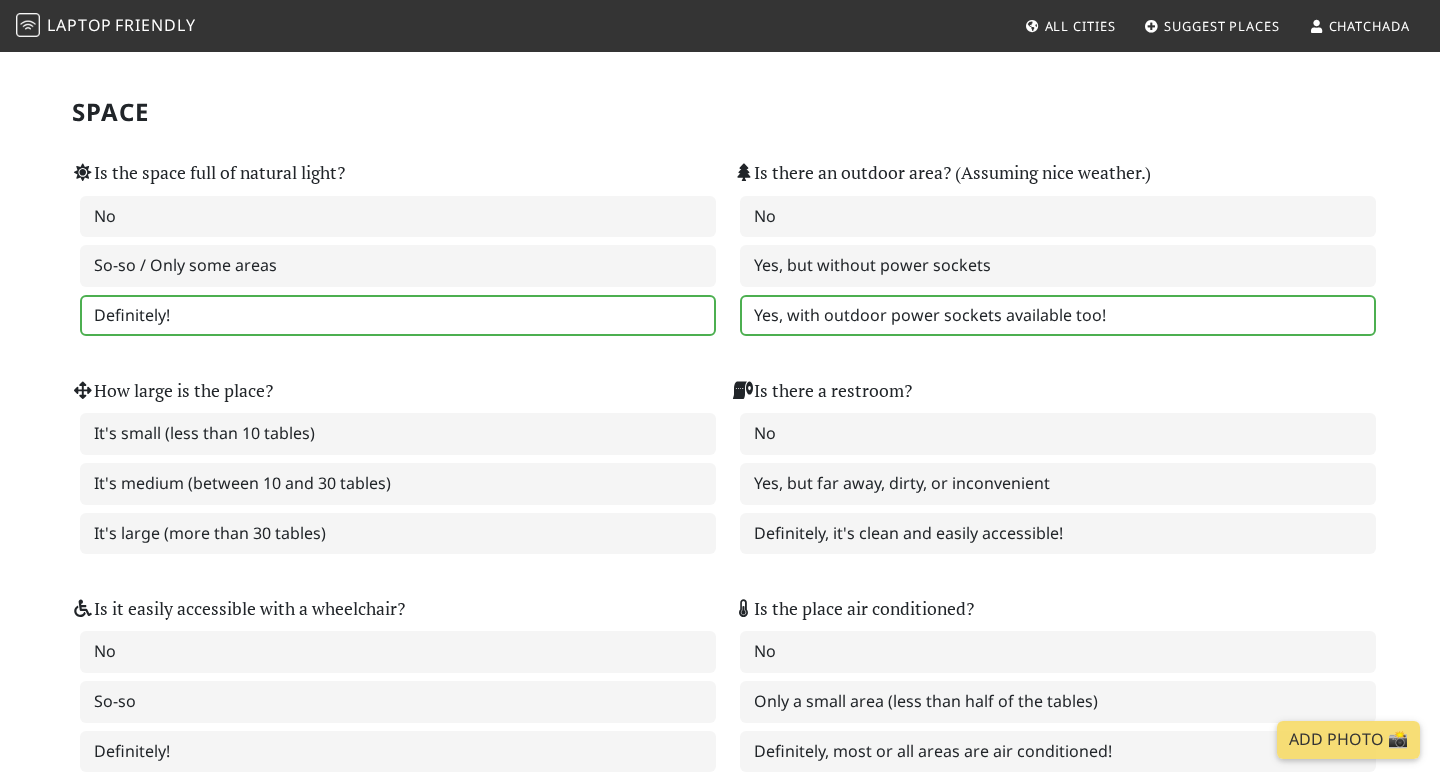 scroll, scrollTop: 1979, scrollLeft: 0, axis: vertical 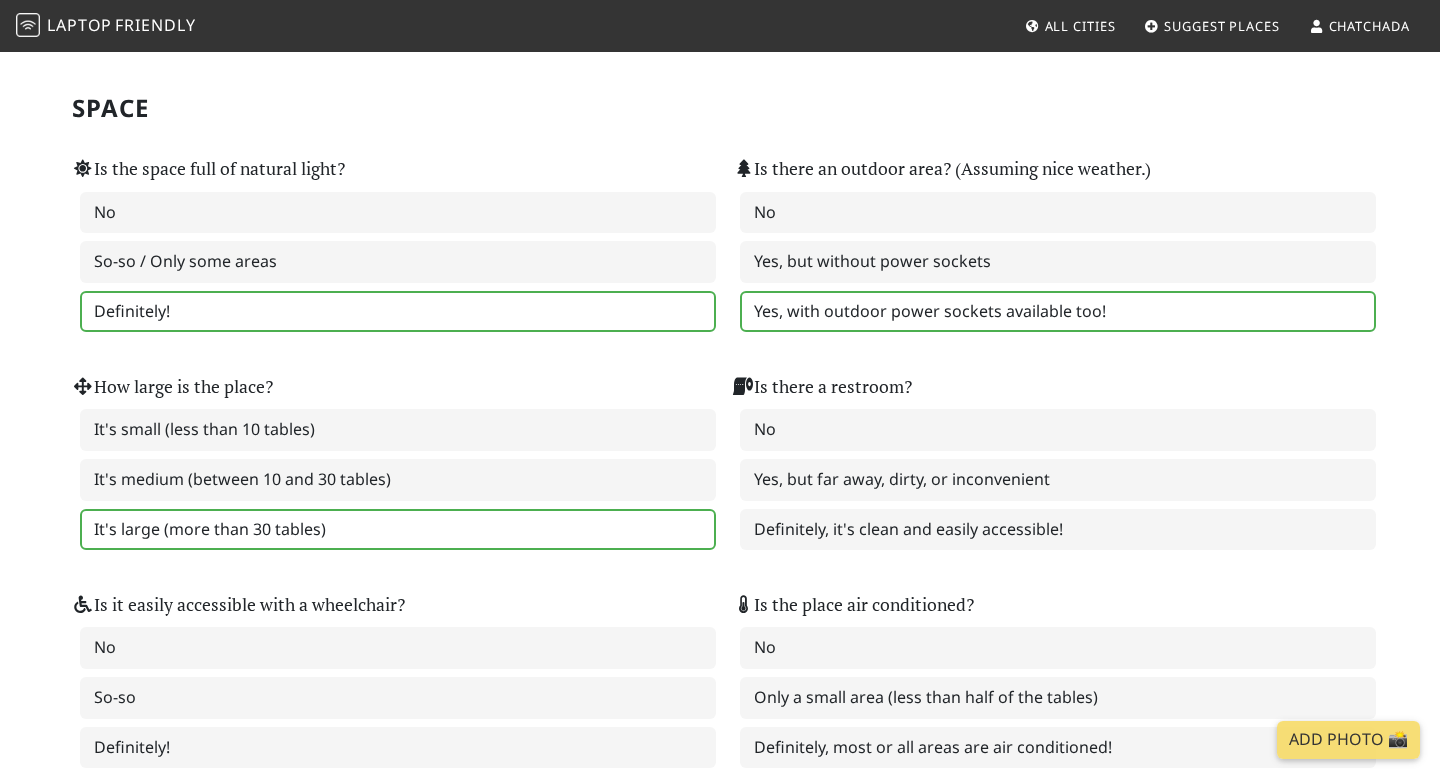 click on "It's large (more than 30 tables)" at bounding box center (398, 530) 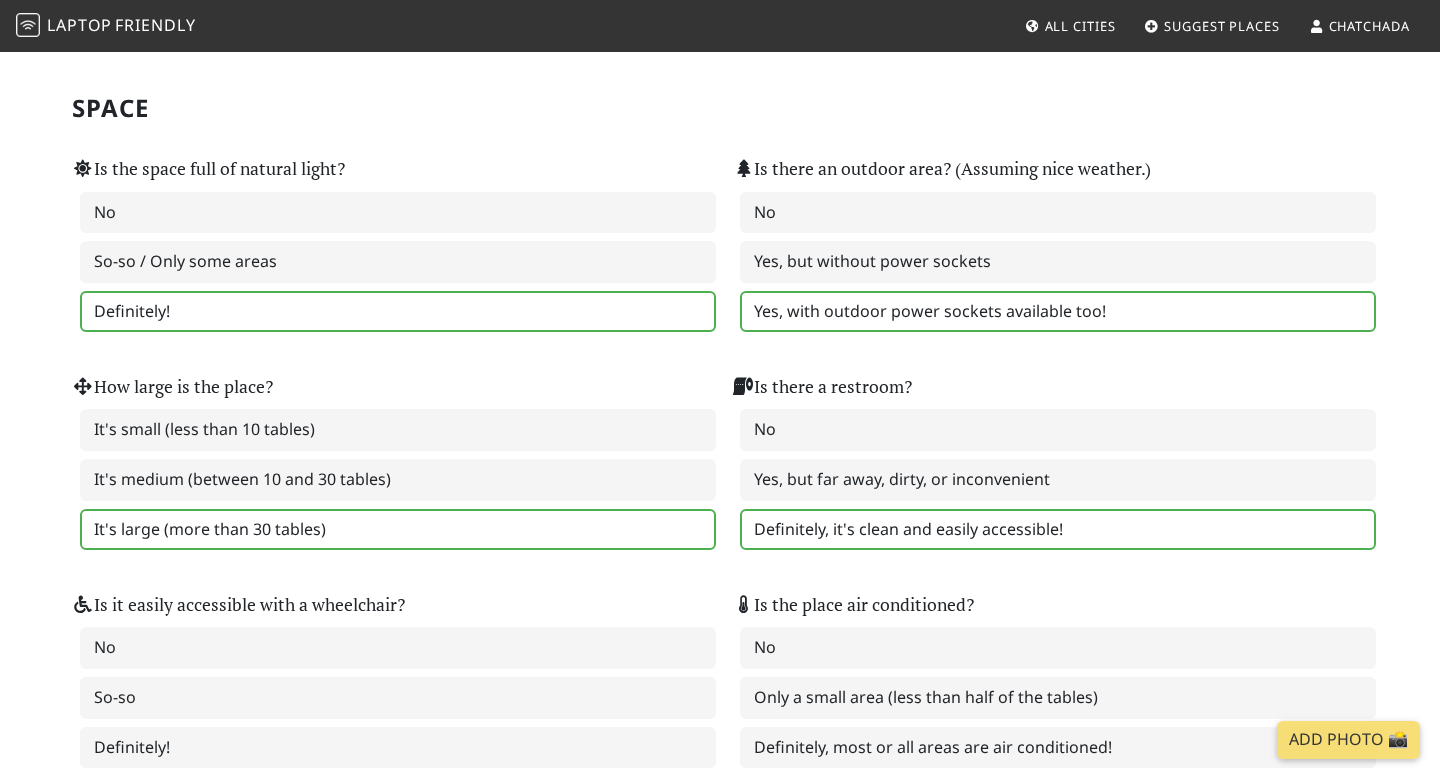 click on "Definitely, it's clean and easily accessible!" at bounding box center (1058, 530) 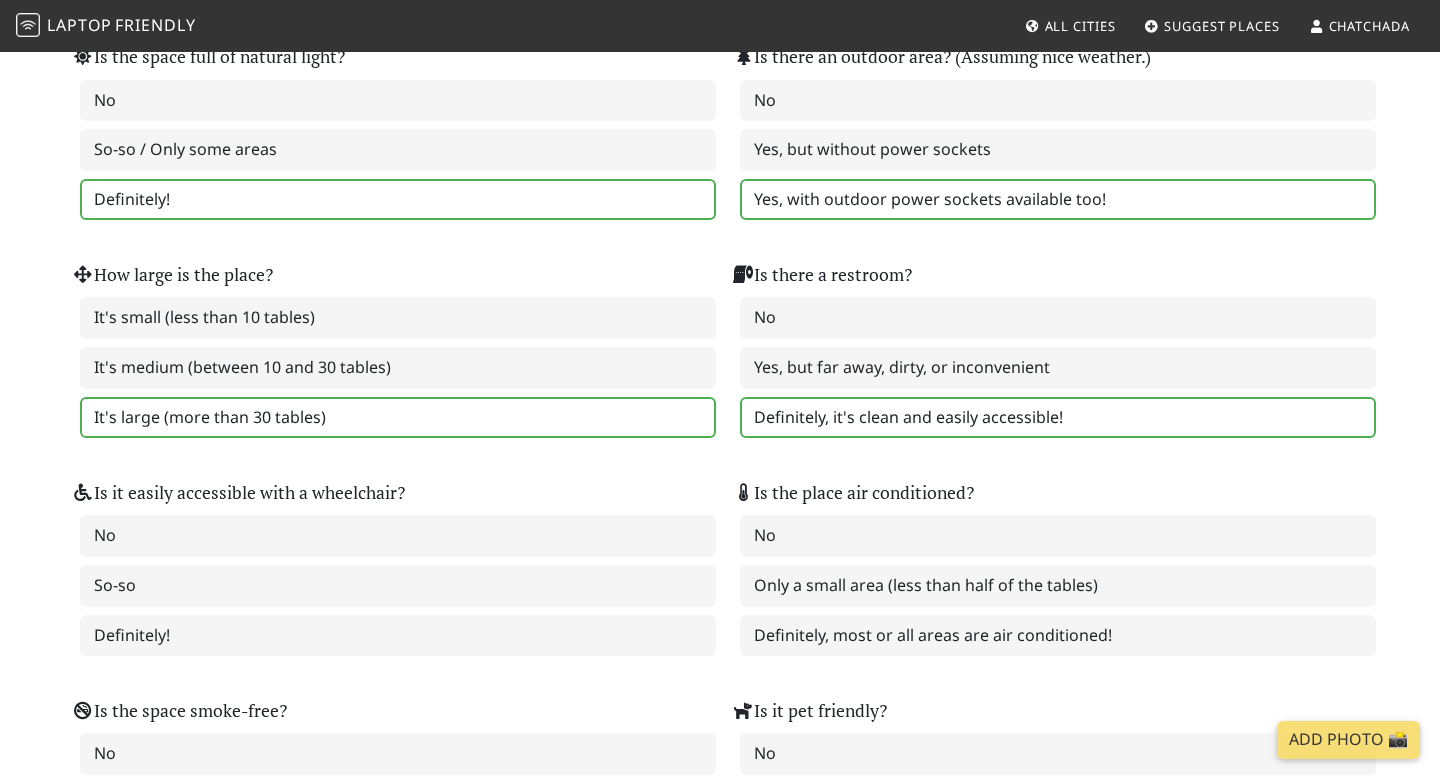 scroll, scrollTop: 2117, scrollLeft: 0, axis: vertical 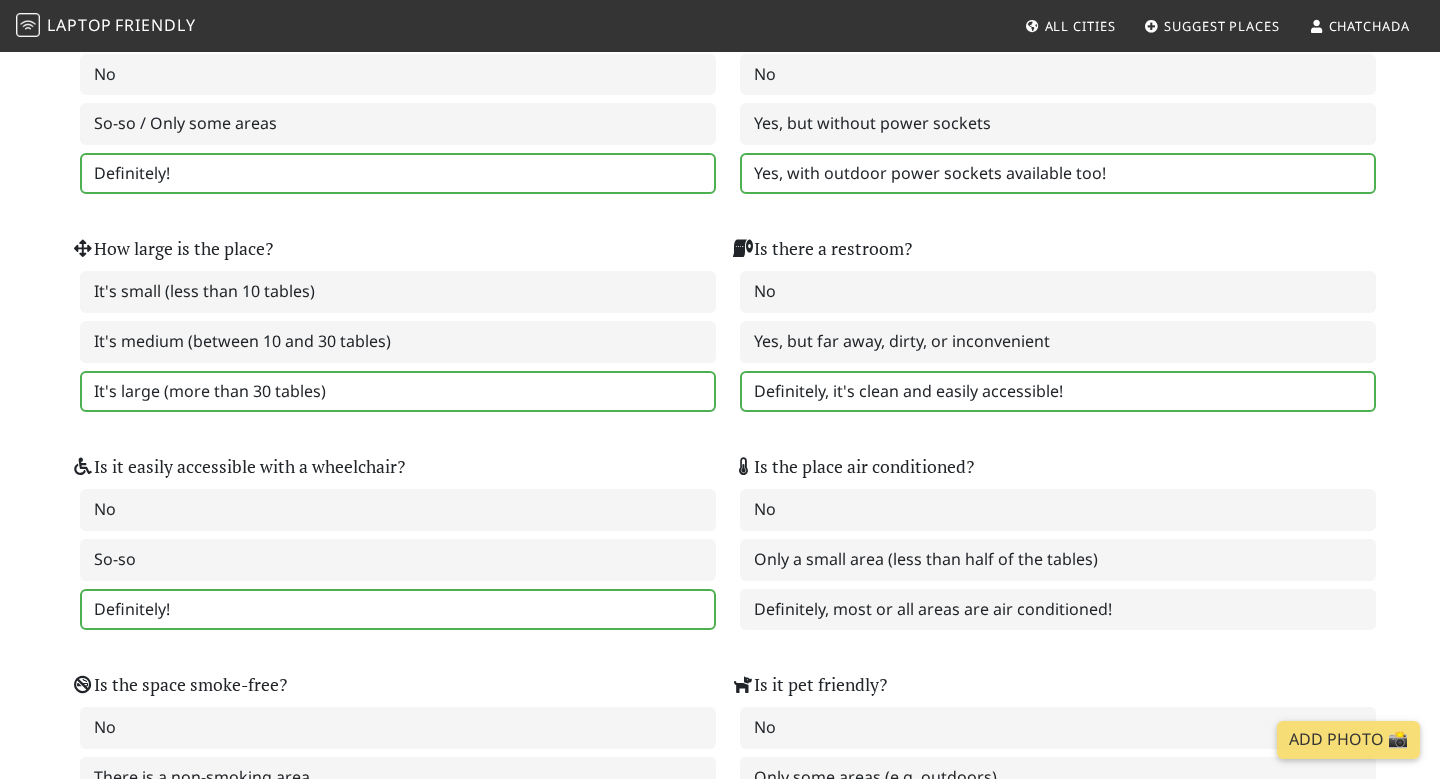 click on "Definitely!" at bounding box center (398, 610) 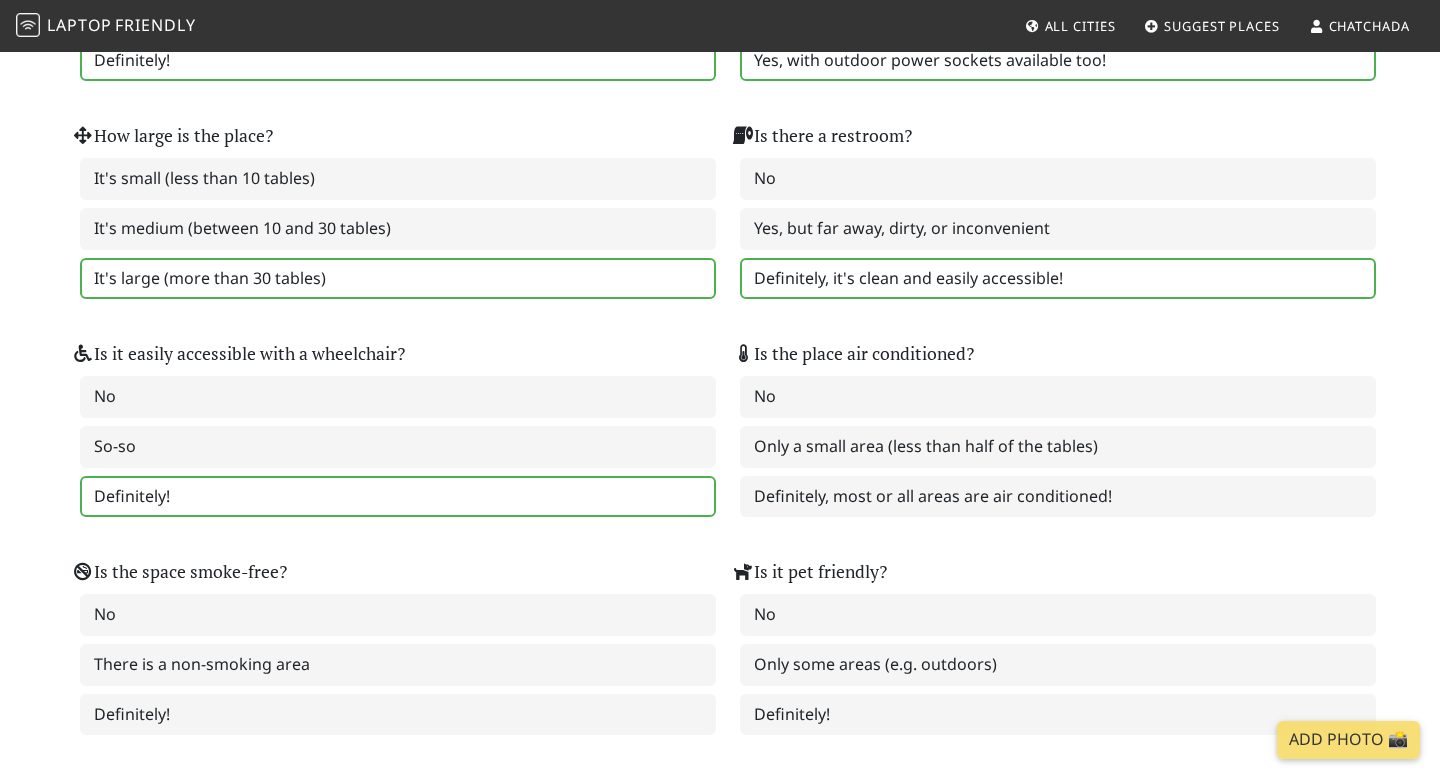 scroll, scrollTop: 2234, scrollLeft: 0, axis: vertical 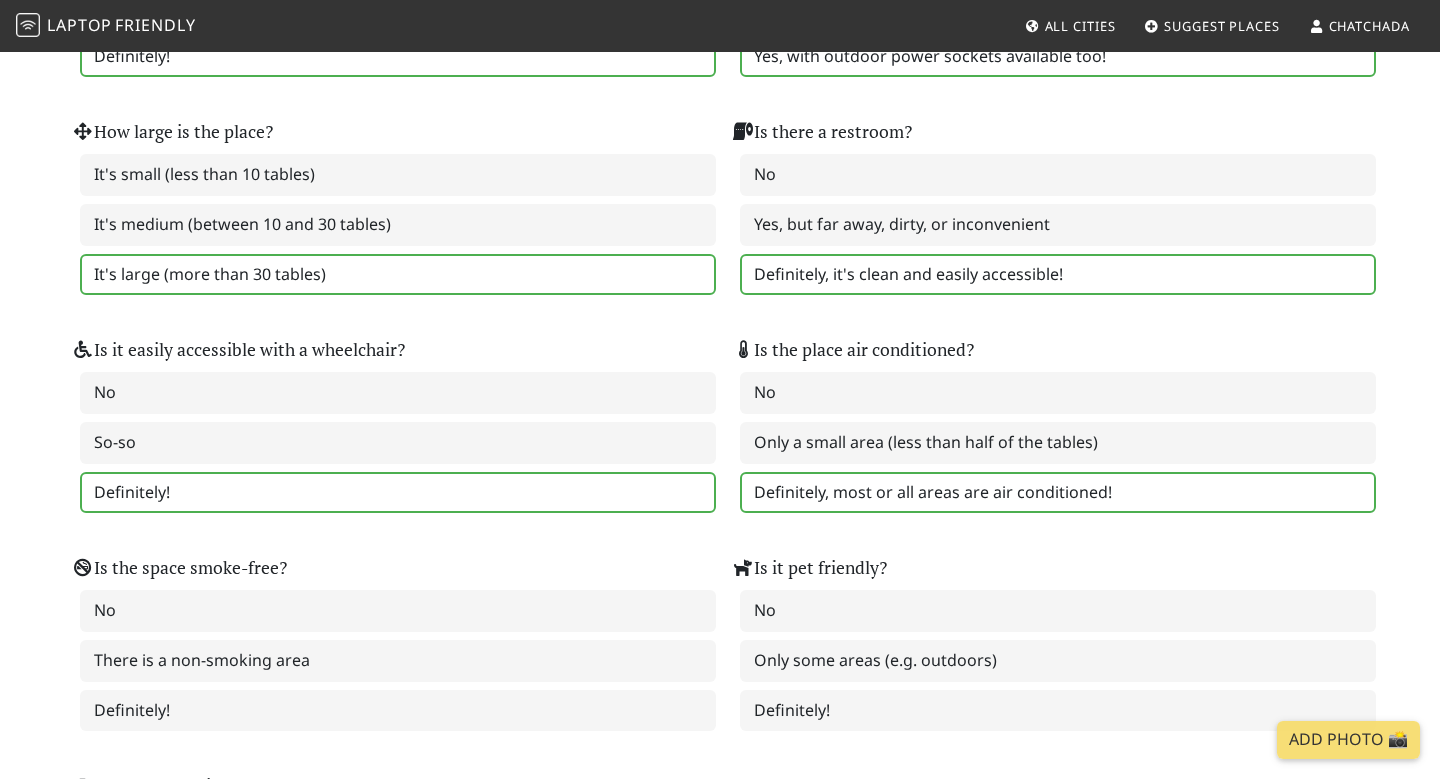 click on "Definitely, most or all areas are air conditioned!" at bounding box center (1058, 493) 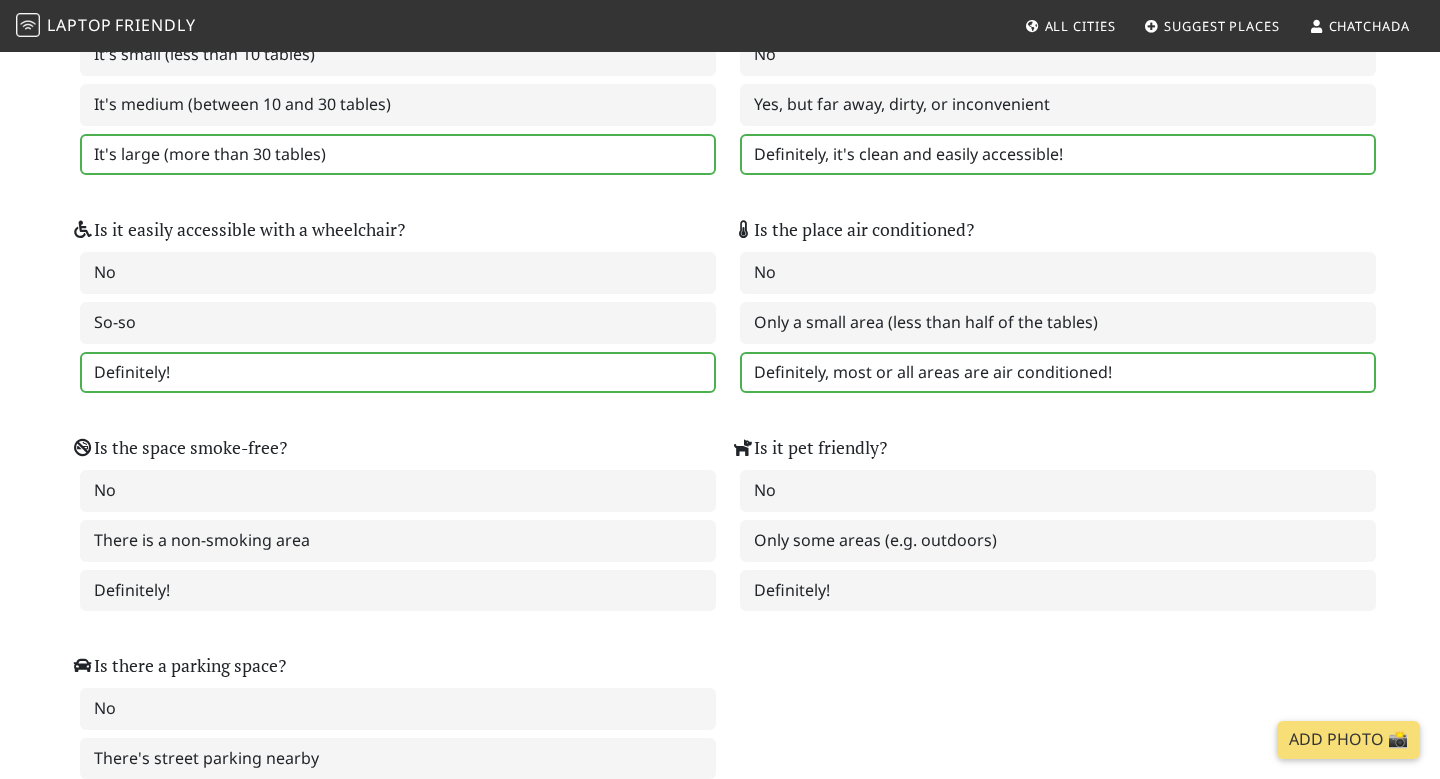 scroll, scrollTop: 2357, scrollLeft: 0, axis: vertical 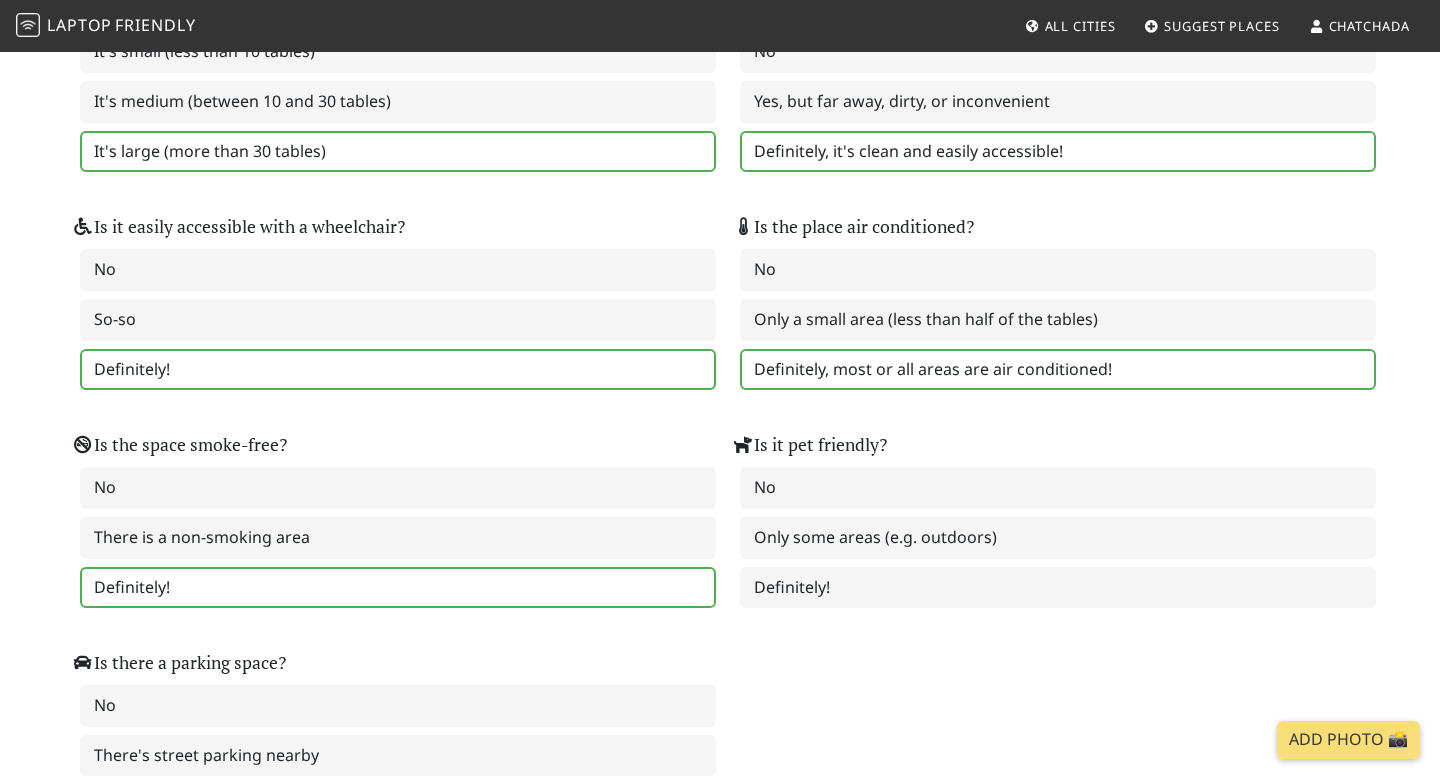 click on "Definitely!" at bounding box center [398, 588] 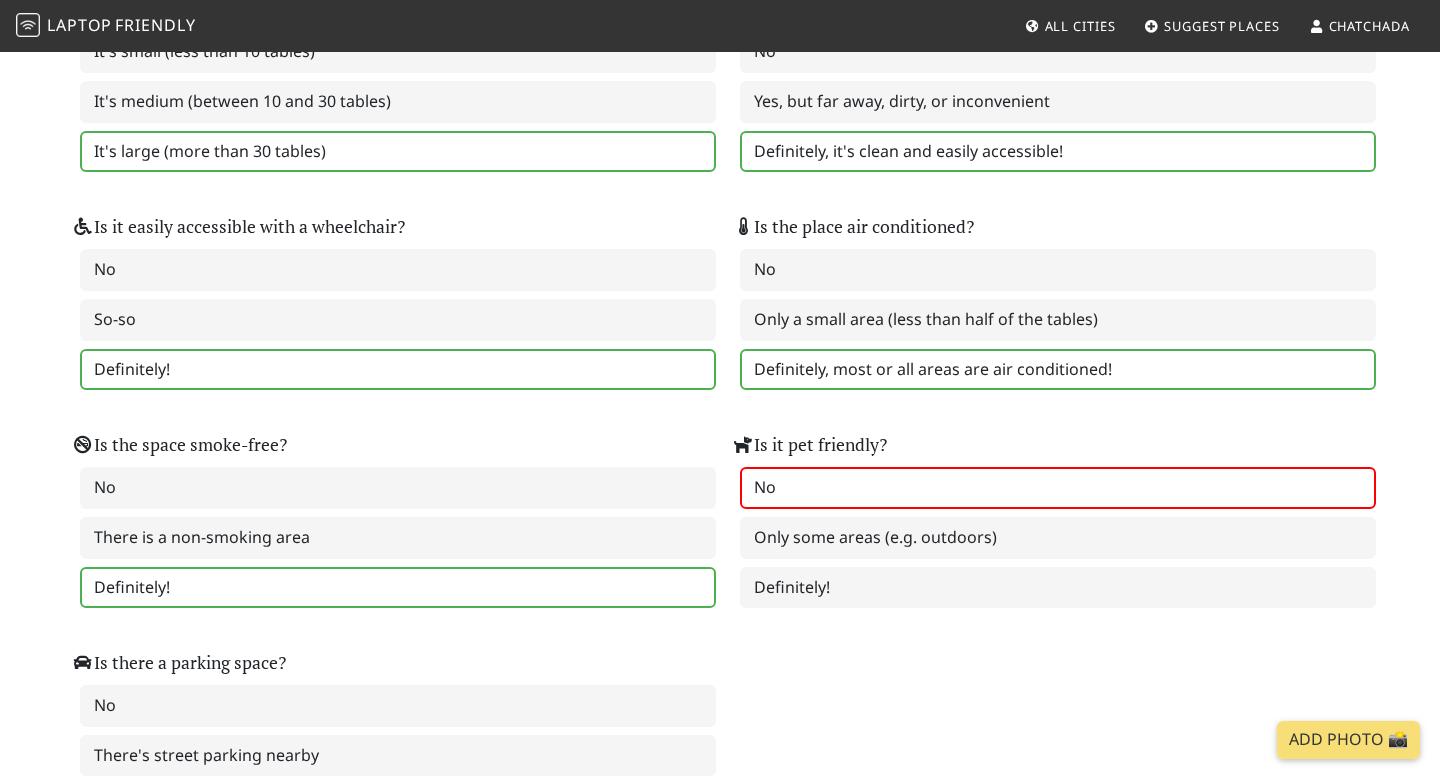 click on "No" at bounding box center [1058, 488] 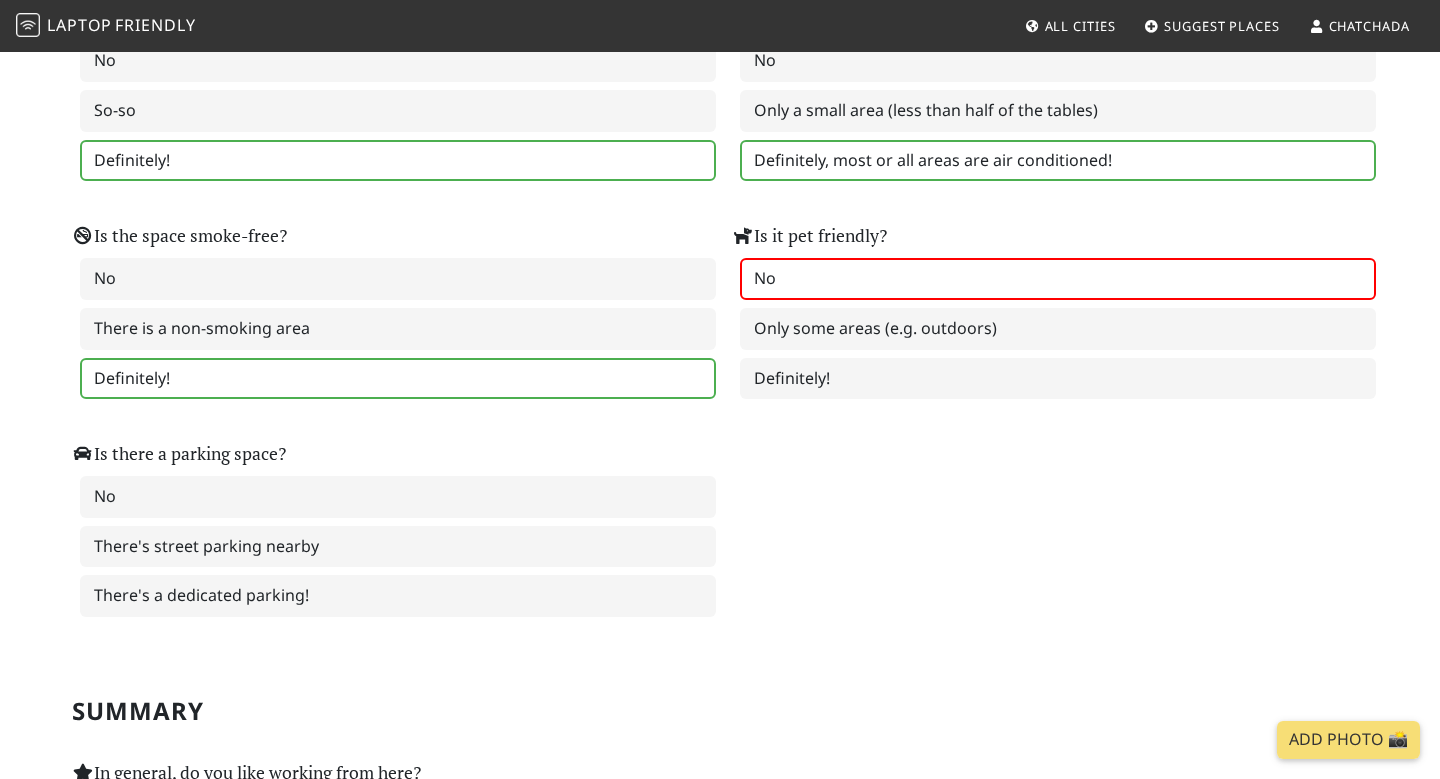 scroll, scrollTop: 2564, scrollLeft: 0, axis: vertical 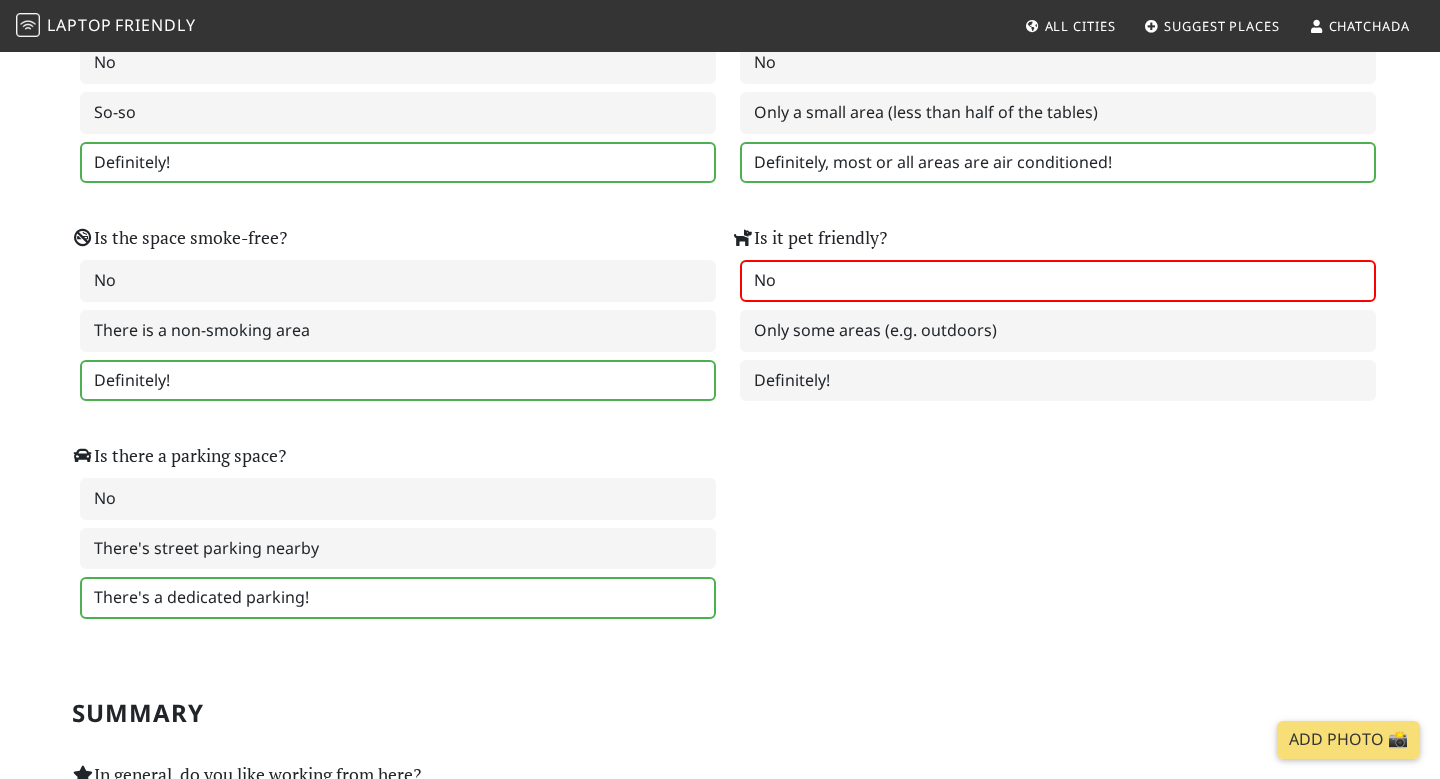 click on "There's a dedicated parking!" at bounding box center [398, 598] 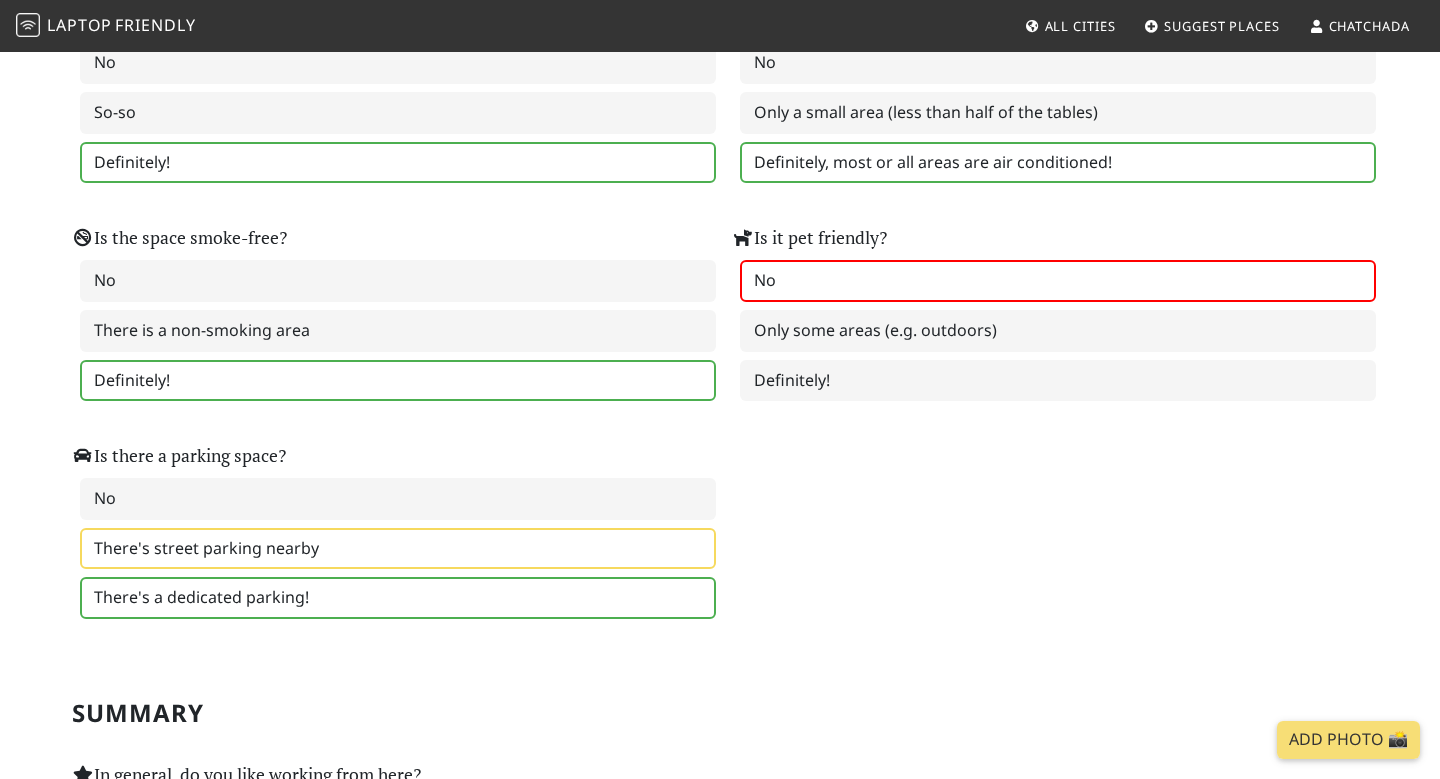 click on "There's street parking nearby" at bounding box center (398, 549) 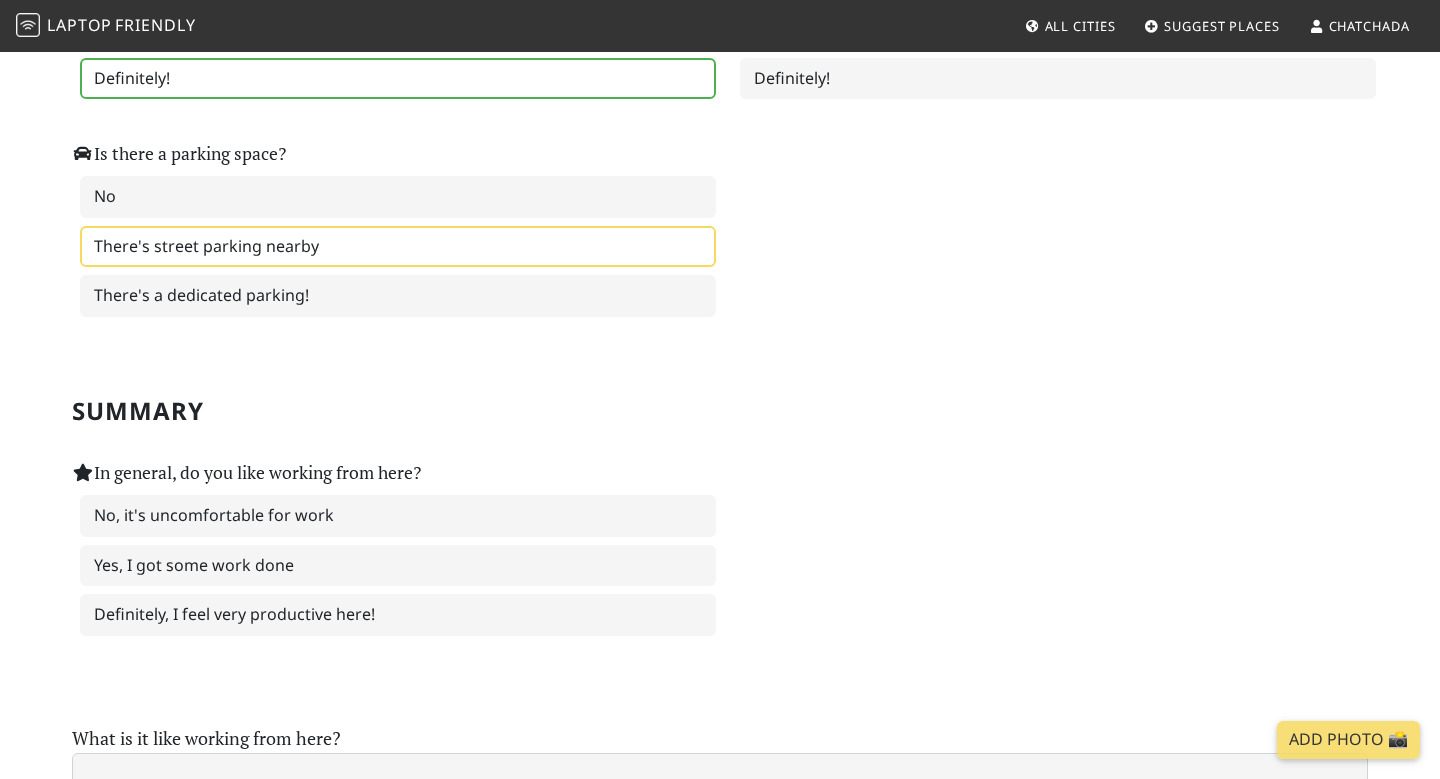 scroll, scrollTop: 2881, scrollLeft: 0, axis: vertical 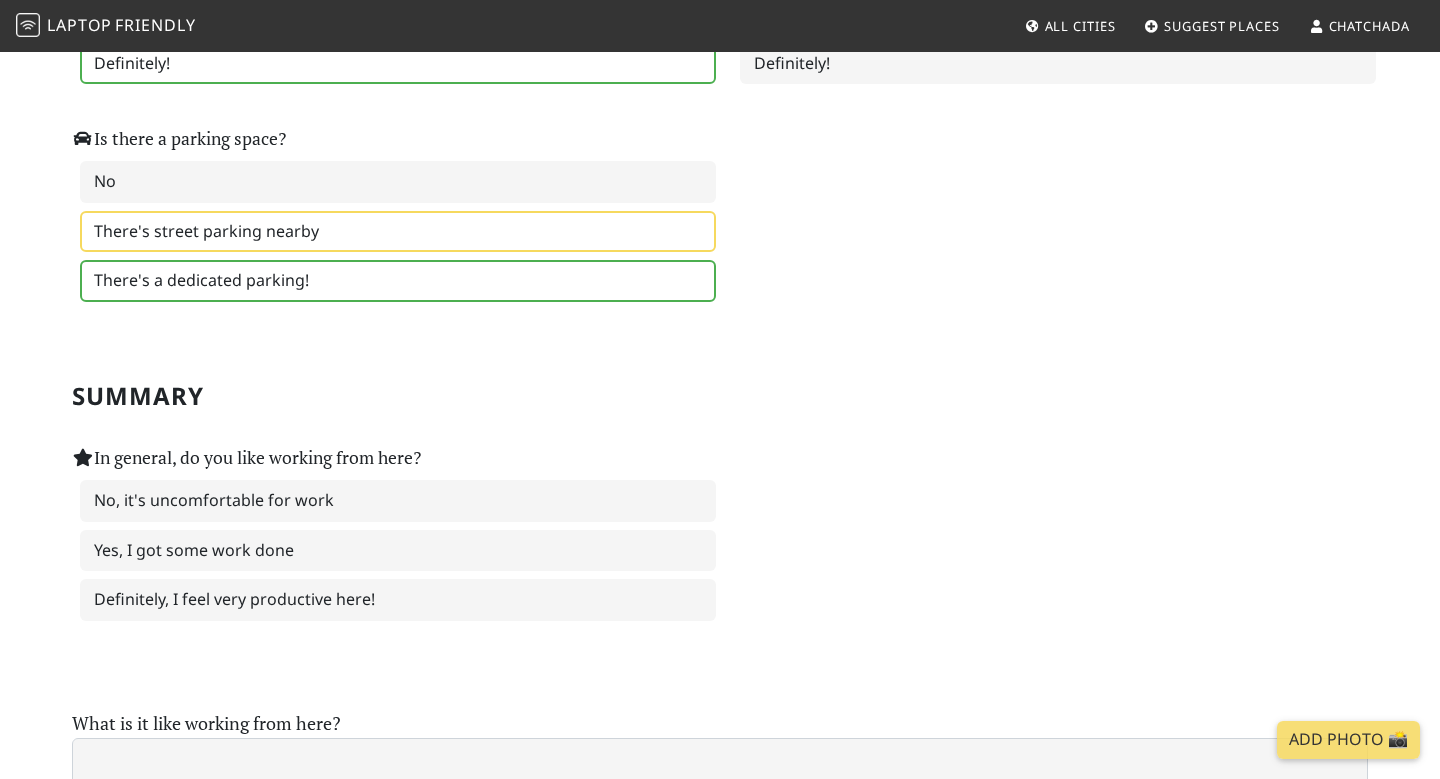 click on "There's a dedicated parking!" at bounding box center (398, 281) 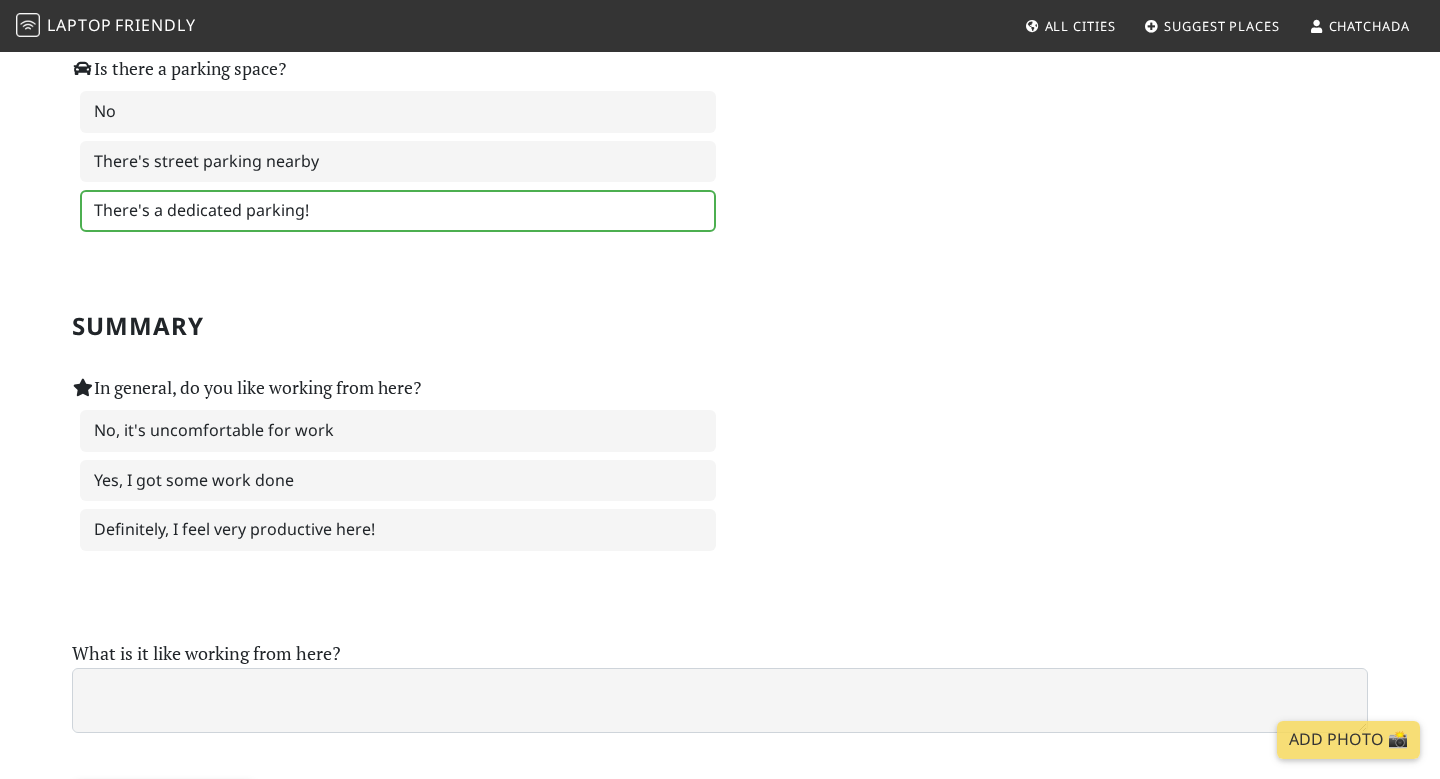 scroll, scrollTop: 2955, scrollLeft: 0, axis: vertical 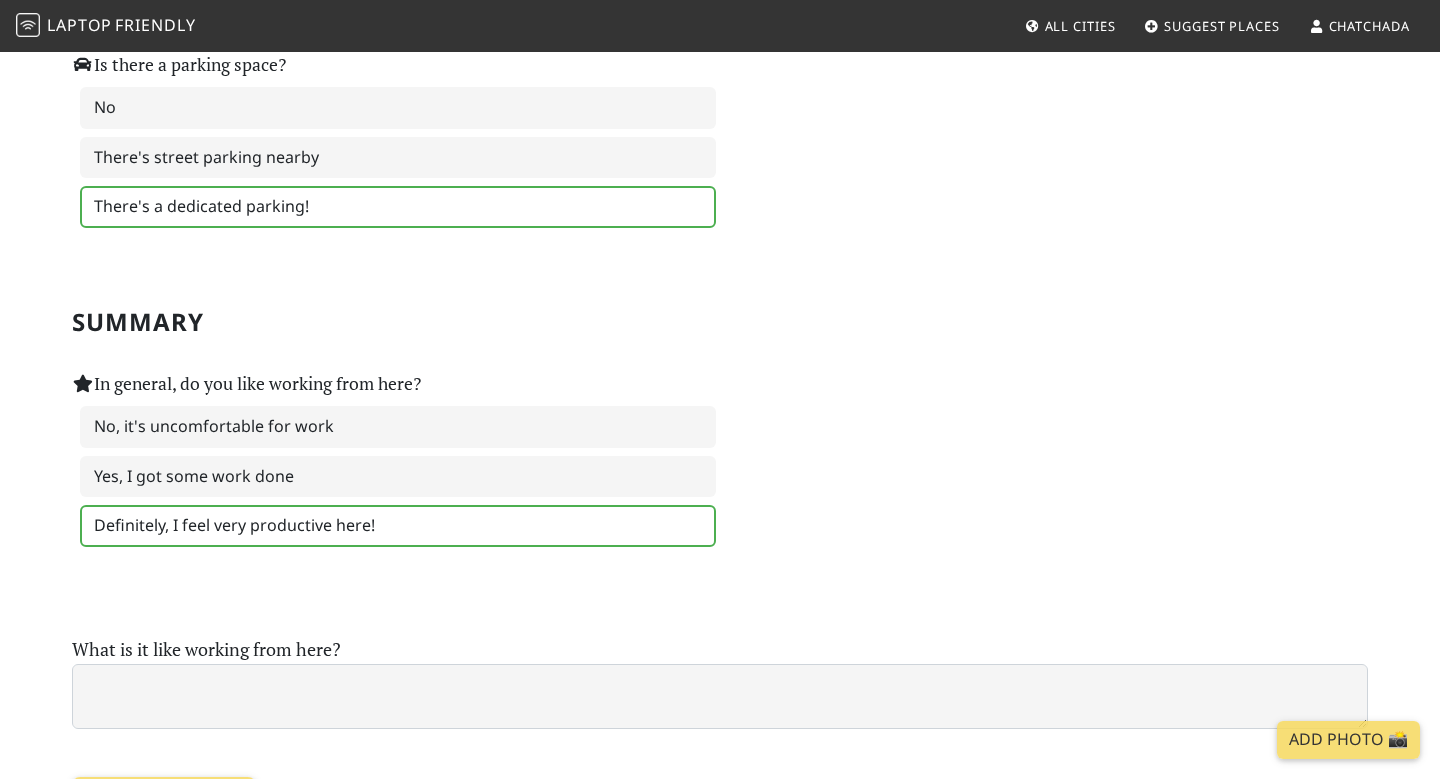 click on "Definitely, I feel very productive here!" at bounding box center (398, 526) 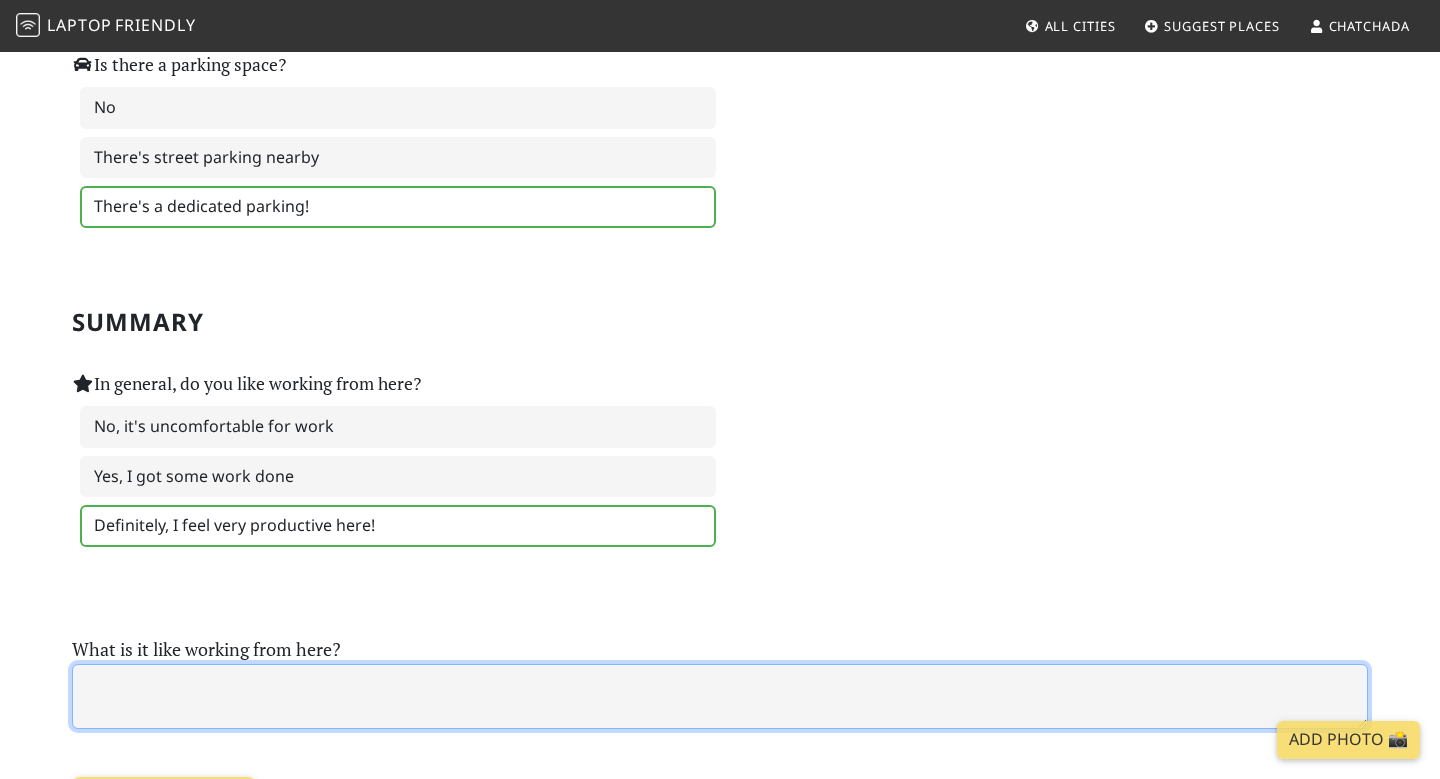 click at bounding box center (720, 696) 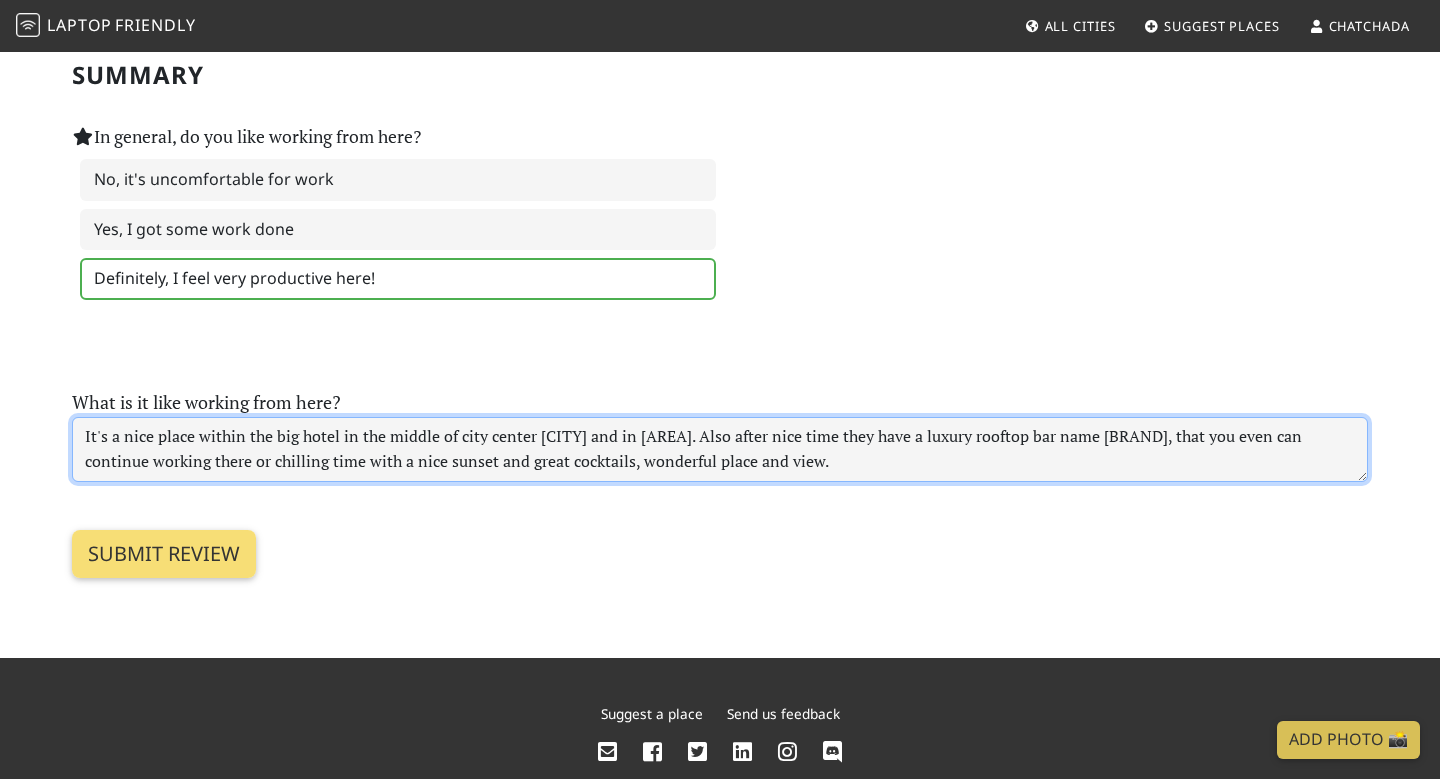 scroll, scrollTop: 3205, scrollLeft: 0, axis: vertical 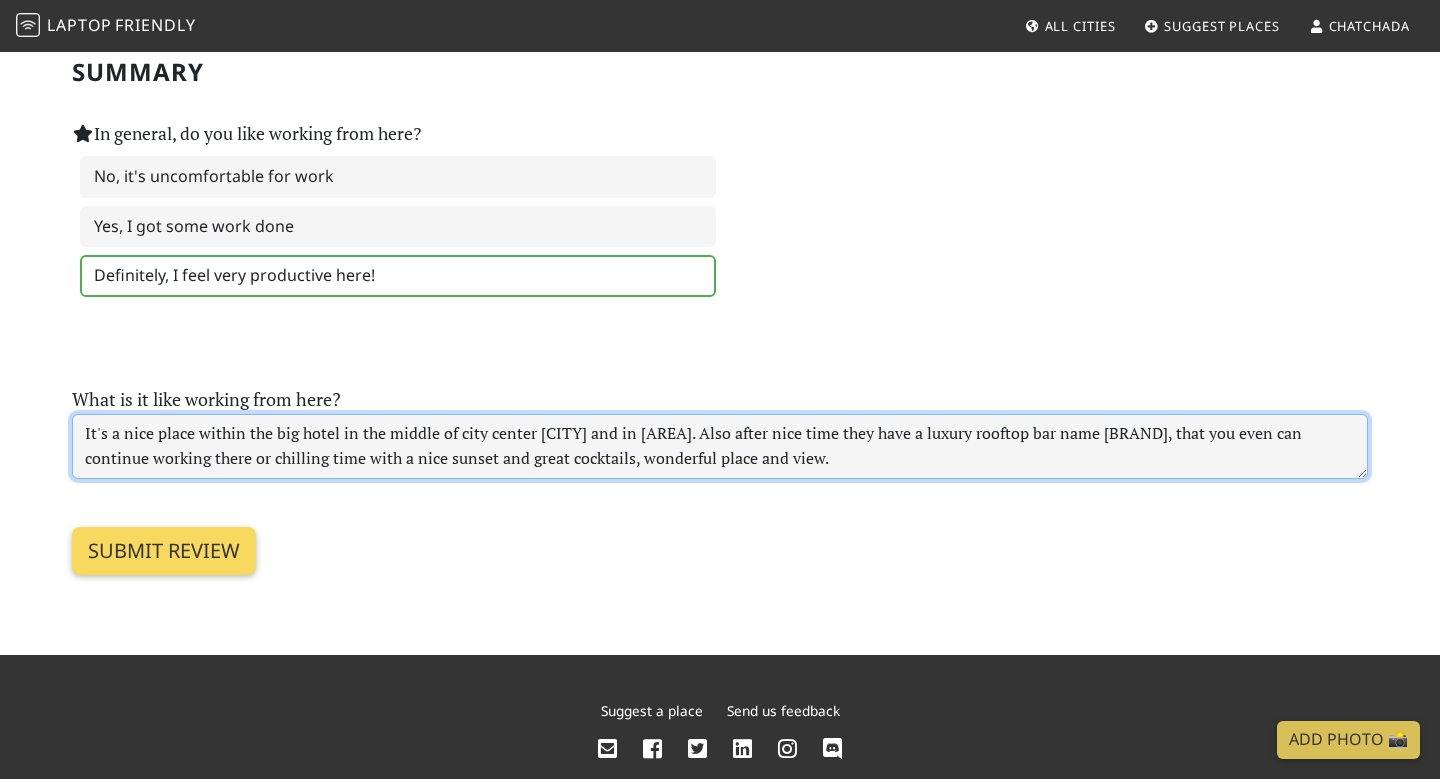 type on "It's a nice place within the big hotel in the middle of city center Bangkok and in Thonglor area. Also after nice time they have a luxury rooftop bar name Lacol Bangkok, that you even can continue working there or chilling time with a nice sunset and great cocktails, wonderful place and view." 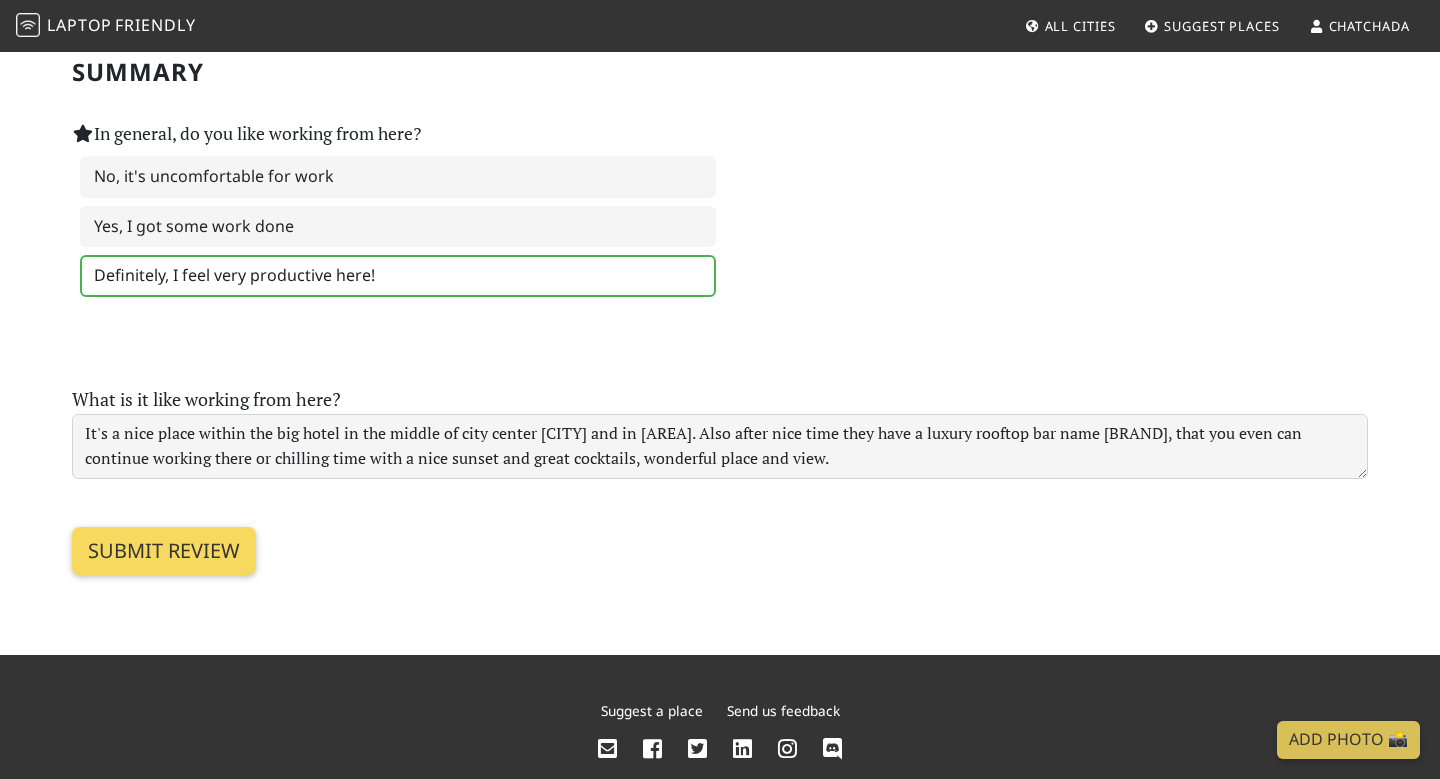 click on "Submit review" at bounding box center (164, 551) 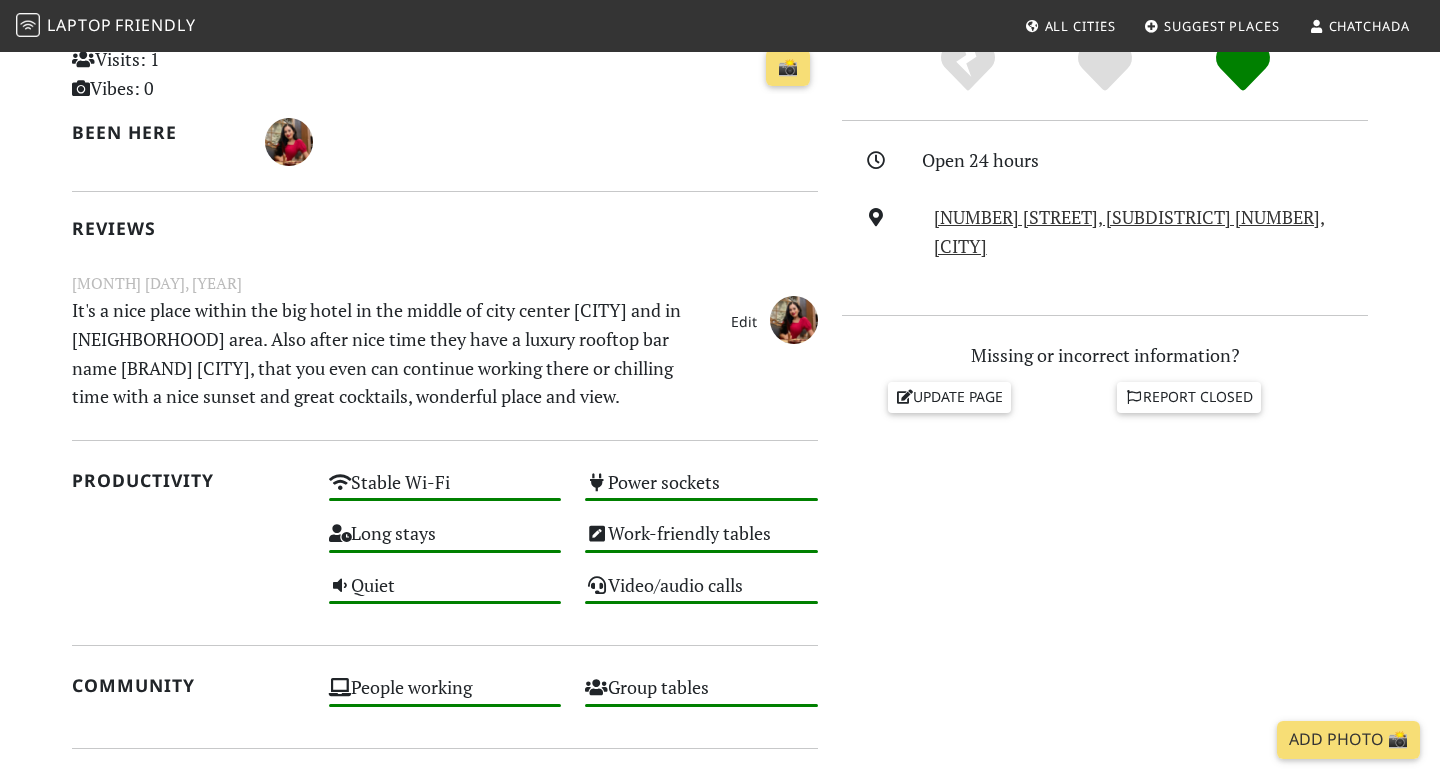 scroll, scrollTop: 0, scrollLeft: 0, axis: both 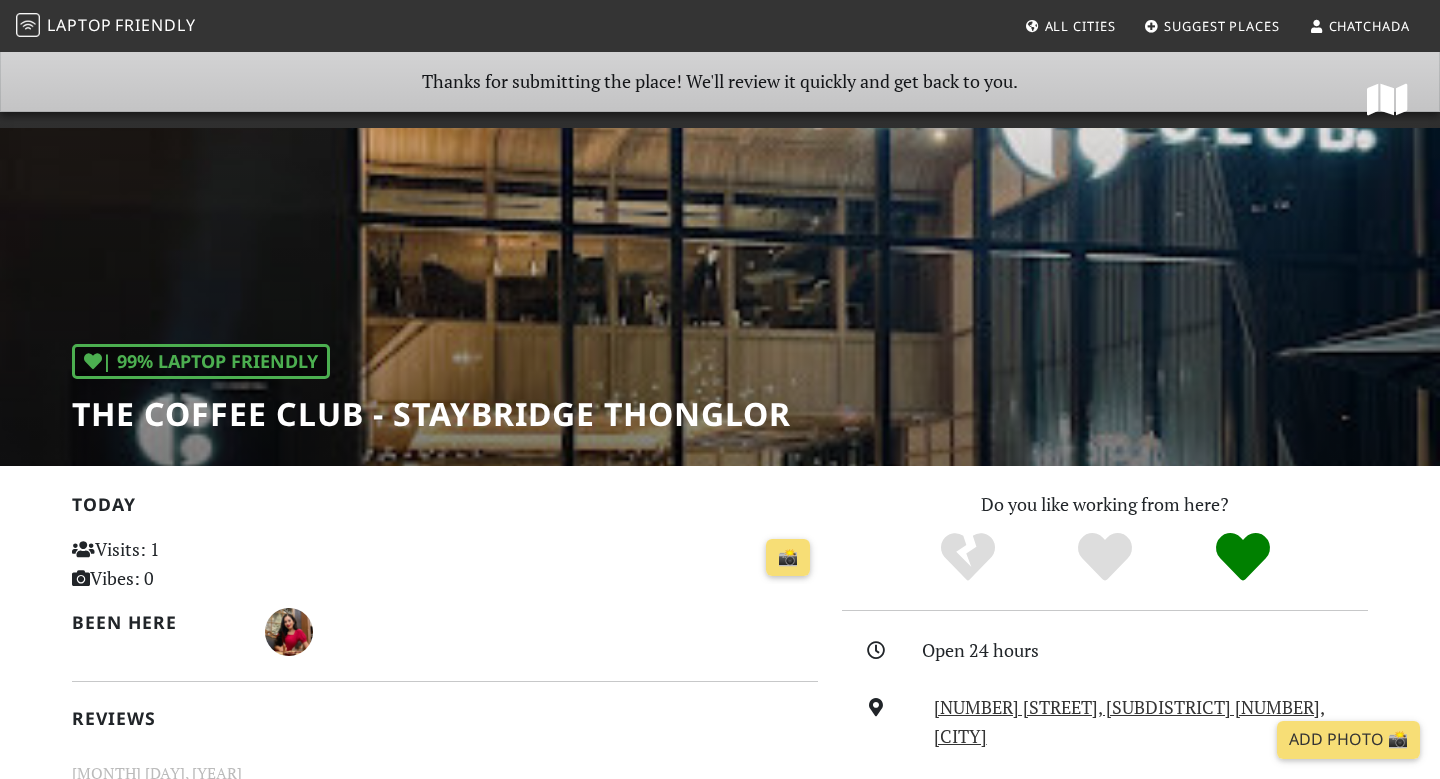 click on "Friendly" at bounding box center [155, 25] 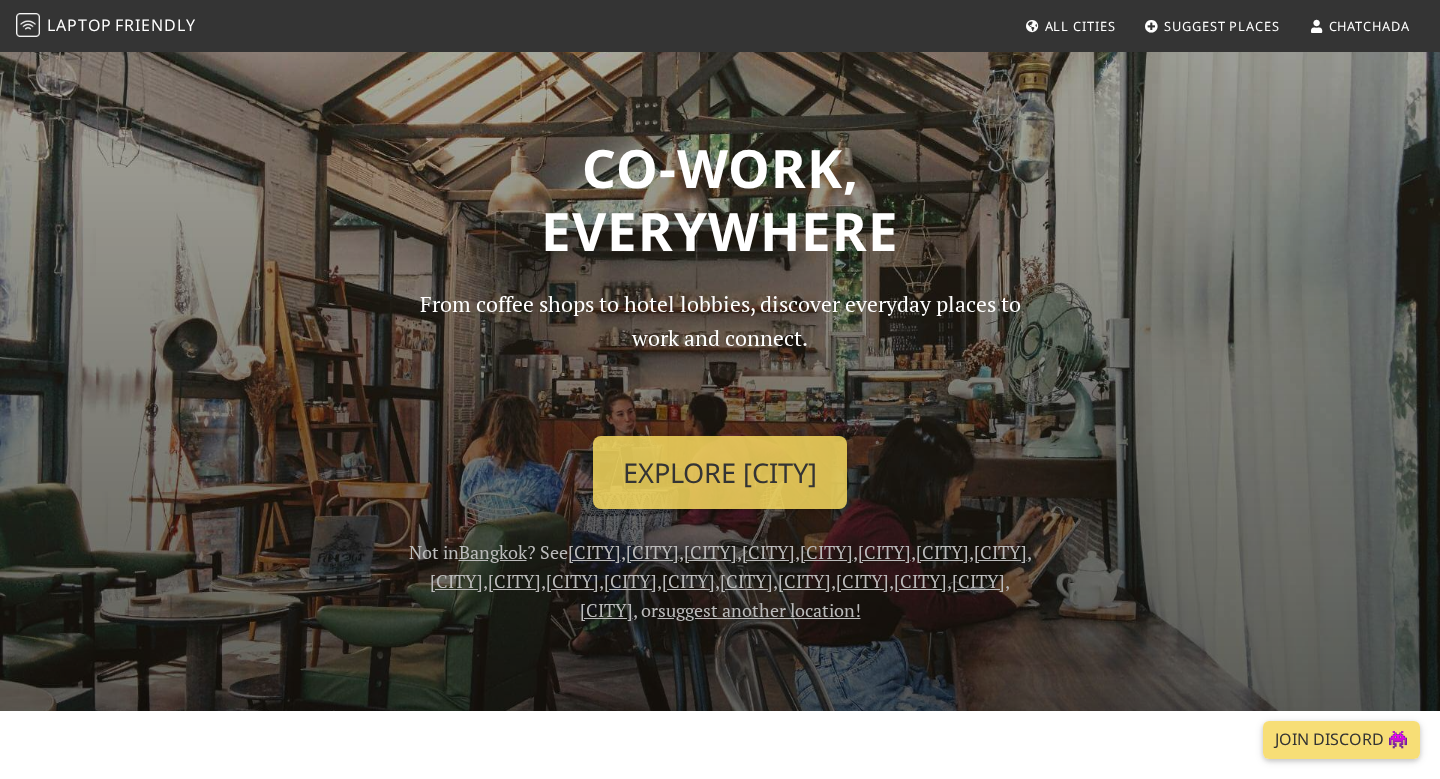 scroll, scrollTop: 0, scrollLeft: 0, axis: both 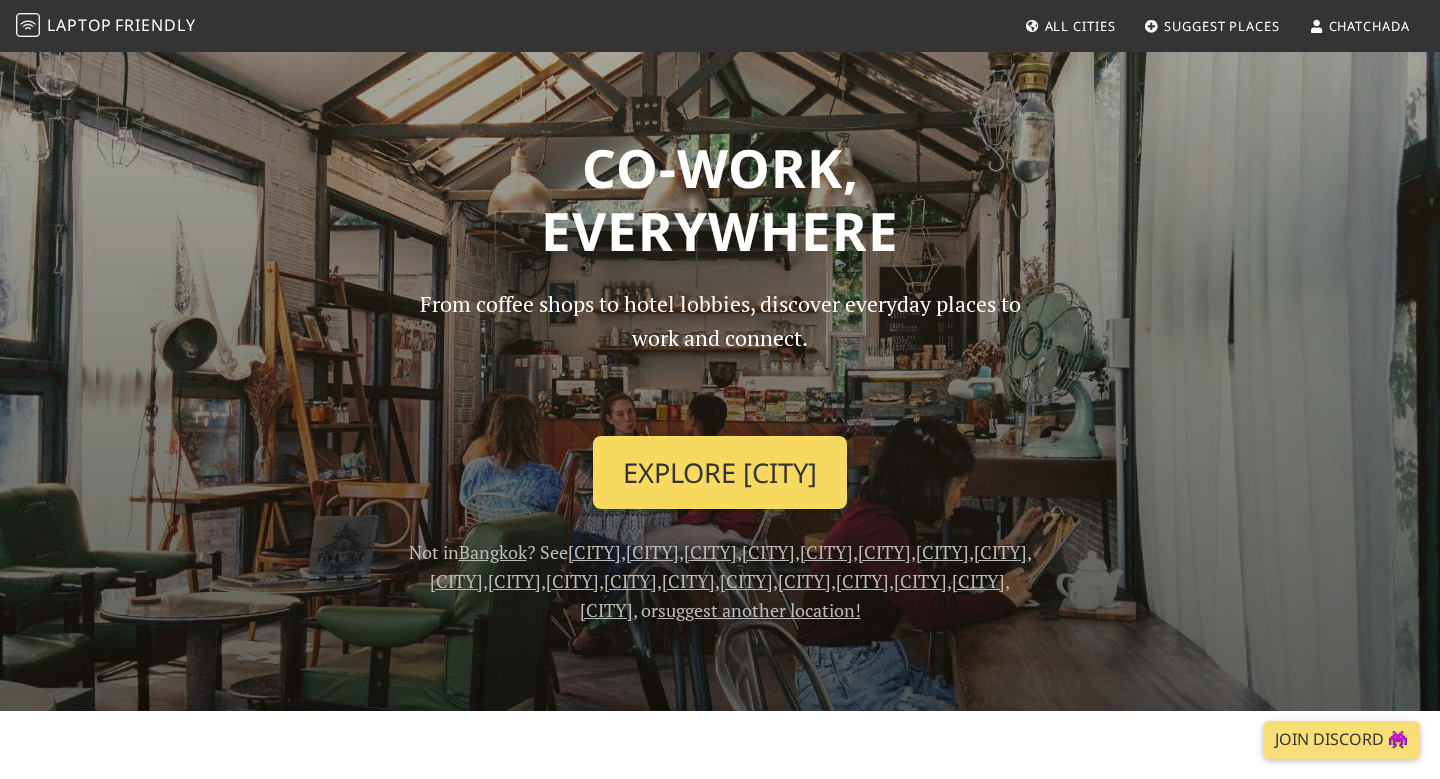 click on "Explore [CITY]" at bounding box center (720, 473) 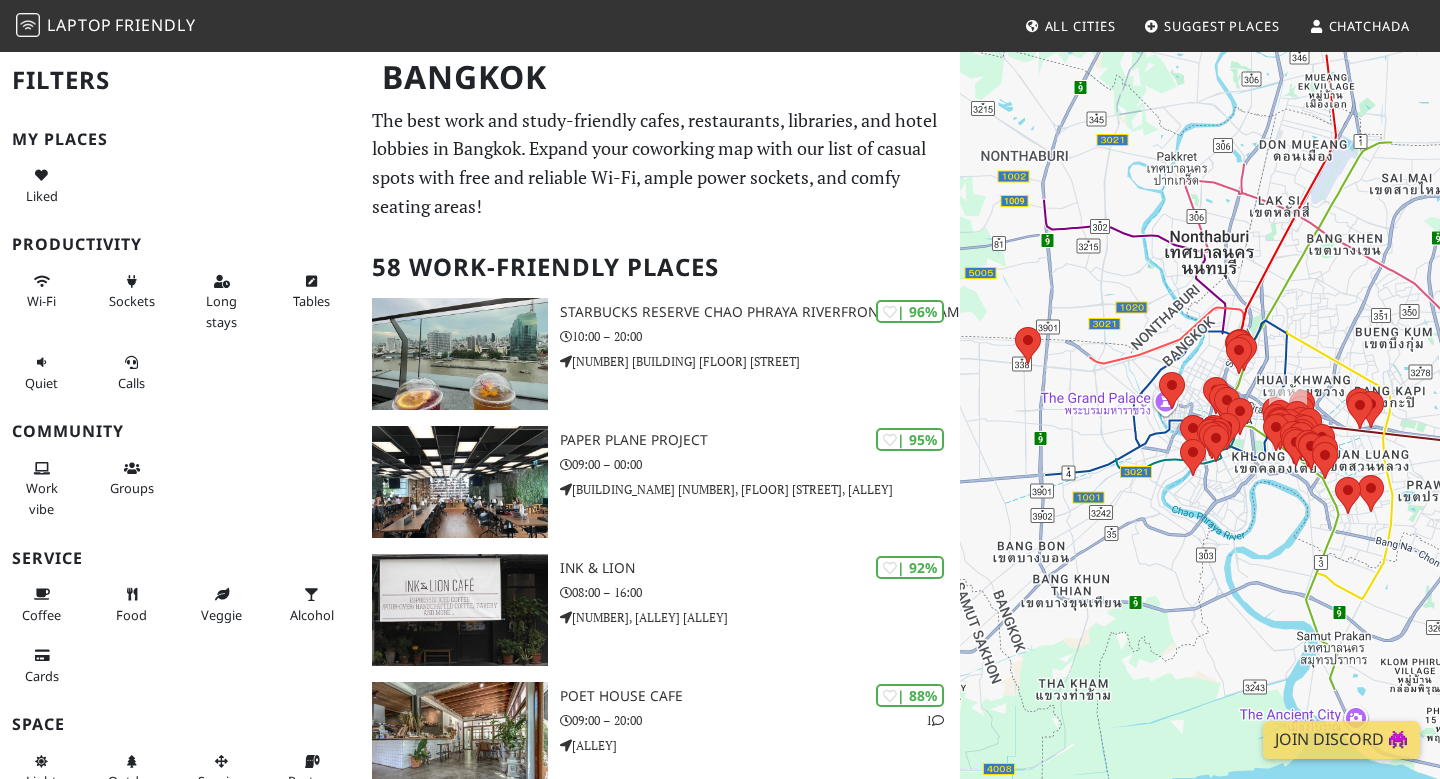 scroll, scrollTop: 0, scrollLeft: 0, axis: both 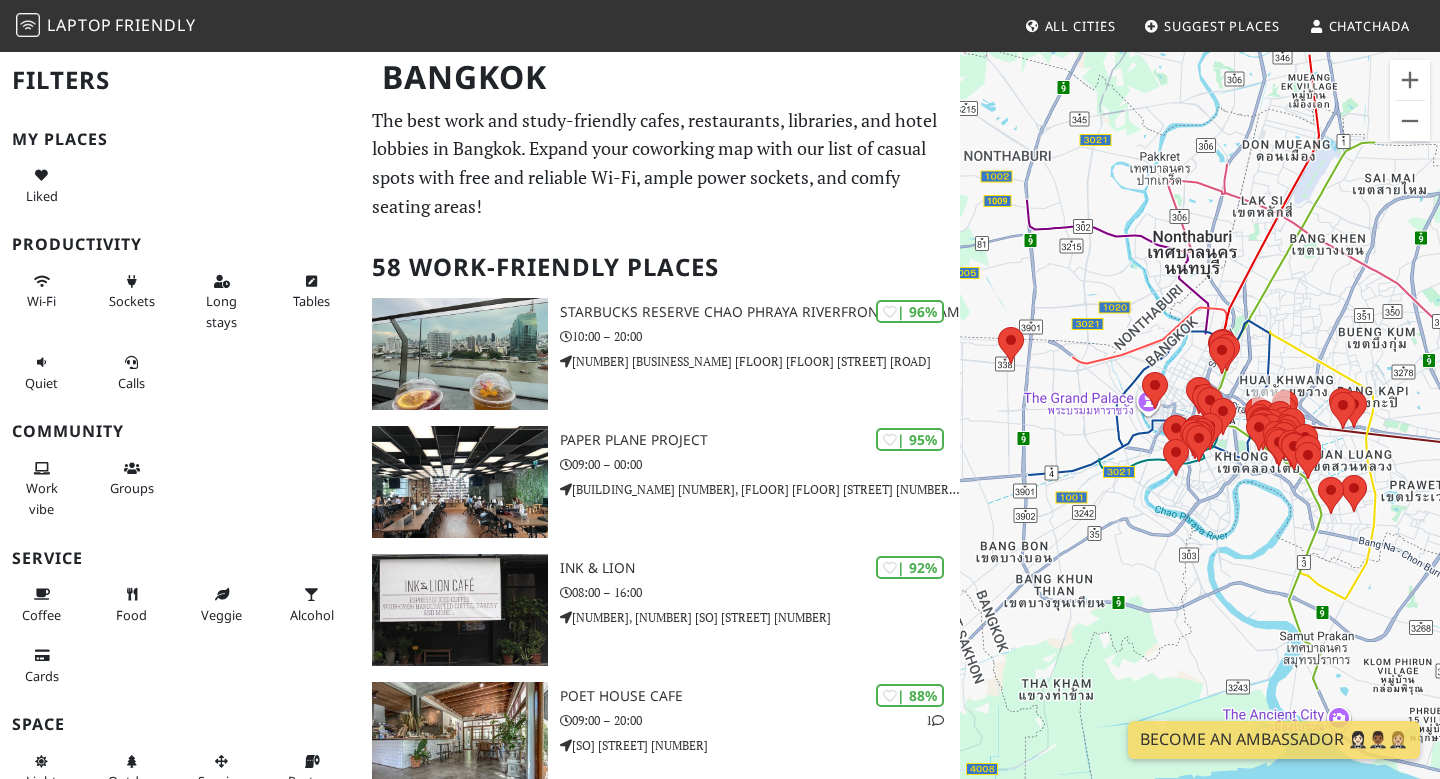 click on "Chatchada" at bounding box center (1369, 26) 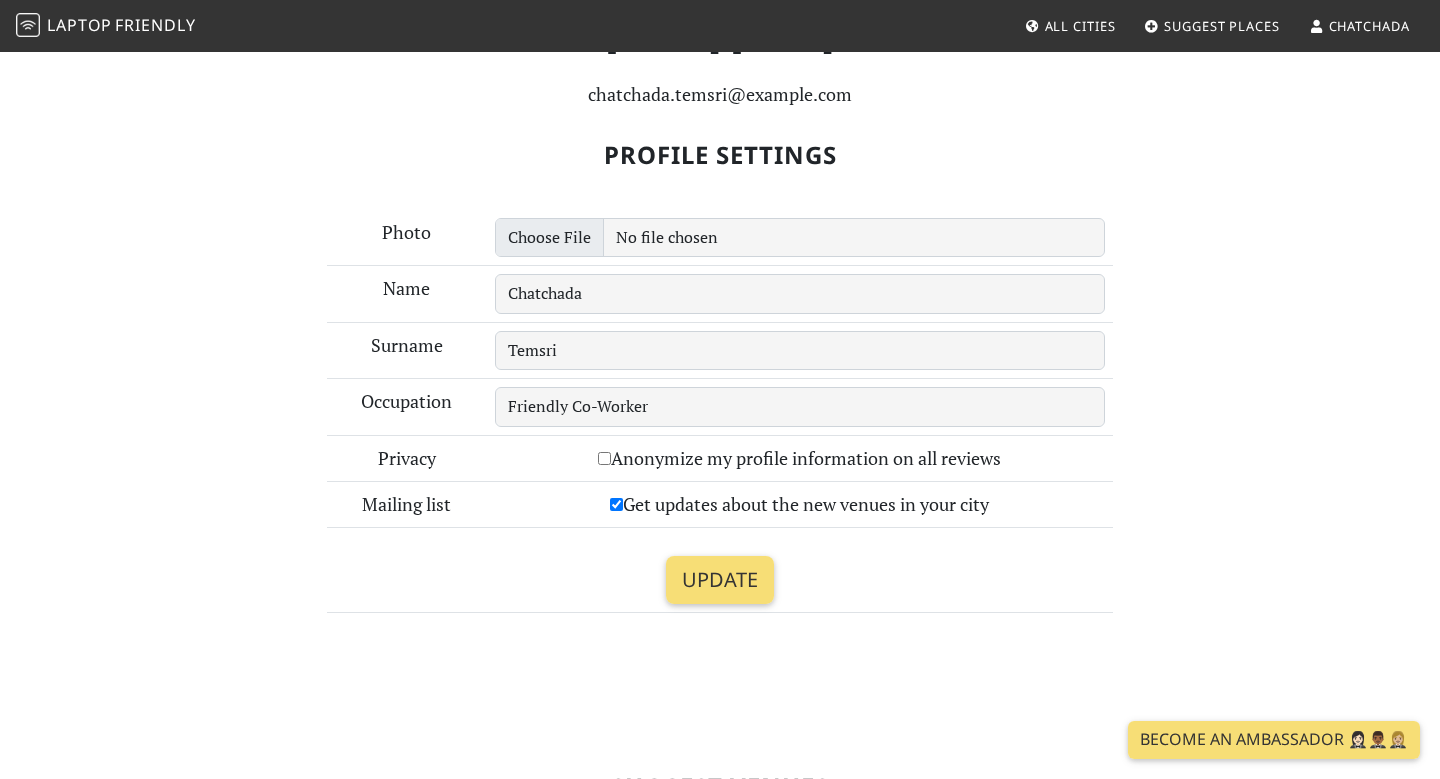 scroll, scrollTop: 0, scrollLeft: 0, axis: both 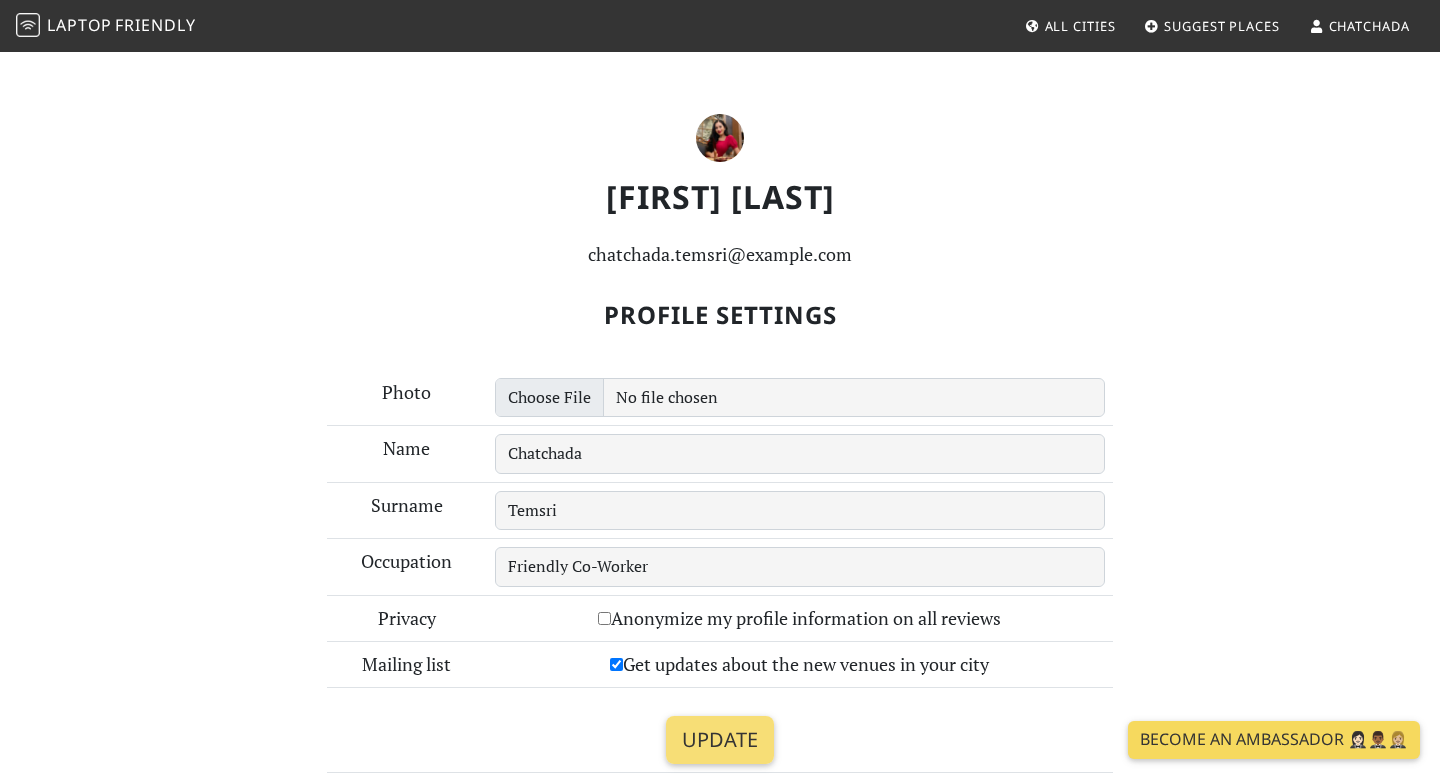 click on "Become an Ambassador 🤵🏻‍♀️🤵🏾‍♂️🤵🏼‍♀️" at bounding box center (1274, 740) 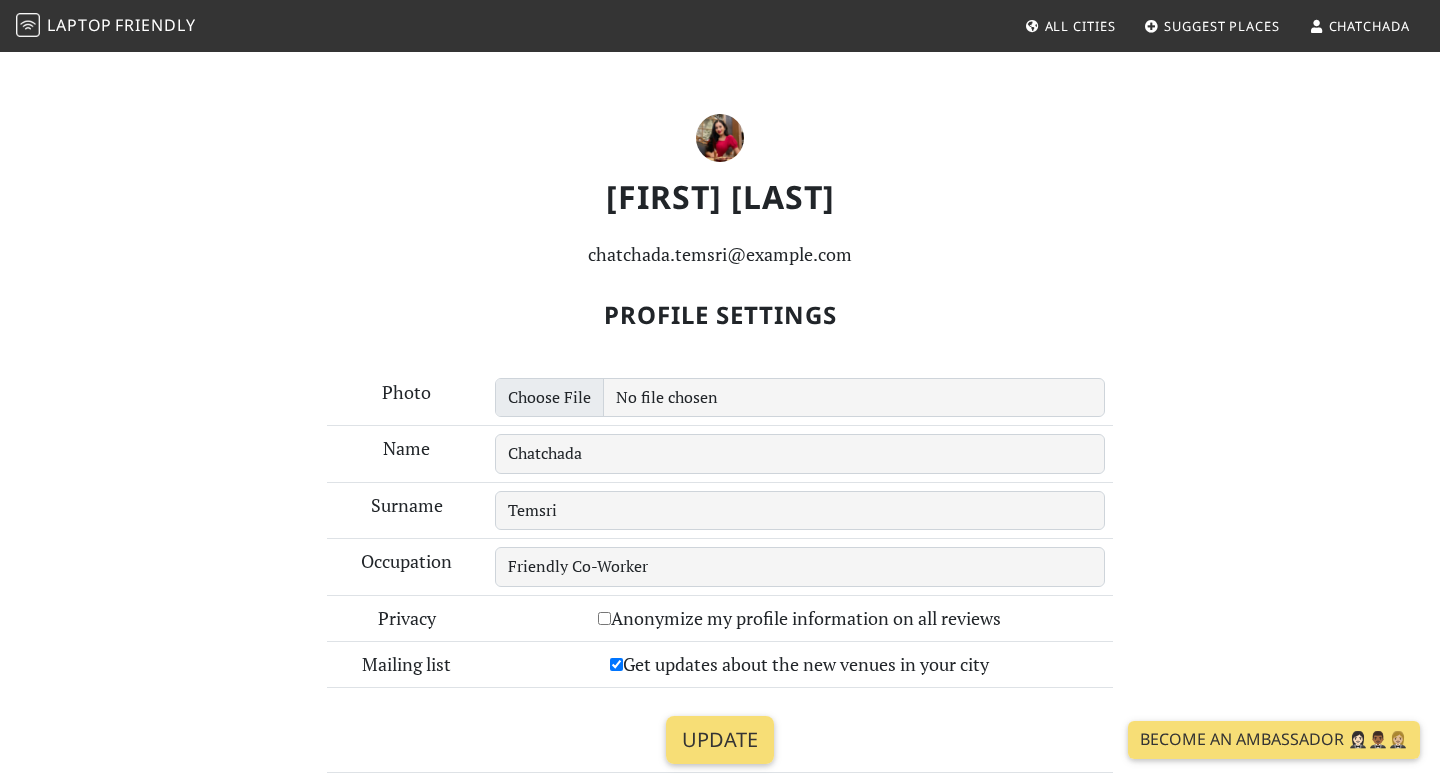 click on "Friendly" at bounding box center [155, 25] 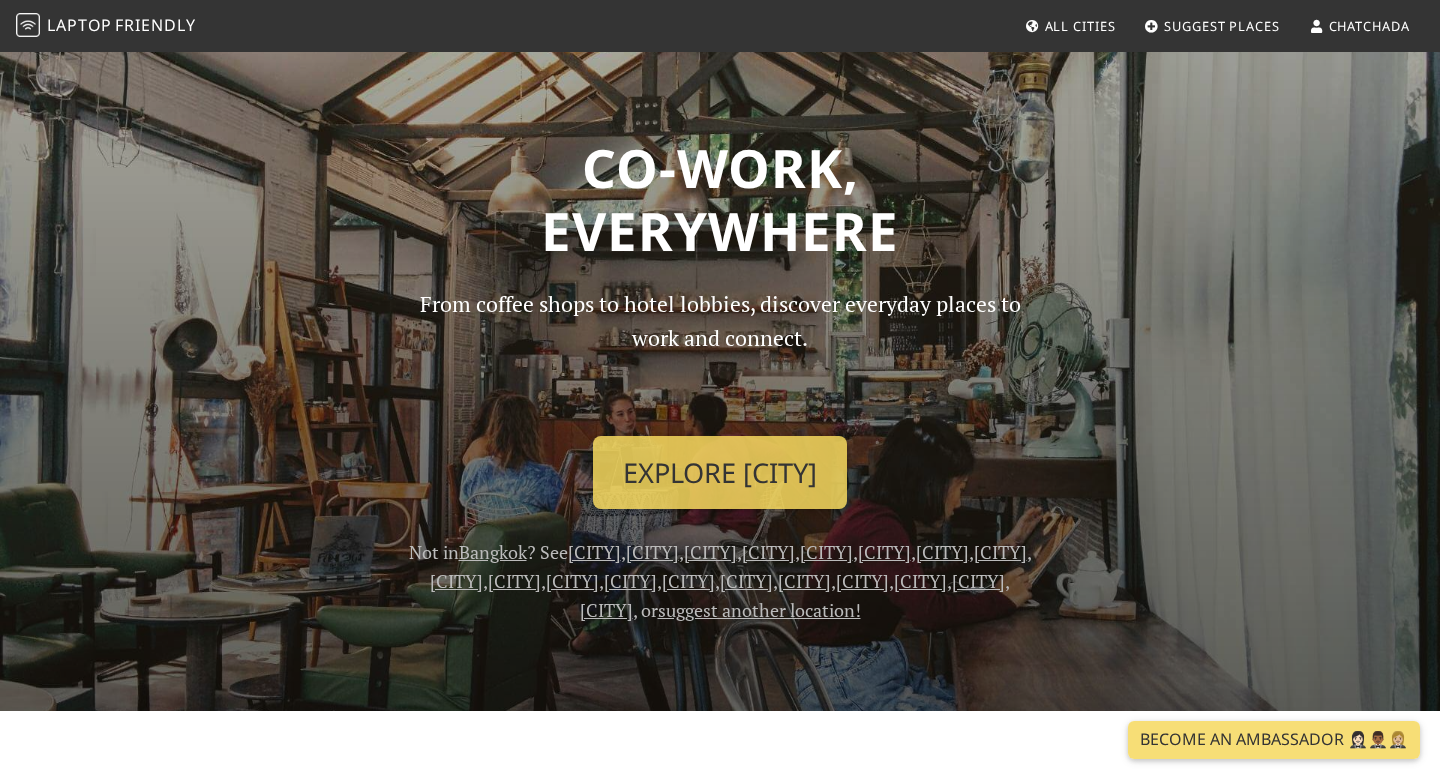 scroll, scrollTop: 0, scrollLeft: 0, axis: both 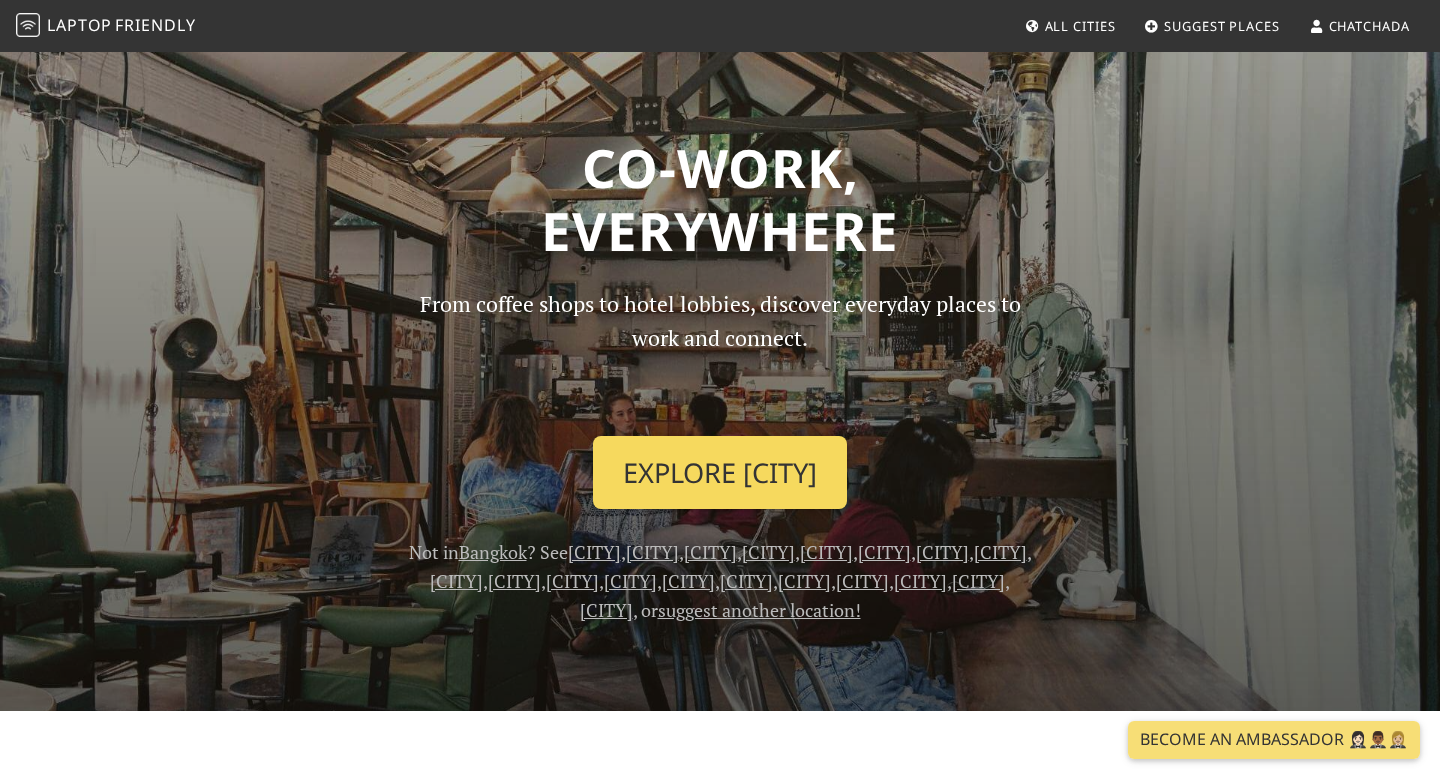 click on "Explore [CITY]" at bounding box center [720, 473] 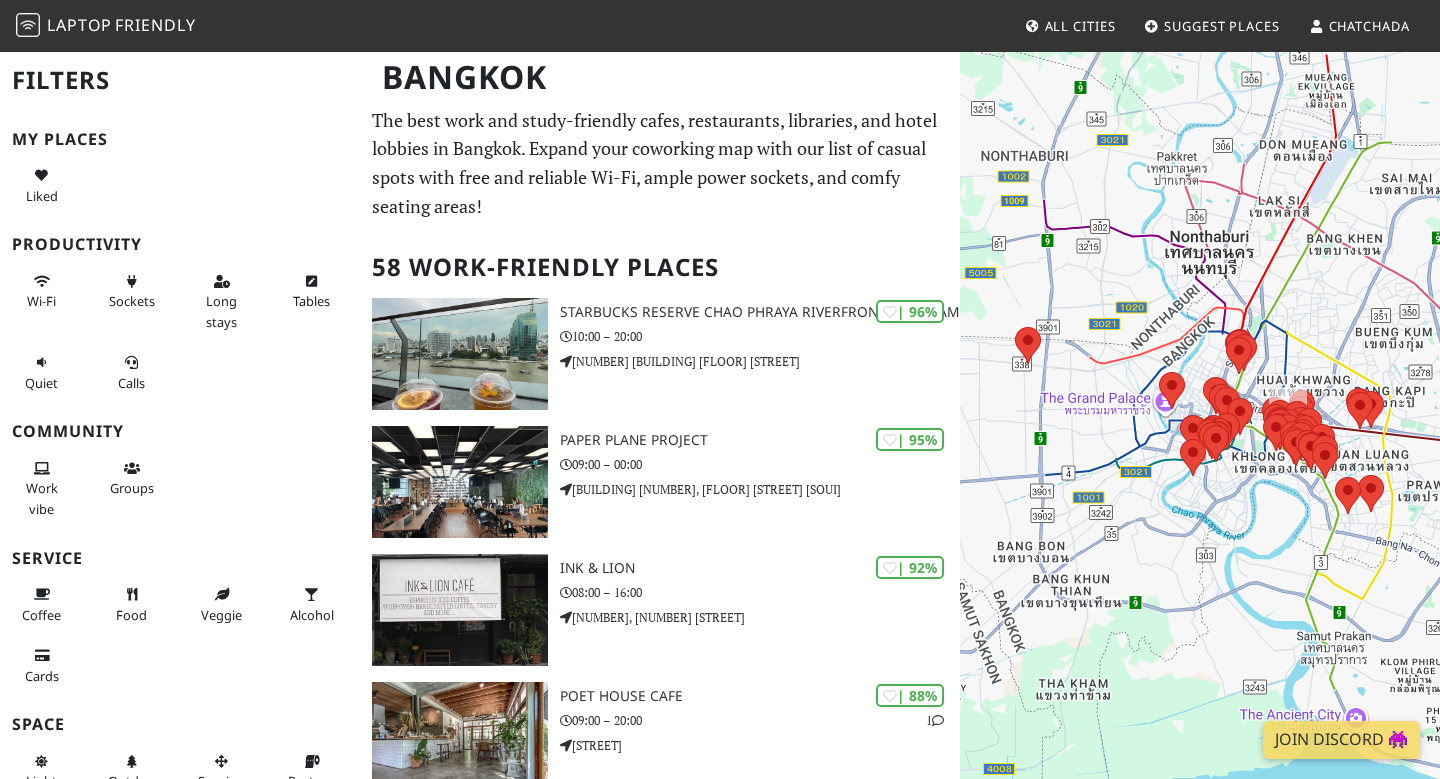 scroll, scrollTop: 0, scrollLeft: 0, axis: both 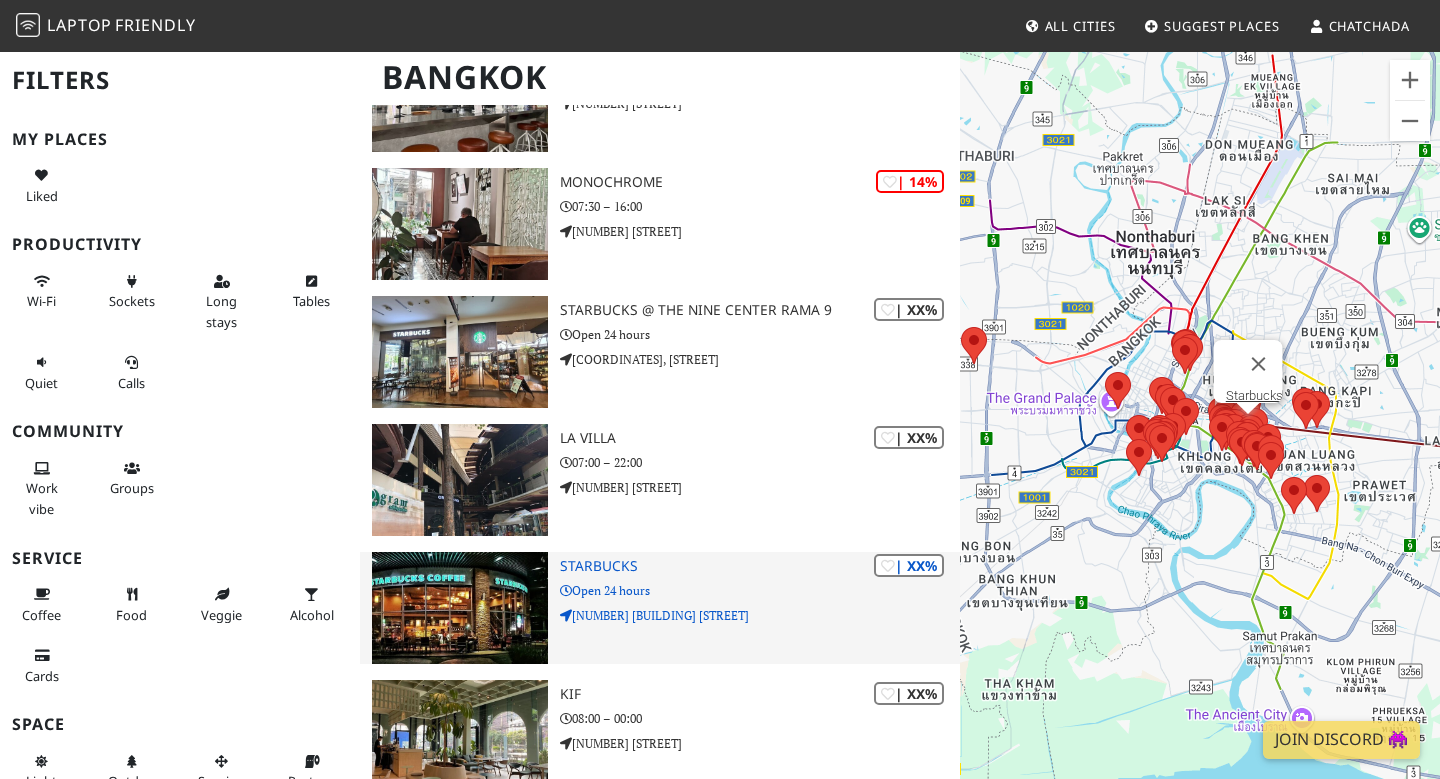 click at bounding box center (460, 608) 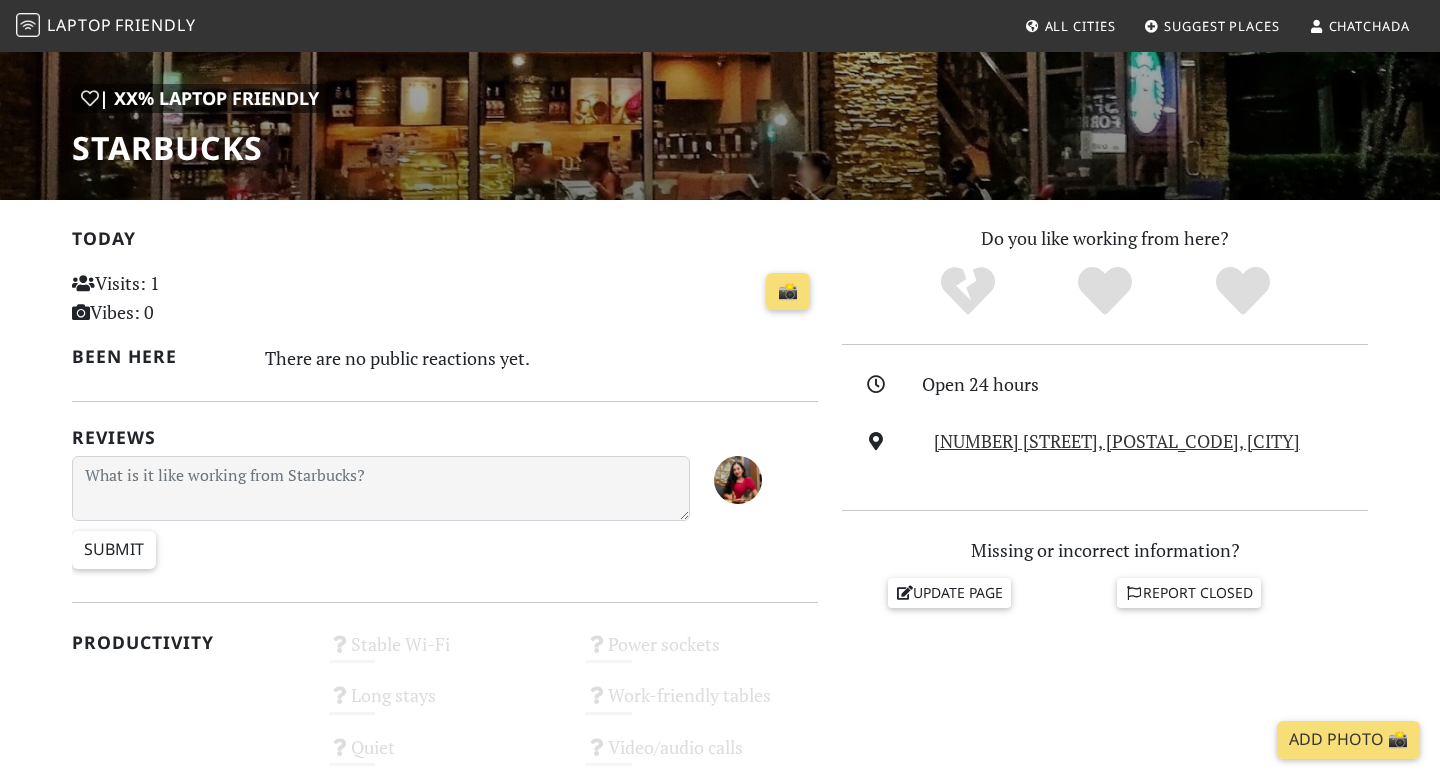 scroll, scrollTop: 0, scrollLeft: 0, axis: both 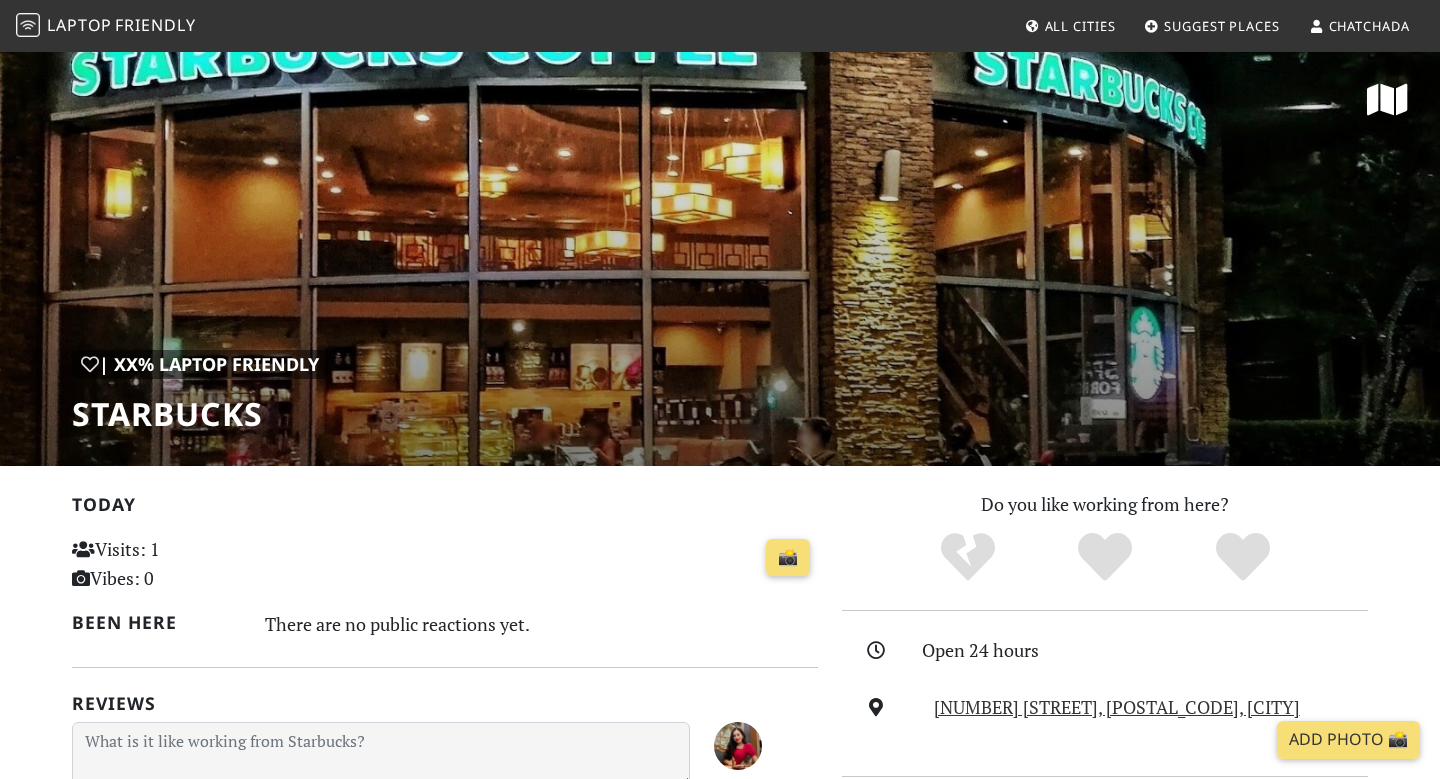 click on "Laptop" at bounding box center (79, 25) 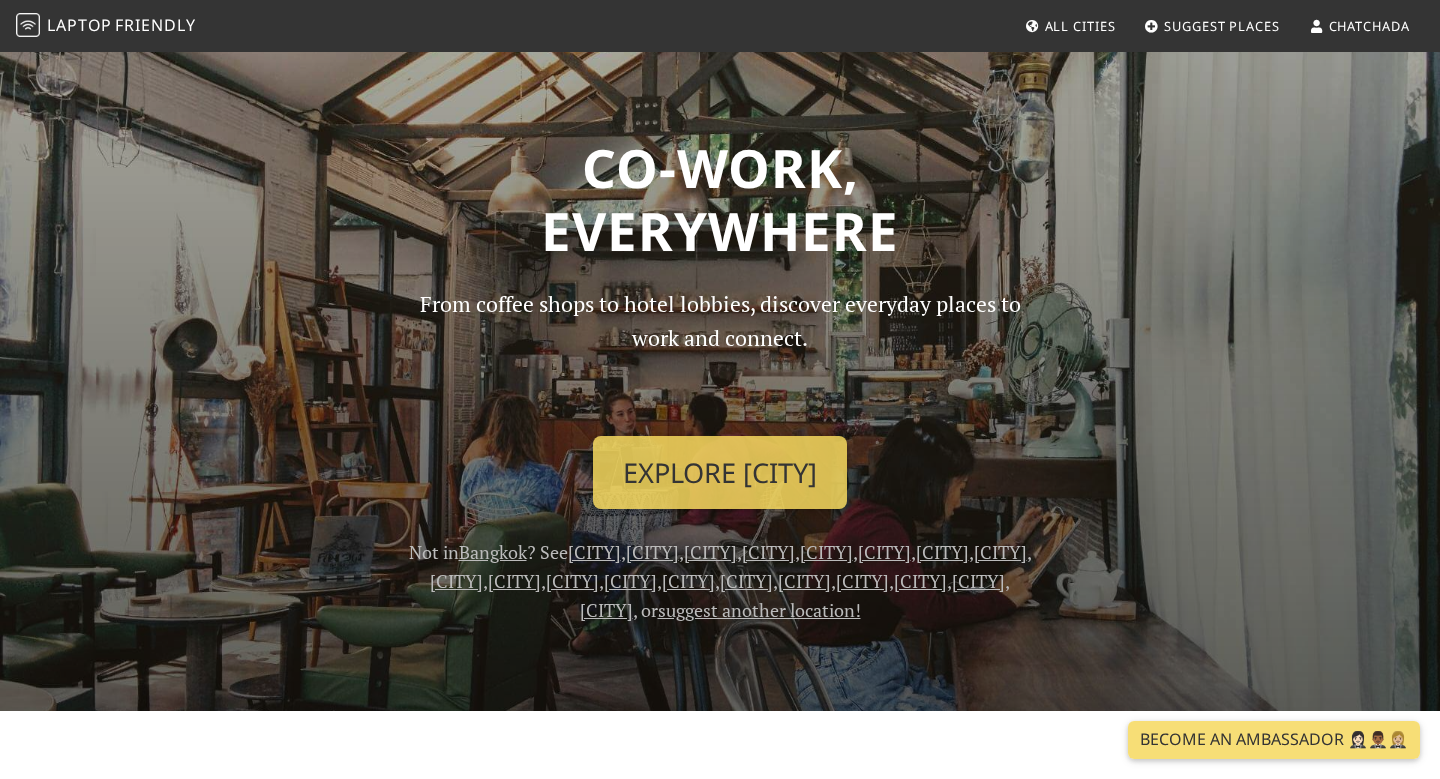 scroll, scrollTop: 0, scrollLeft: 0, axis: both 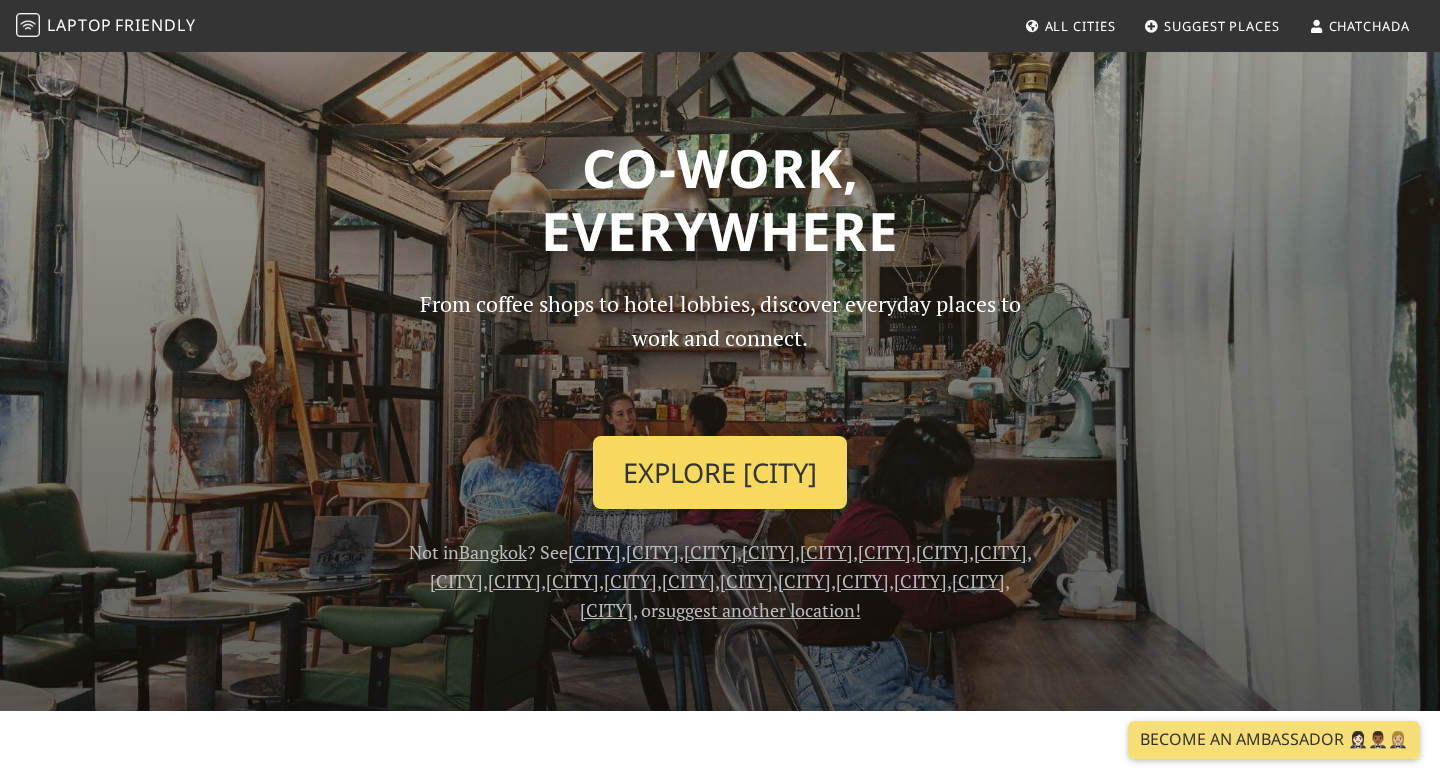 click on "Explore [CITY]" at bounding box center [720, 473] 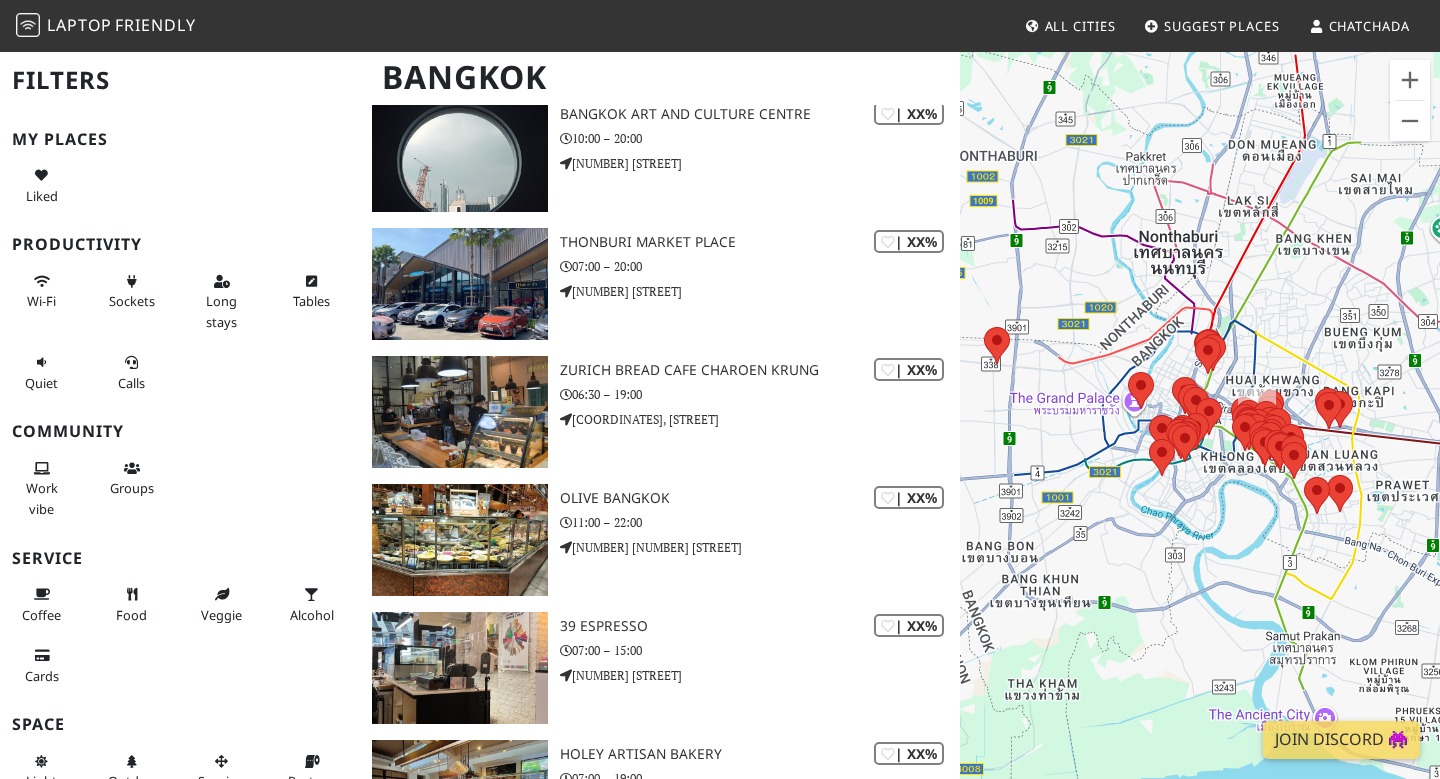 scroll, scrollTop: 7070, scrollLeft: 0, axis: vertical 